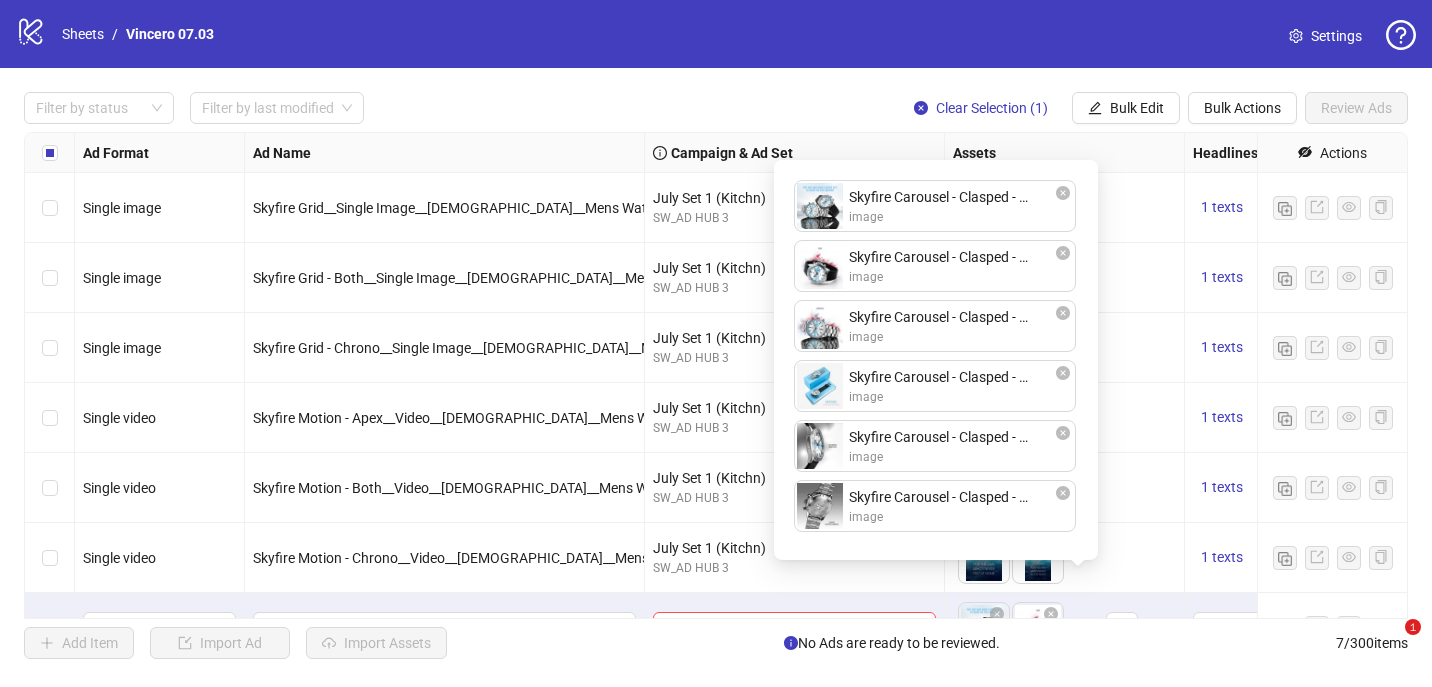 scroll, scrollTop: 0, scrollLeft: 0, axis: both 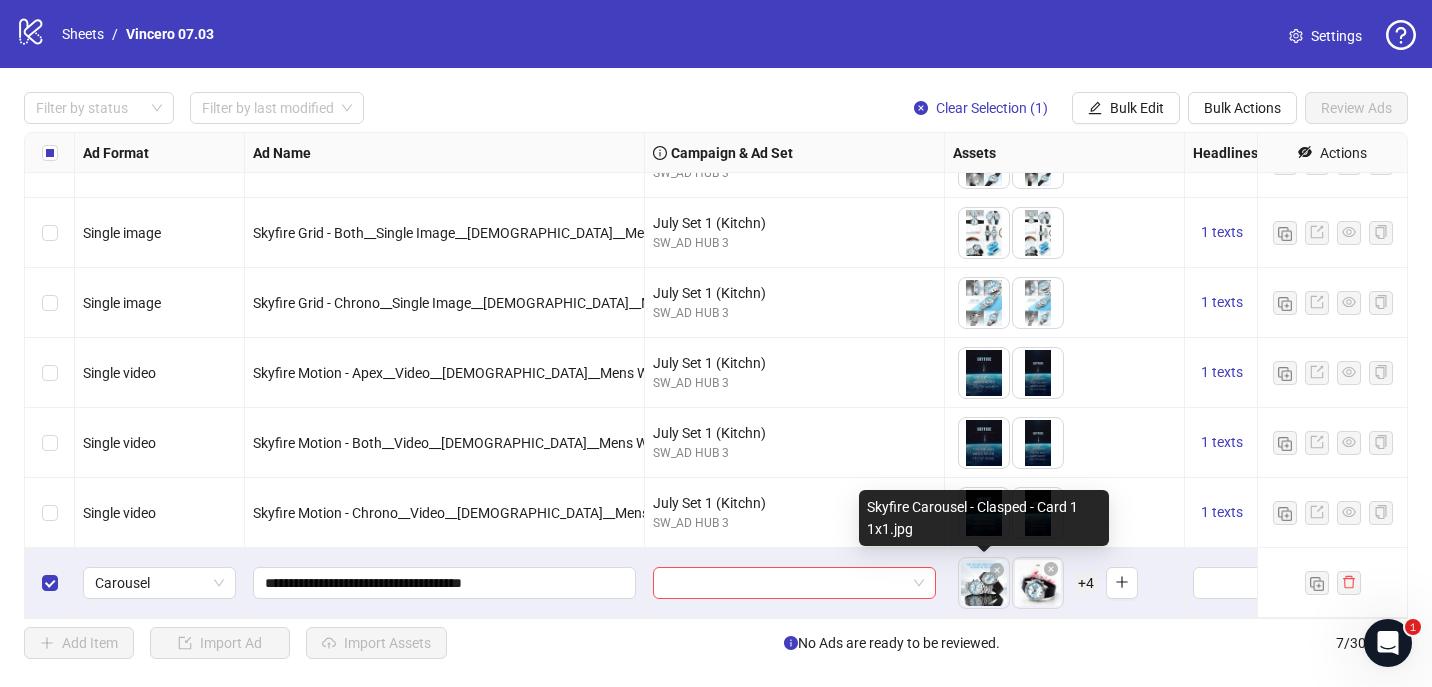 click on "logo/logo-mobile Sheets / Vincero 07.03 Settings   Filter by status Filter by last modified Clear Selection (1) Bulk Edit Bulk Actions Review Ads Ad Format Ad Name Campaign & Ad Set Assets Headlines Primary Texts Destination URL Call to Action Actions Single image Skyfire Grid__Single Image__[DEMOGRAPHIC_DATA]__Mens Watches__[DATE] July Set 1 (Kitchn) SW_AD HUB 3
To pick up a draggable item, press the space bar.
While dragging, use the arrow keys to move the item.
Press space again to drop the item in its new position, or press escape to cancel.
1 texts 1 texts Single image Skyfire Grid - Both__Single Image__[DEMOGRAPHIC_DATA]__Mens Watches__[DATE] July Set 1 (Kitchn) SW_AD HUB 3
To pick up a draggable item, press the space bar.
While dragging, use the arrow keys to move the item.
Press space again to drop the item in its new position, or press escape to cancel.
1 texts 1 texts Single image Skyfire Grid - Chrono__Single Image__[DEMOGRAPHIC_DATA]__Mens Watches__[DATE] July Set 1 (Kitchn) SW_AD HUB 3 1 texts" at bounding box center [716, 343] 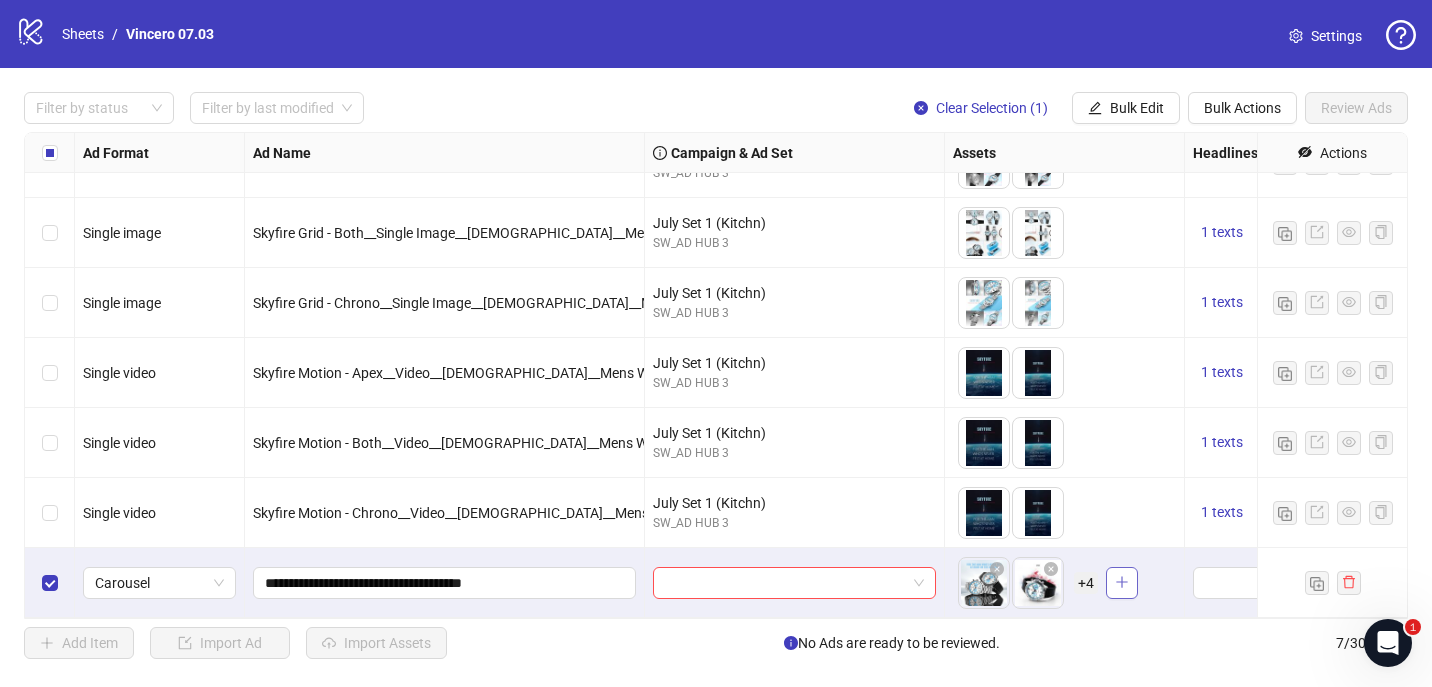 click at bounding box center (1122, 583) 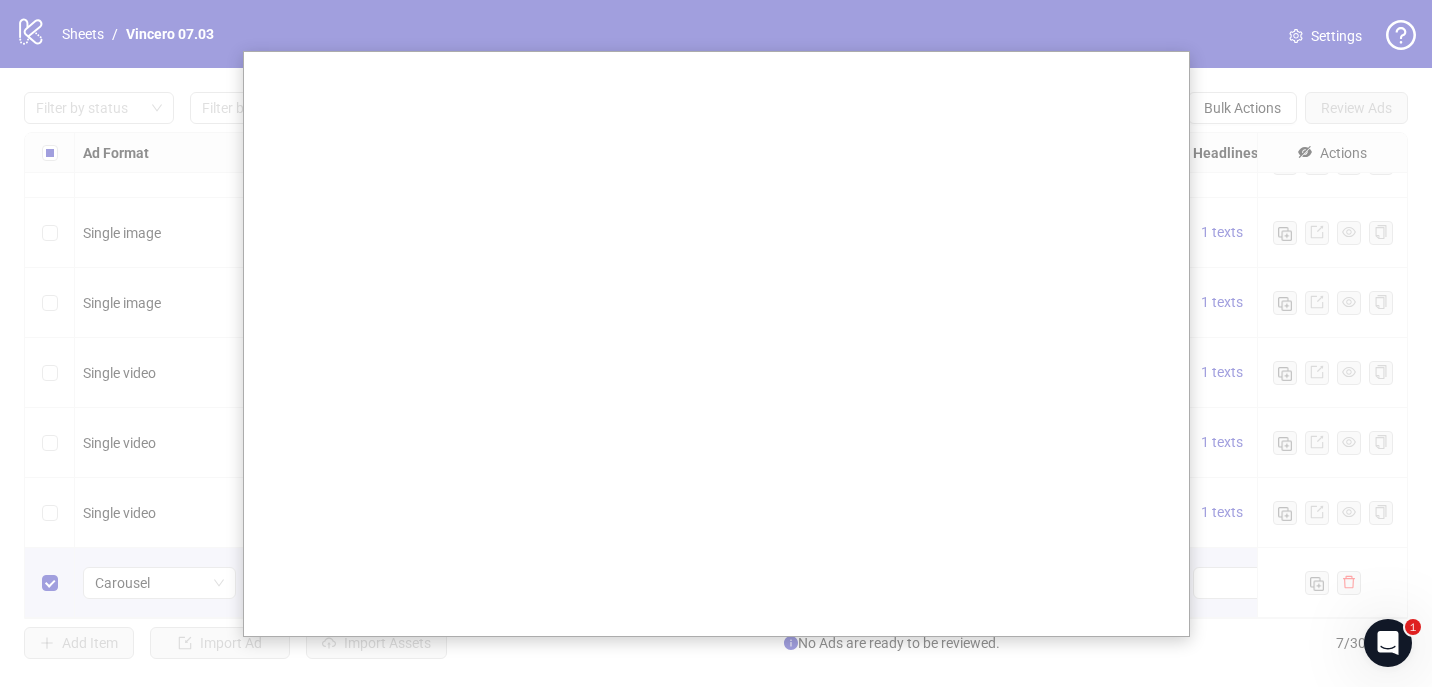 click at bounding box center (716, 343) 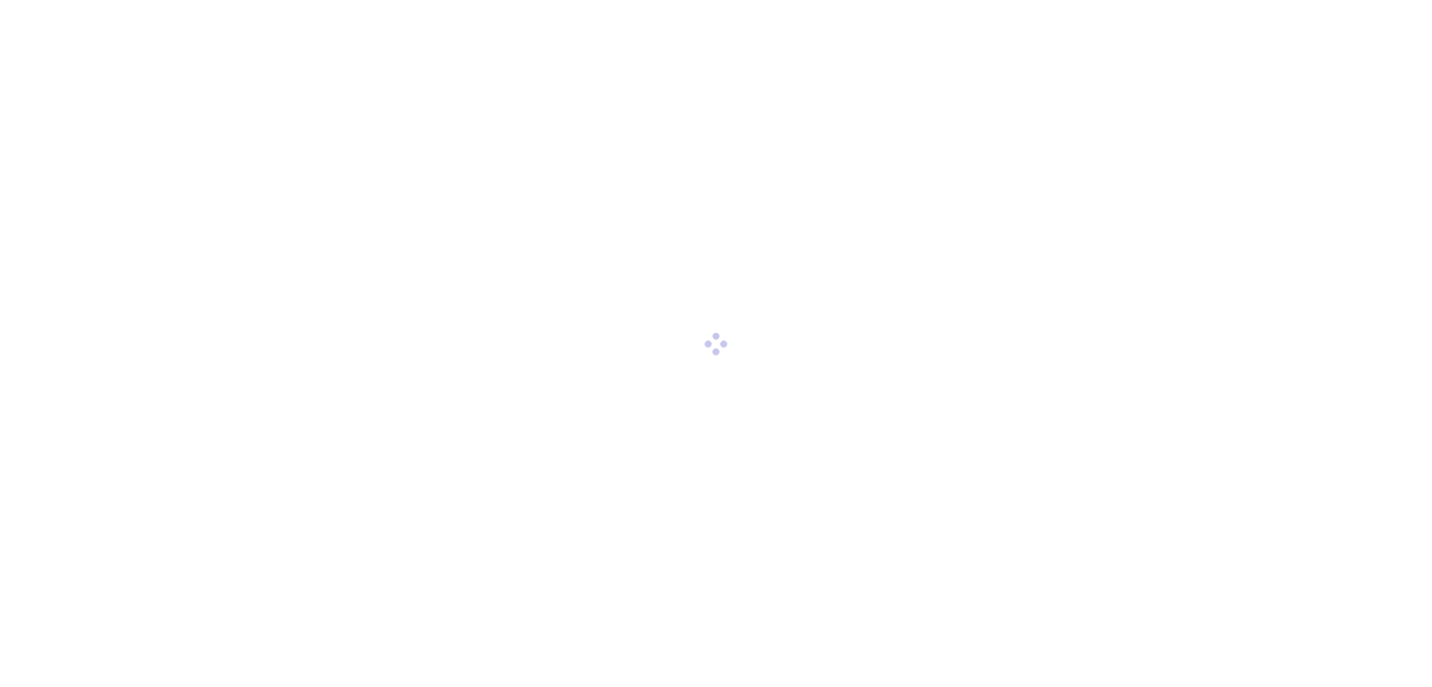 scroll, scrollTop: 0, scrollLeft: 0, axis: both 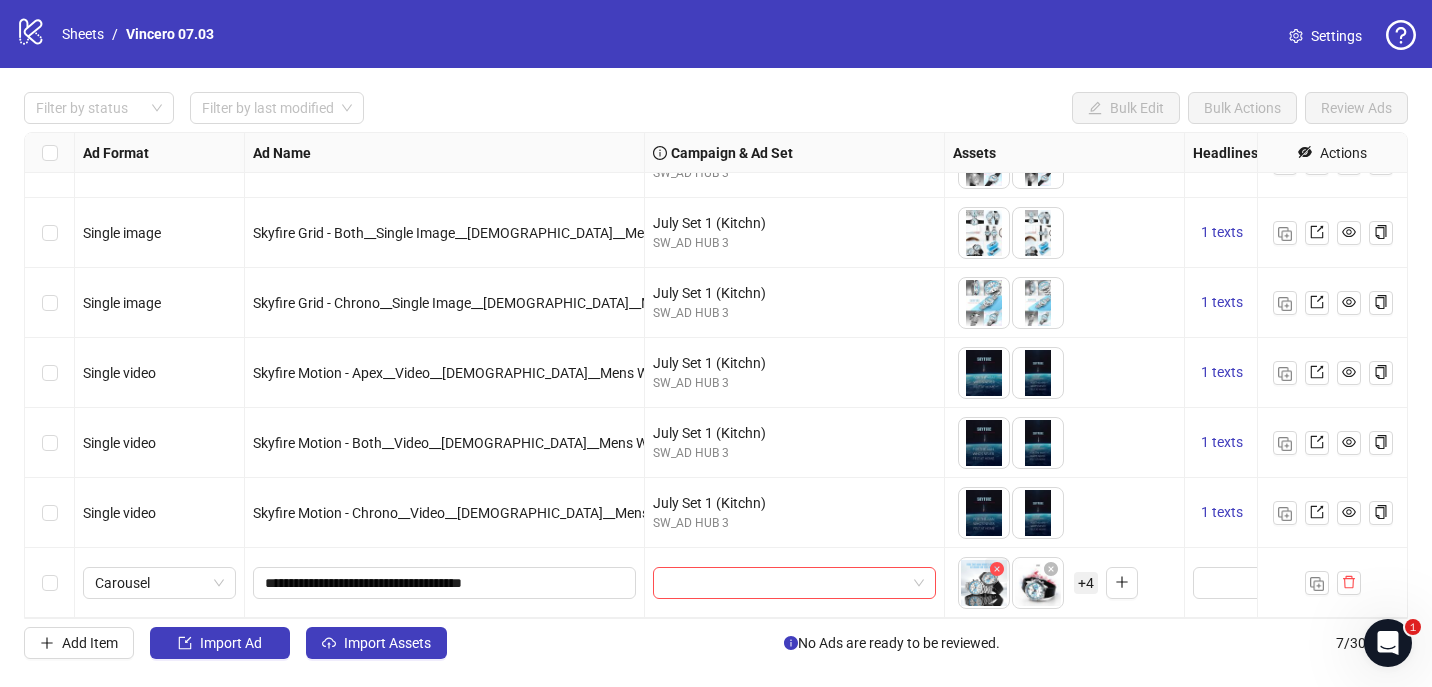 click 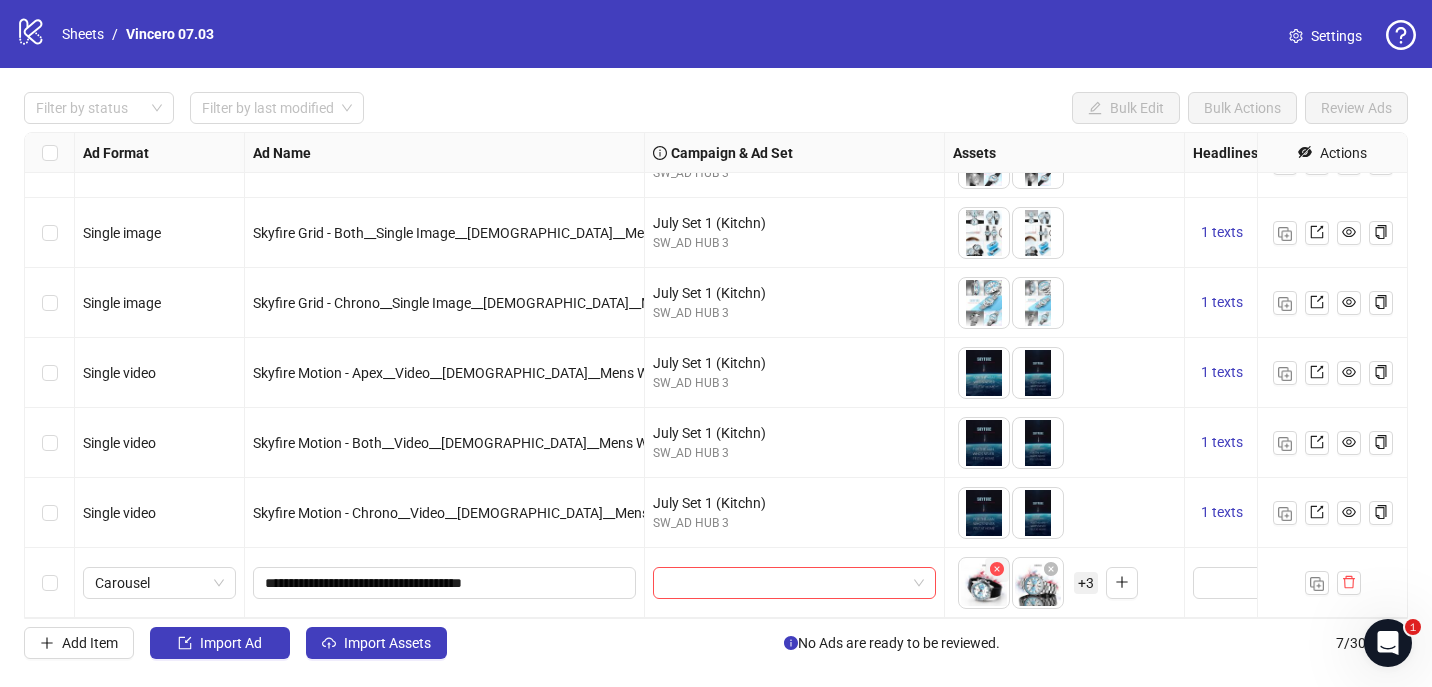 click 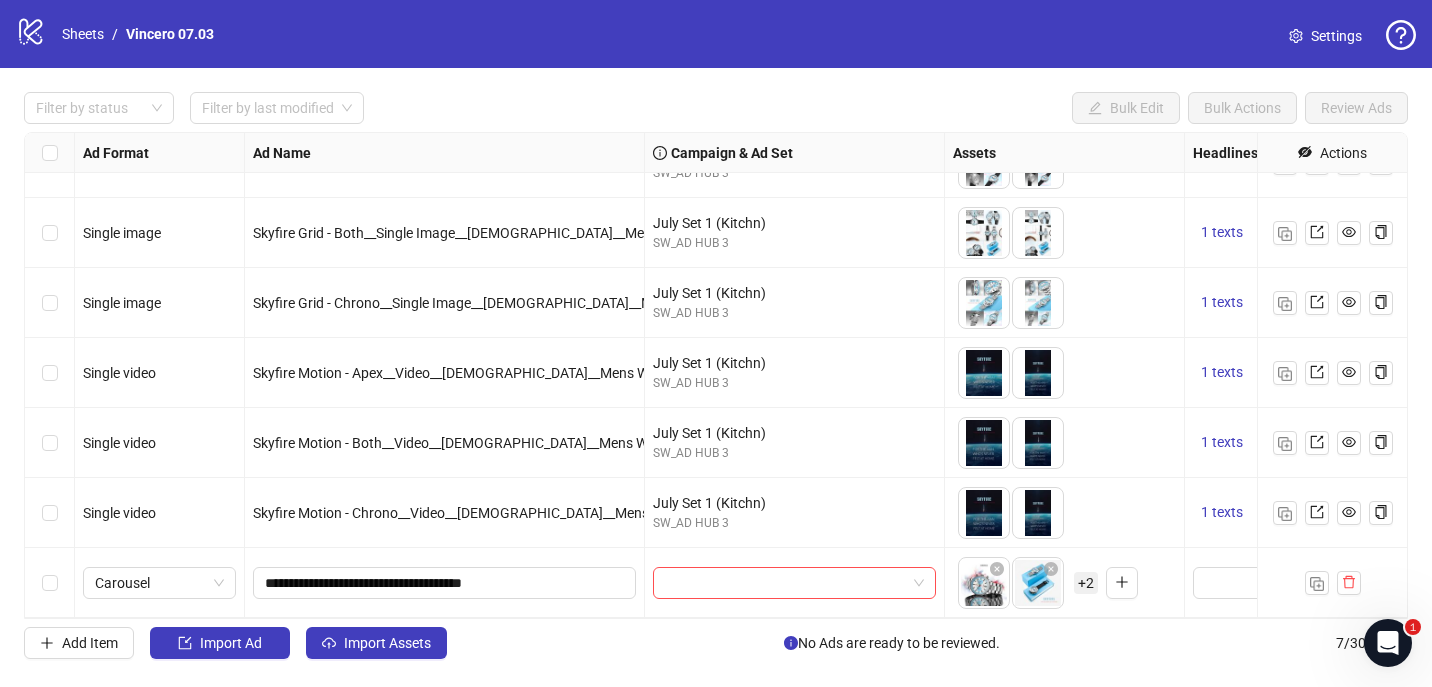 click 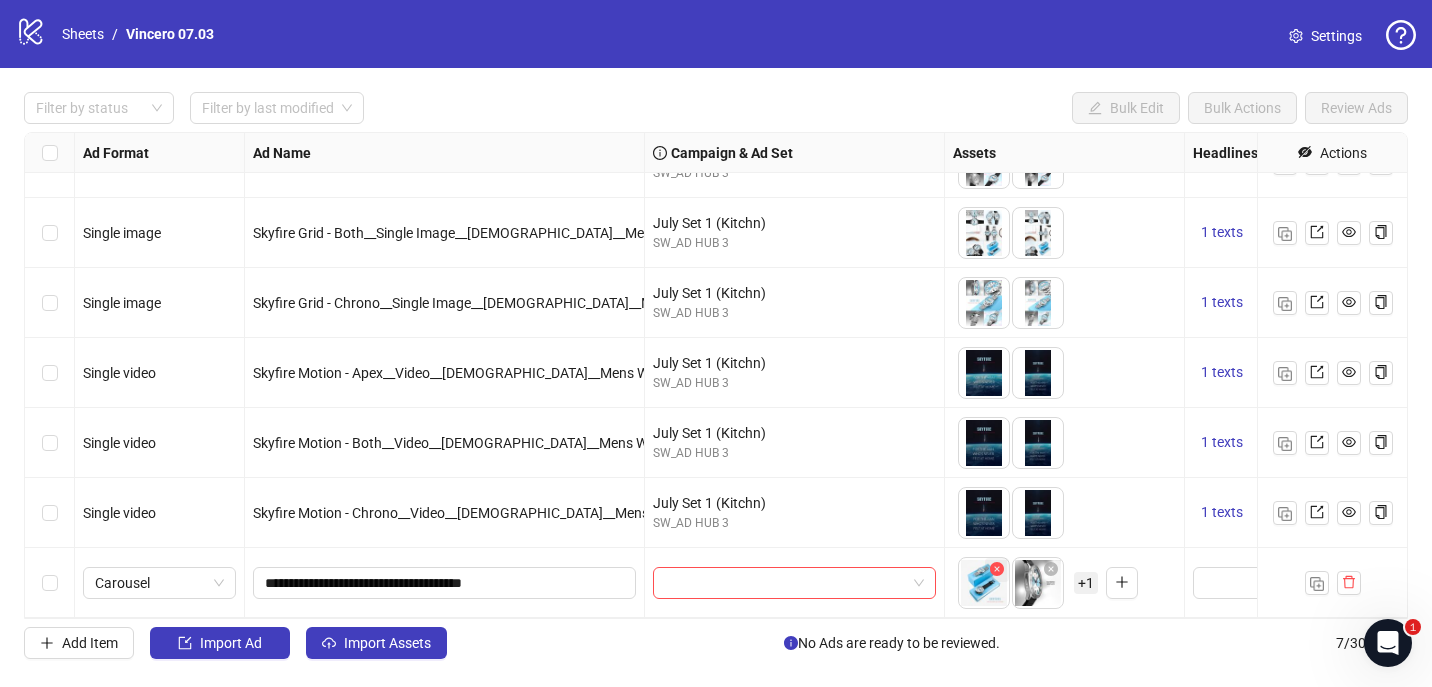 click 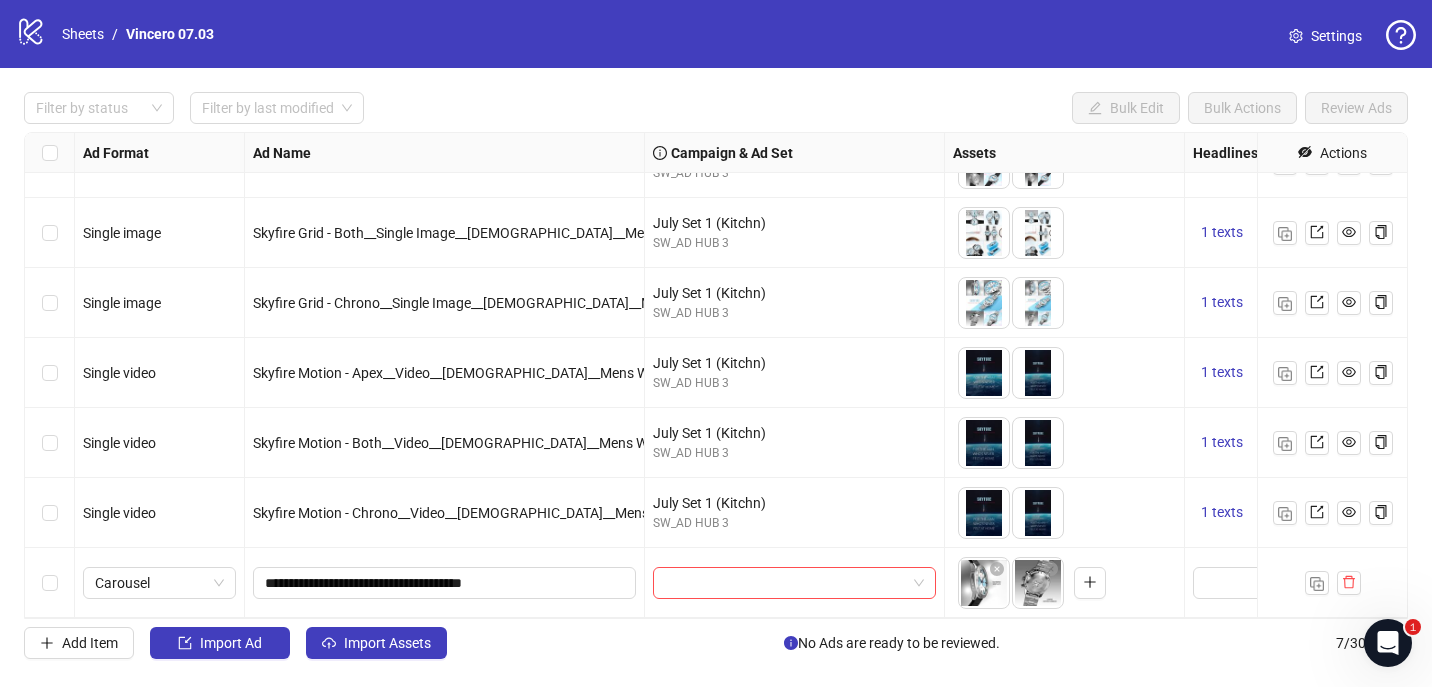 click 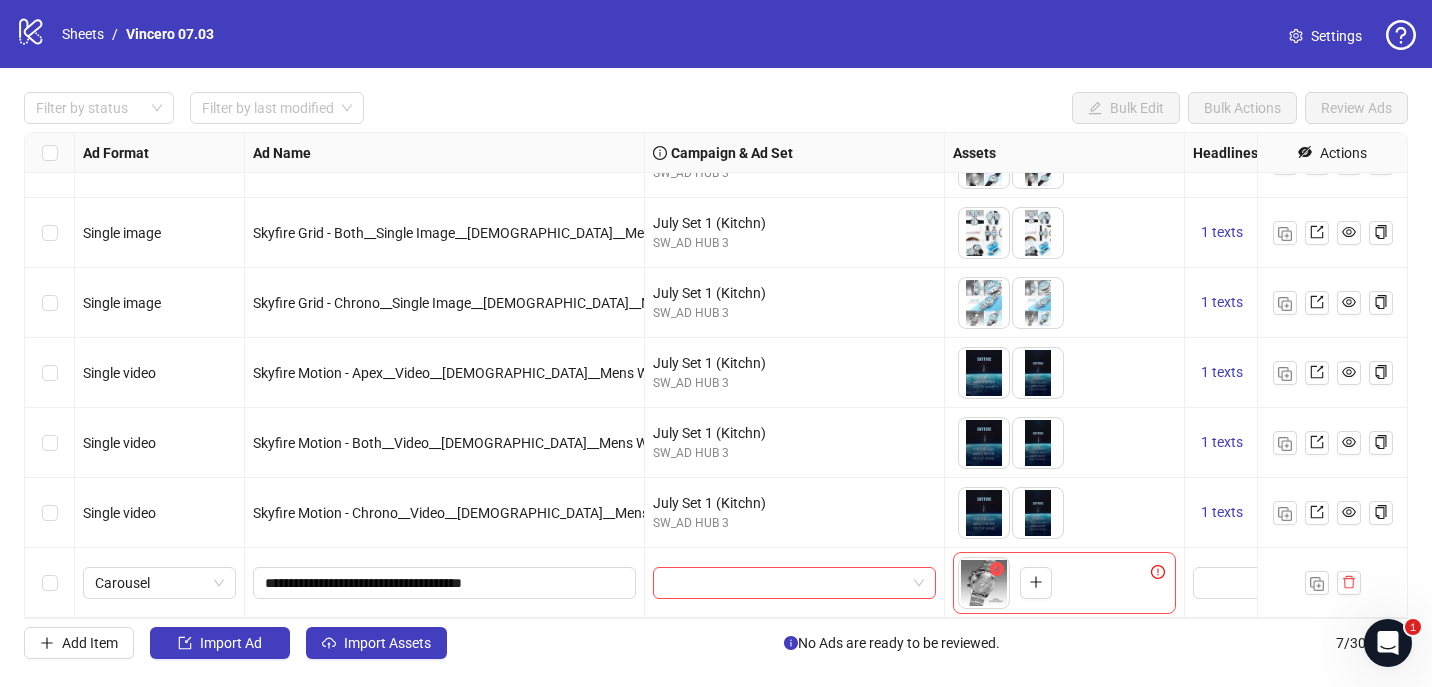 click 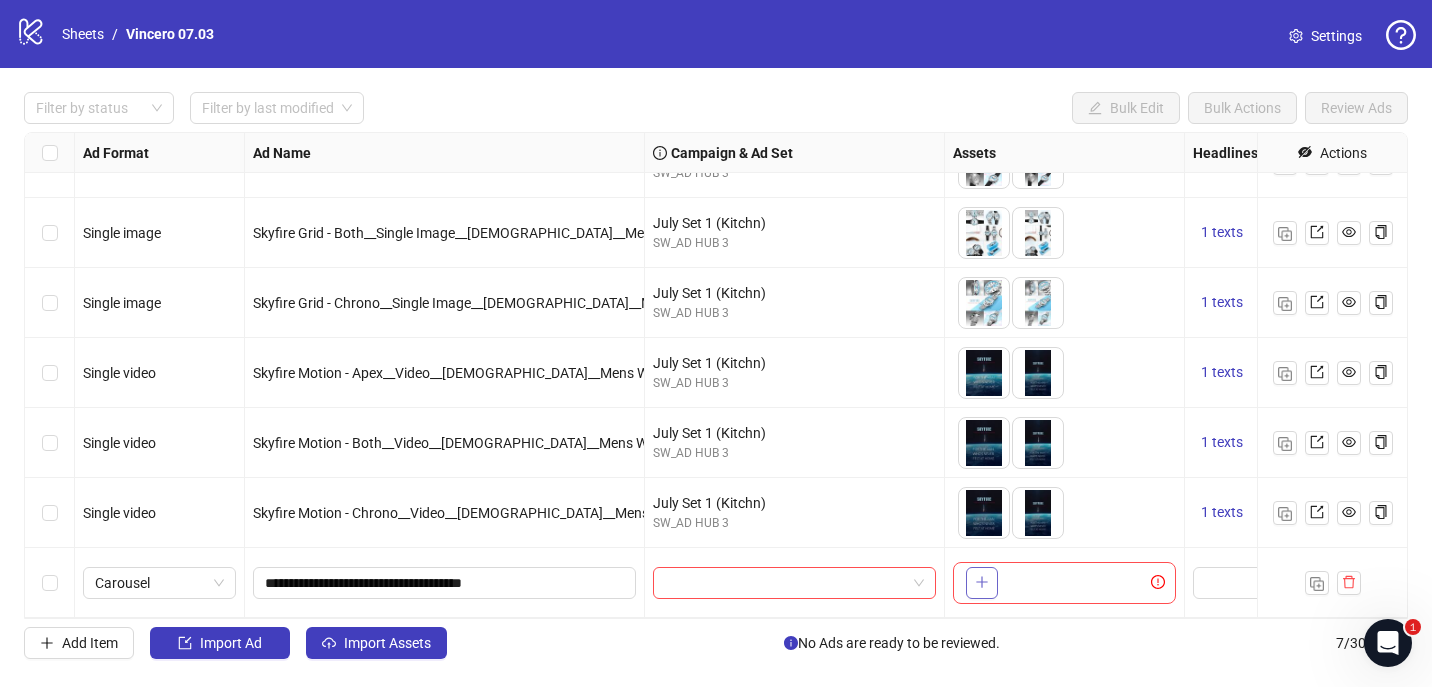 click at bounding box center [982, 582] 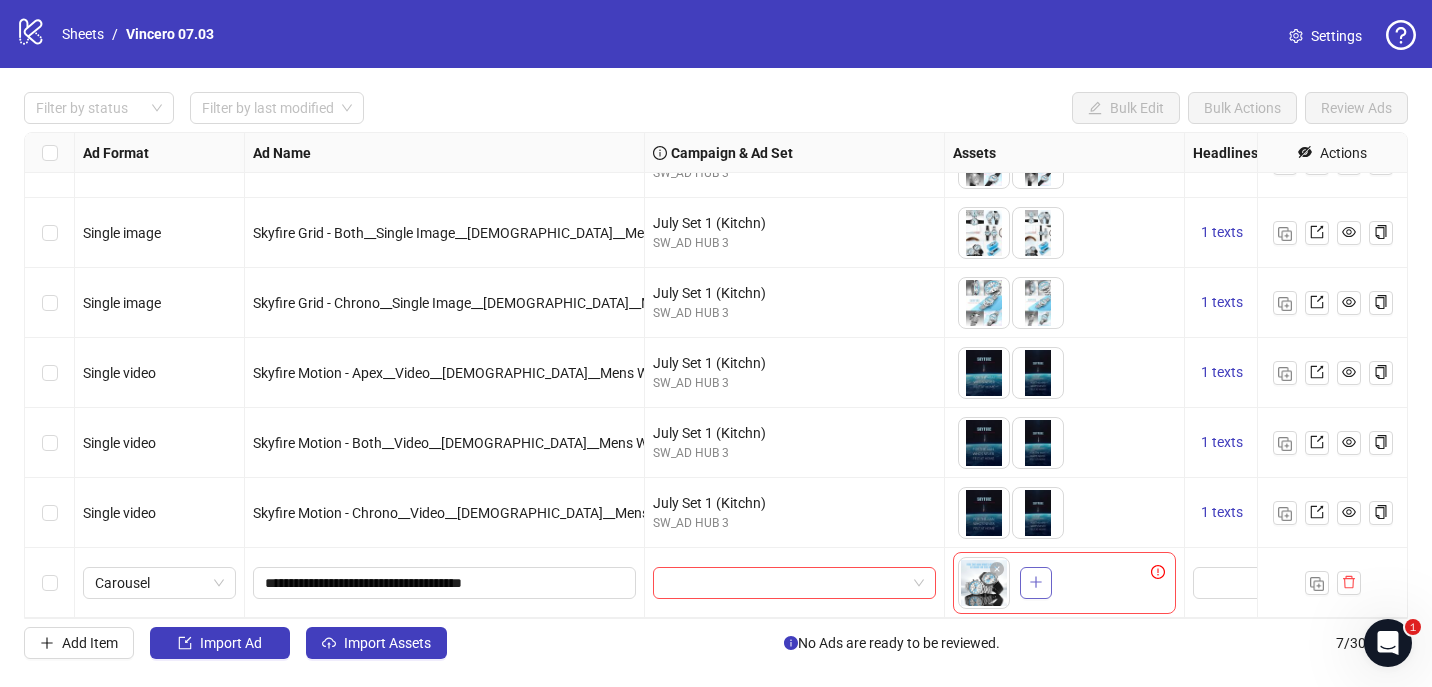 click at bounding box center [1036, 583] 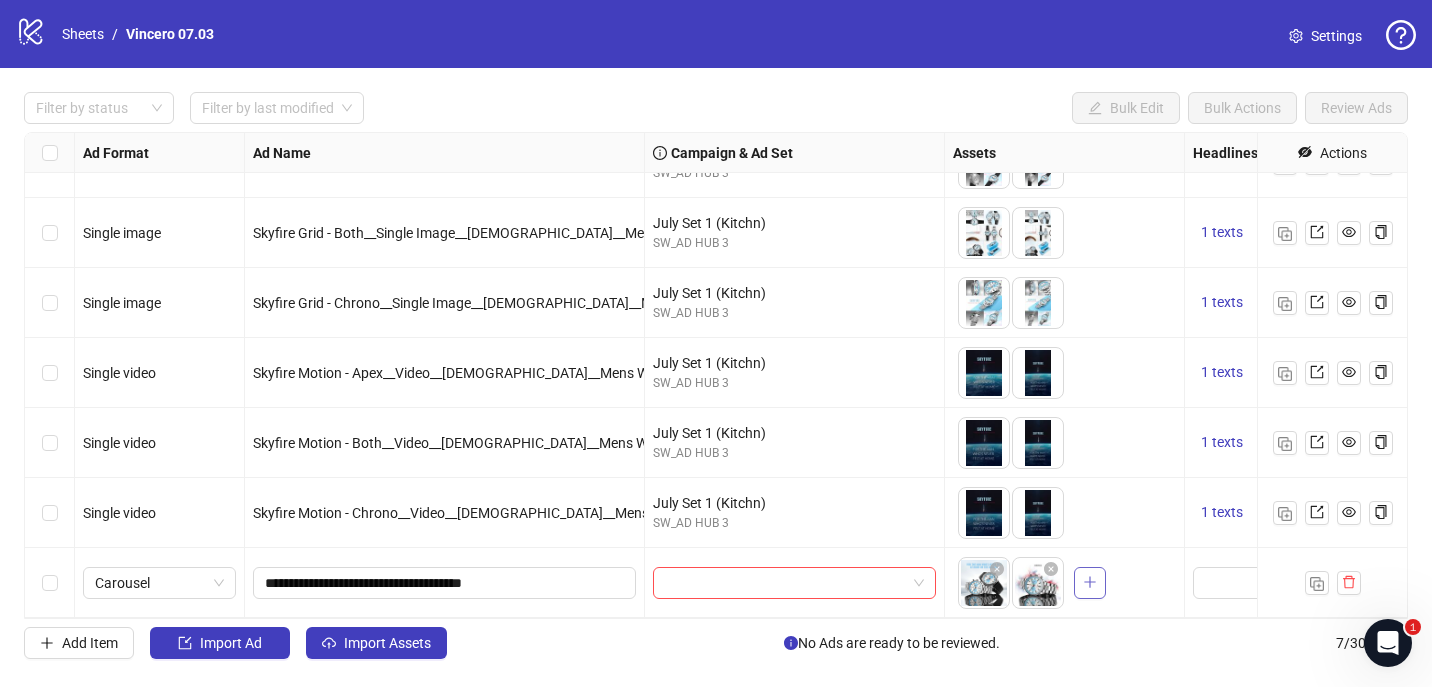 click 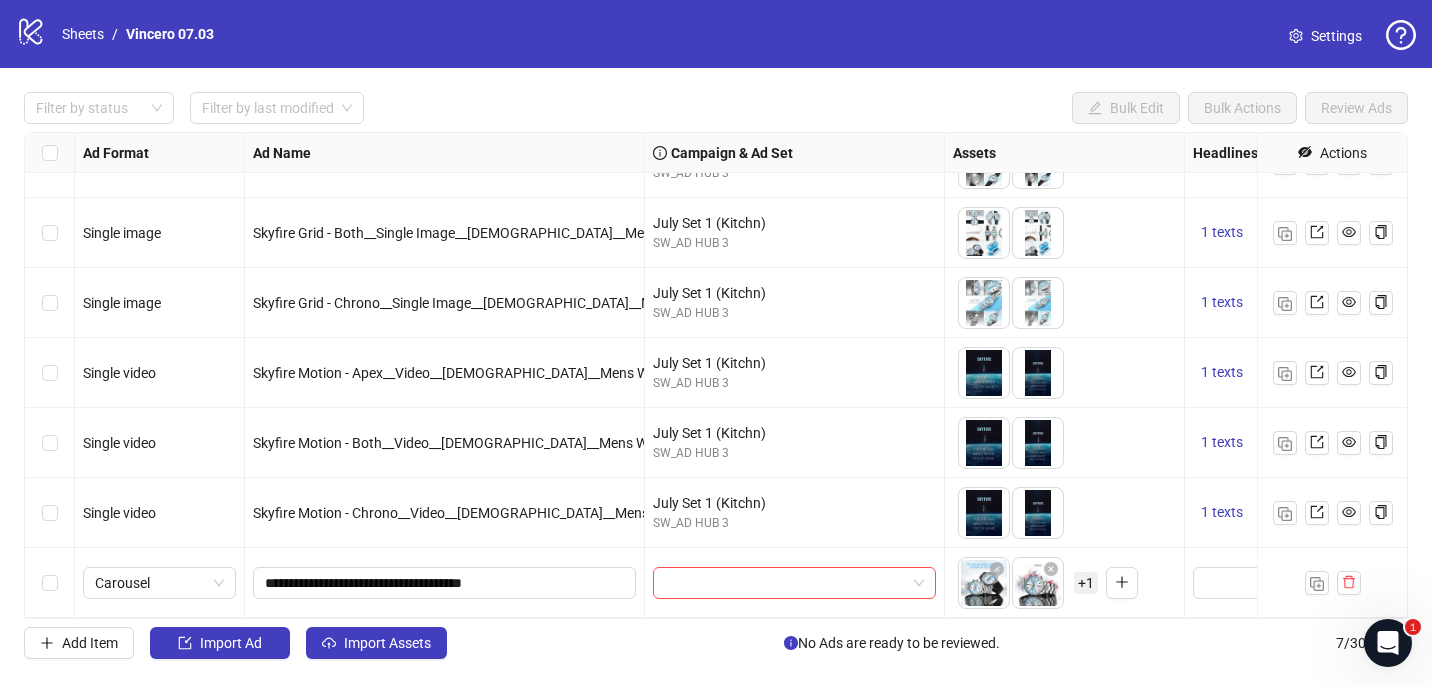 click on "+ 1" at bounding box center (1086, 583) 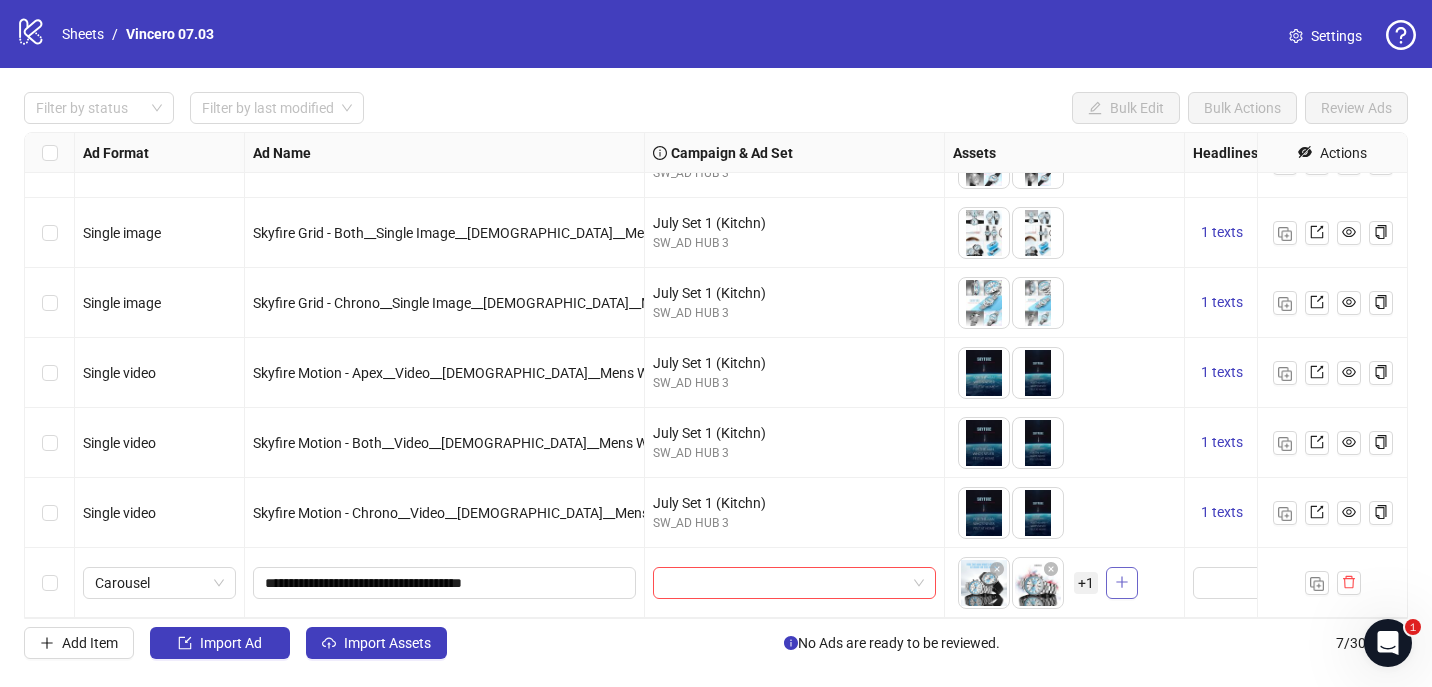 click at bounding box center (1122, 583) 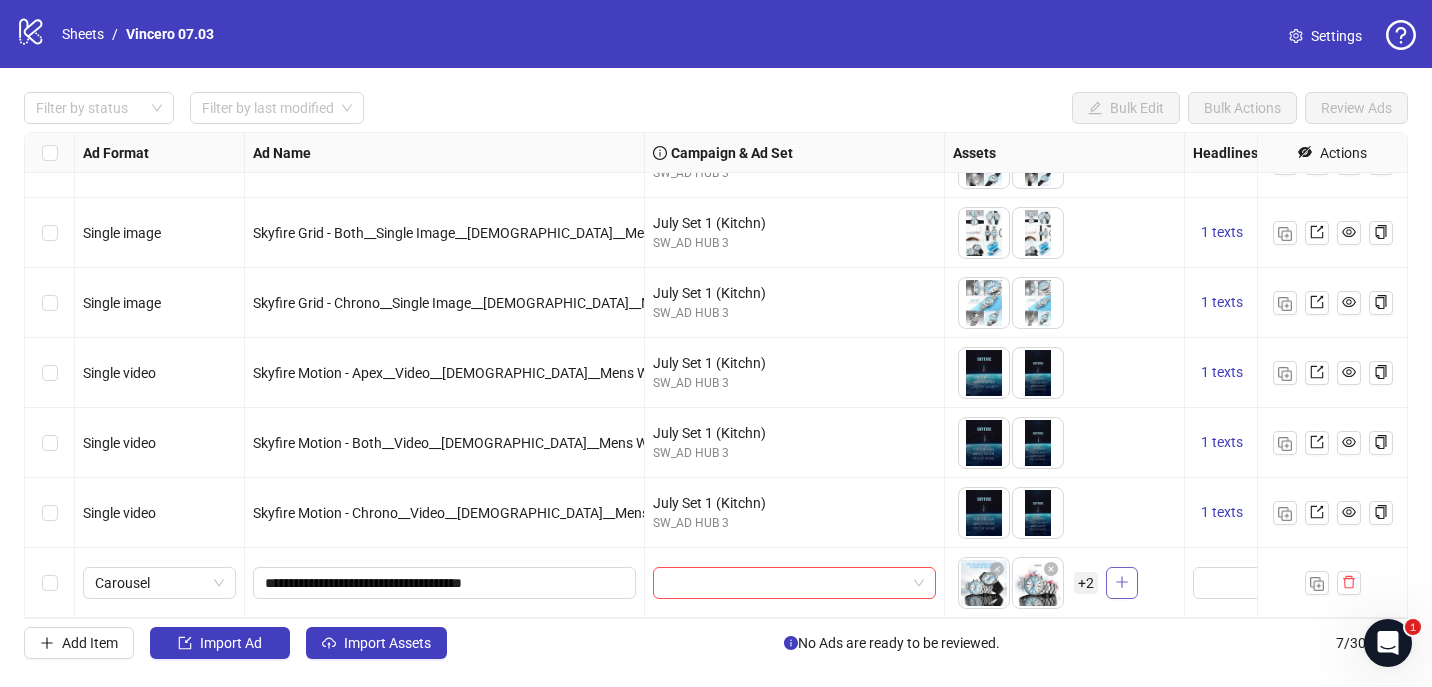 click 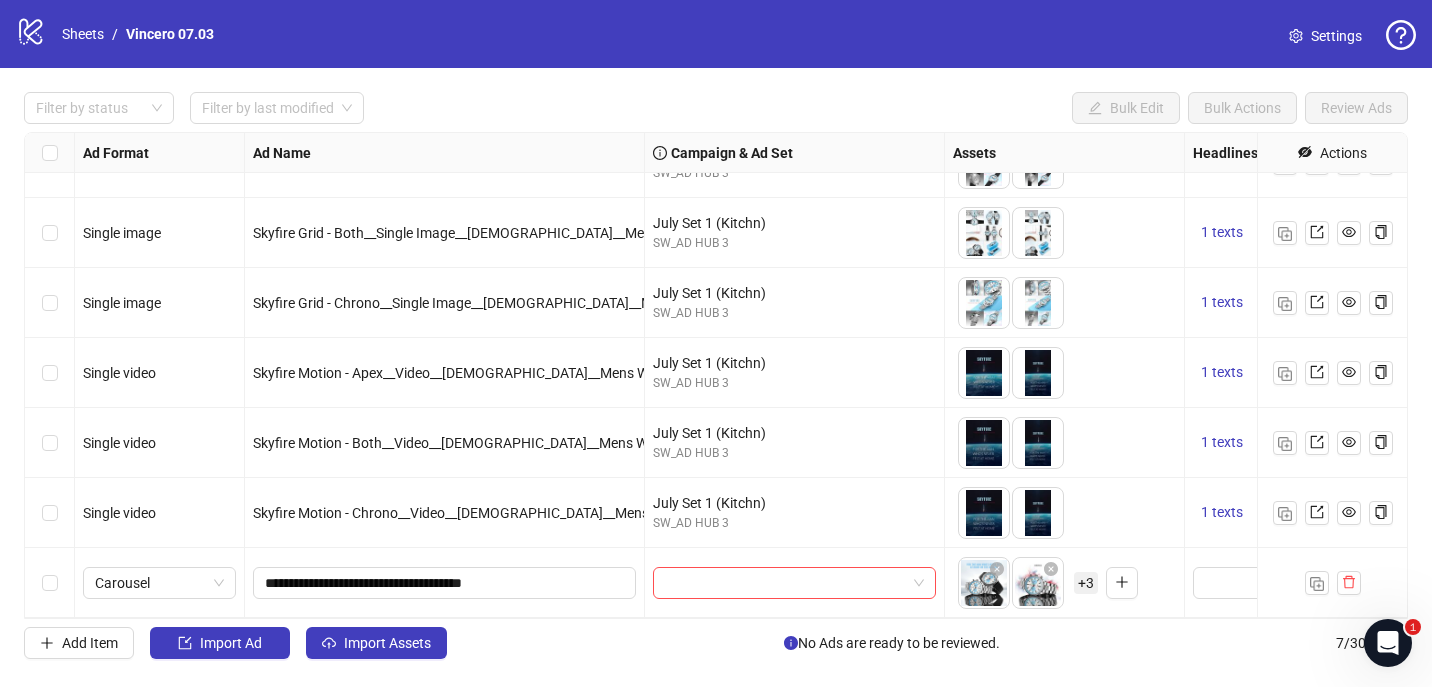 click on "+ 3" at bounding box center [1086, 583] 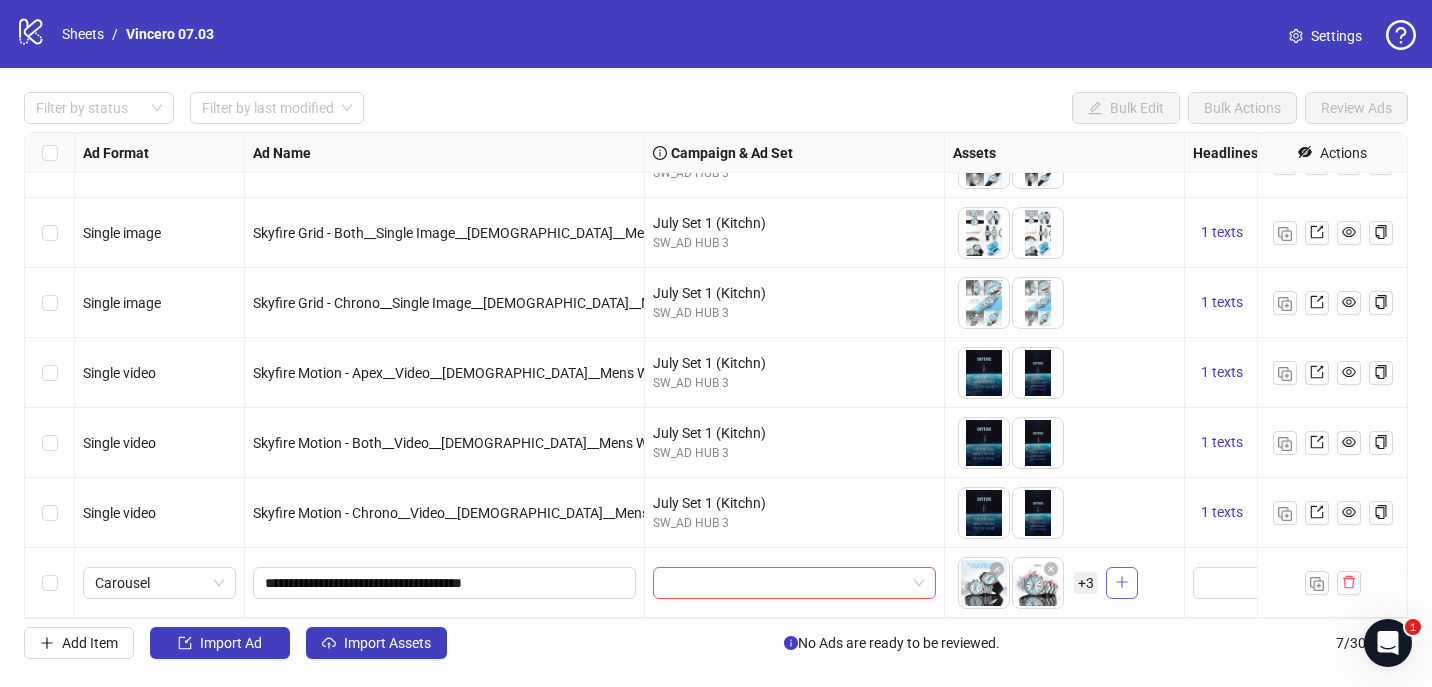 click at bounding box center [1122, 583] 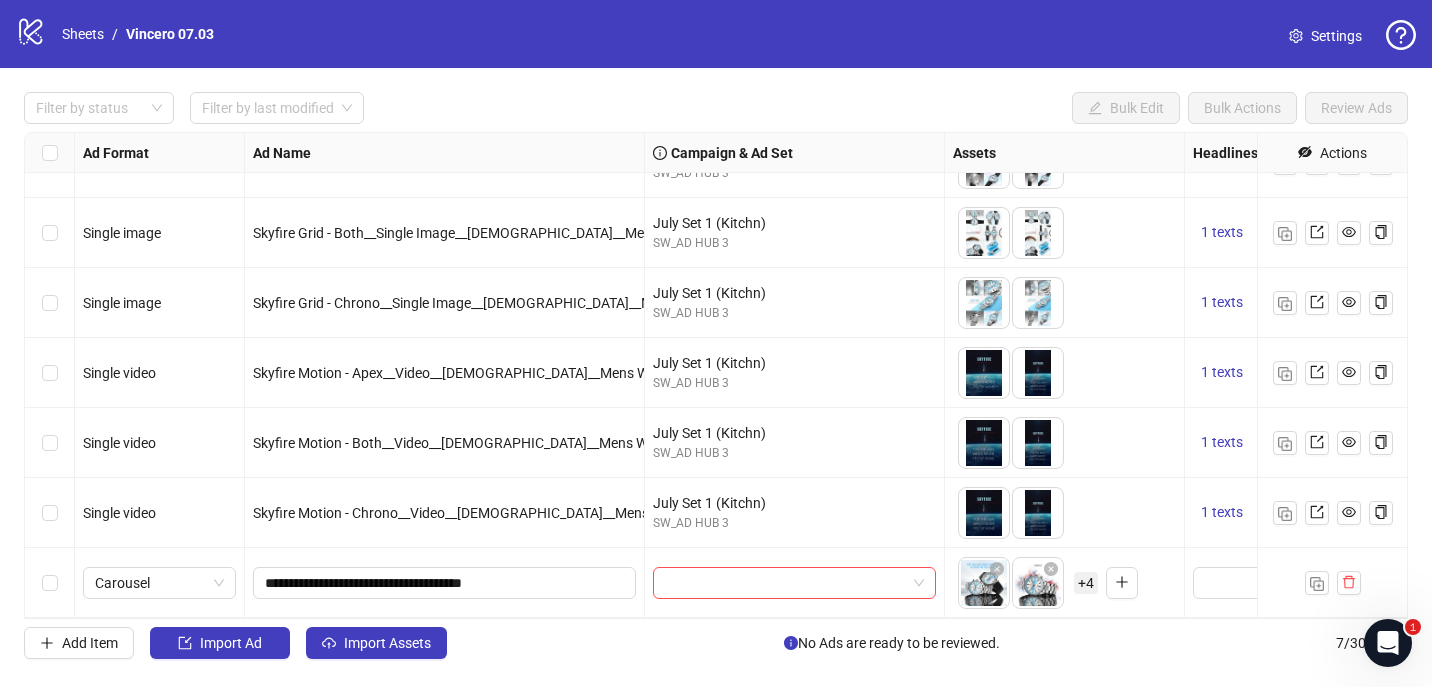 click on "+ 4" at bounding box center (1086, 583) 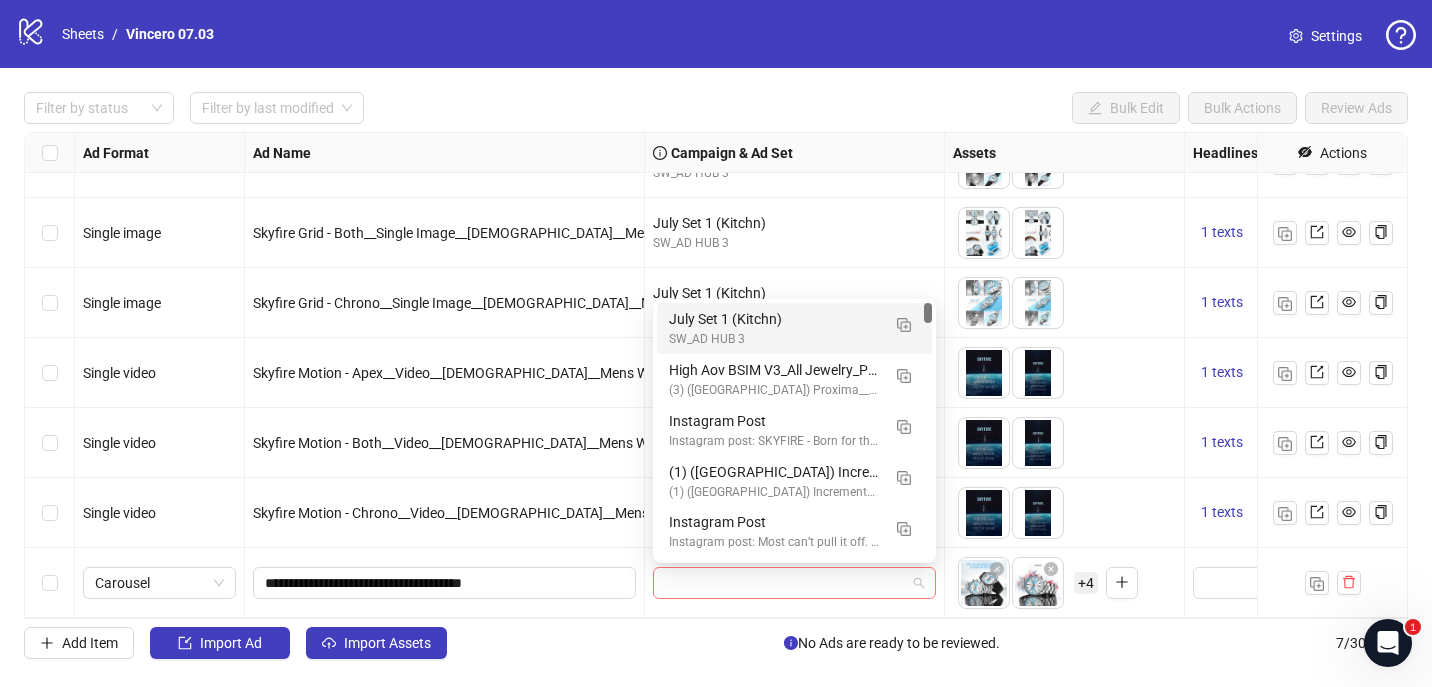 click at bounding box center [785, 583] 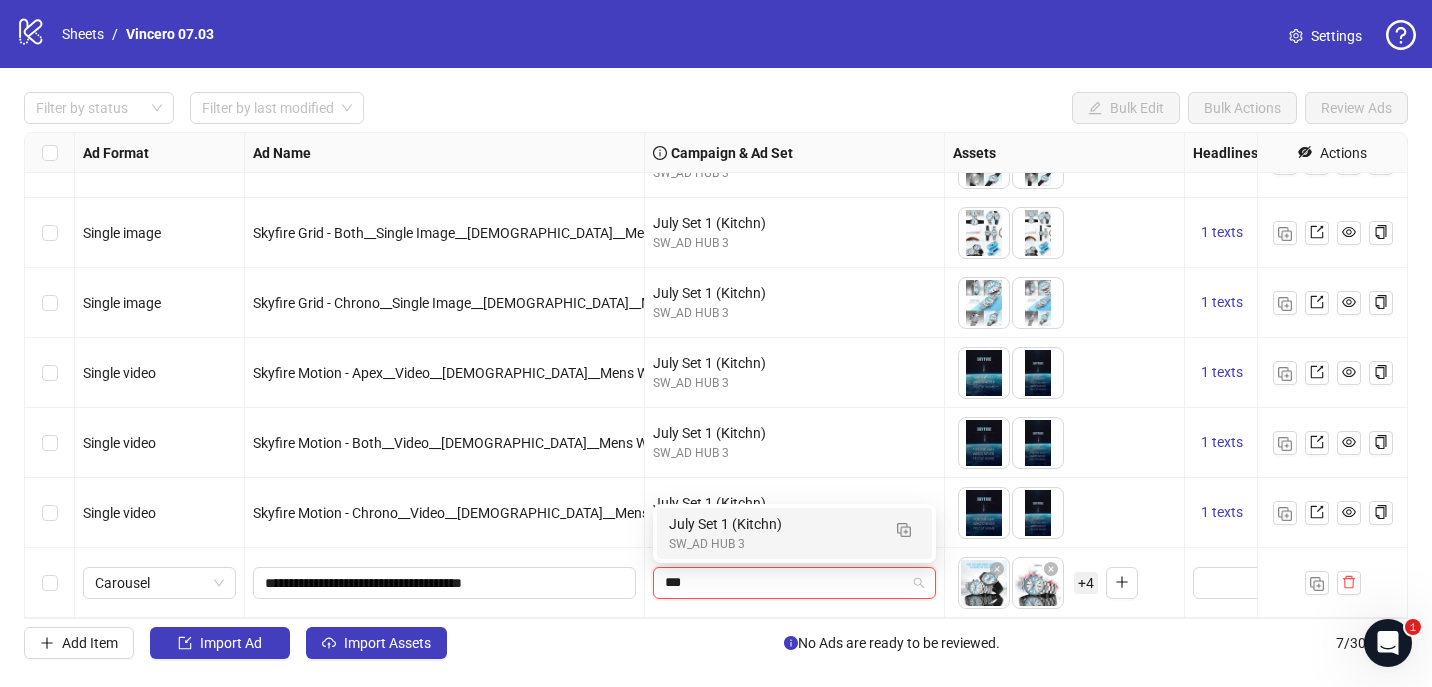 type on "****" 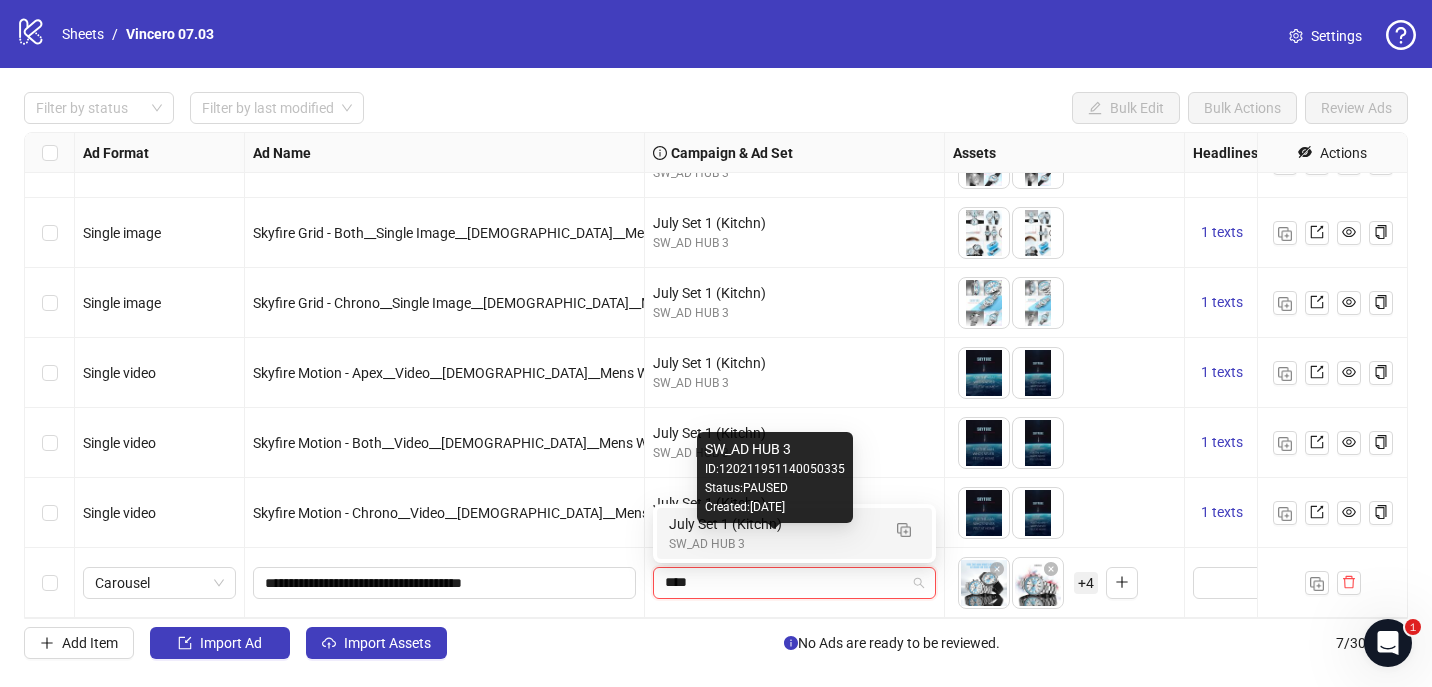 click on "SW_AD HUB 3" at bounding box center (774, 544) 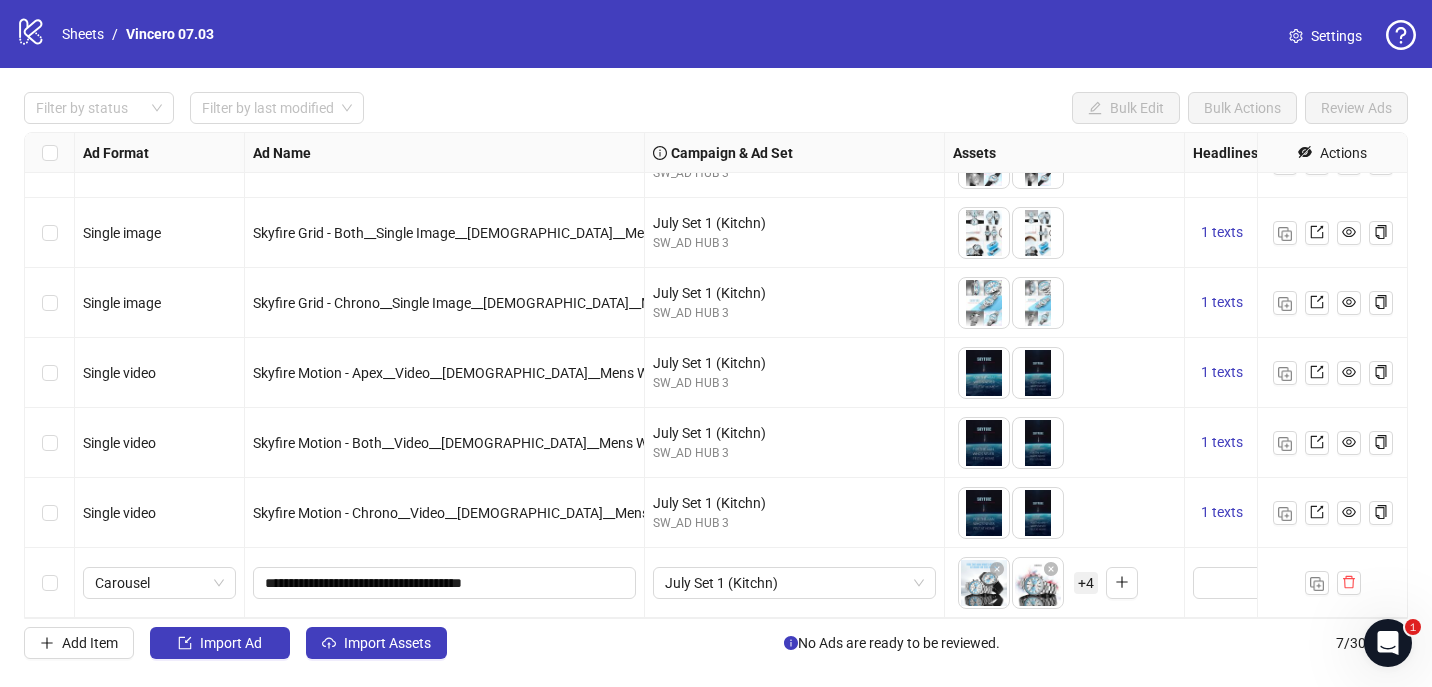 click on "**********" at bounding box center [445, 583] 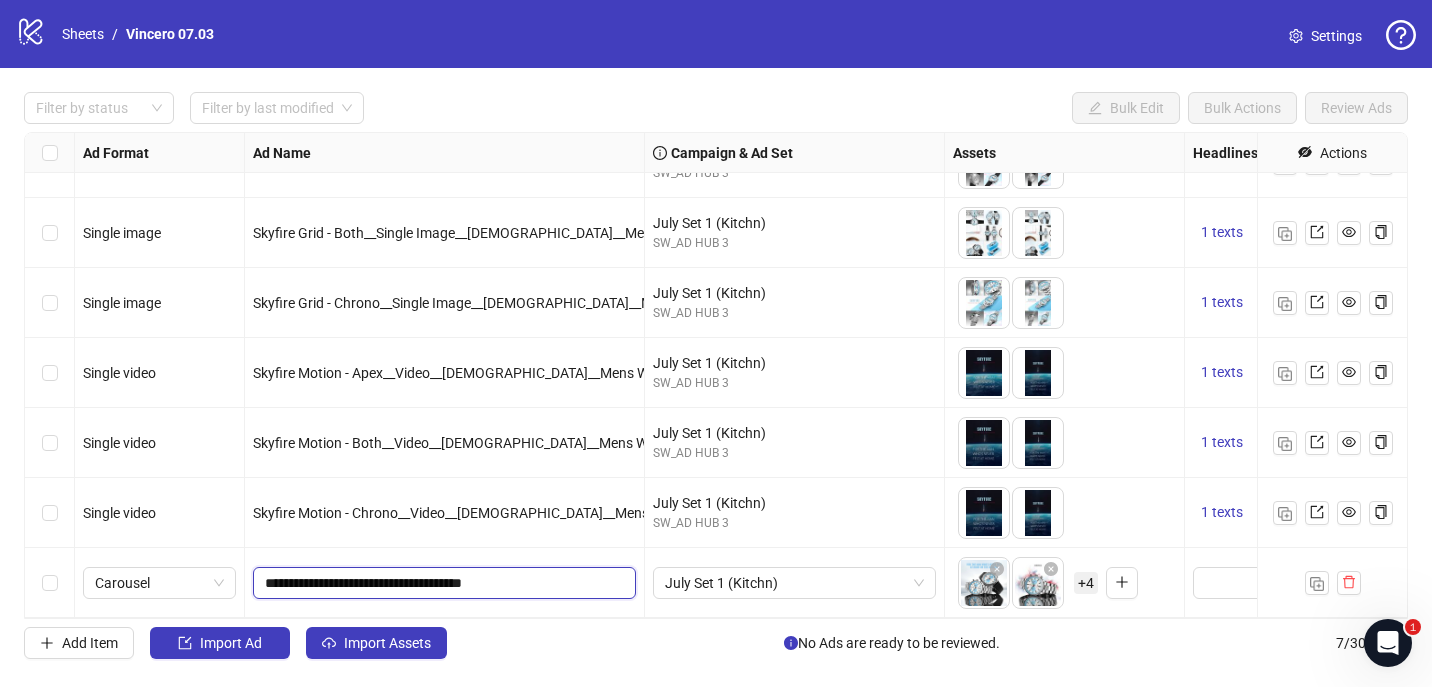 click on "**********" at bounding box center [442, 583] 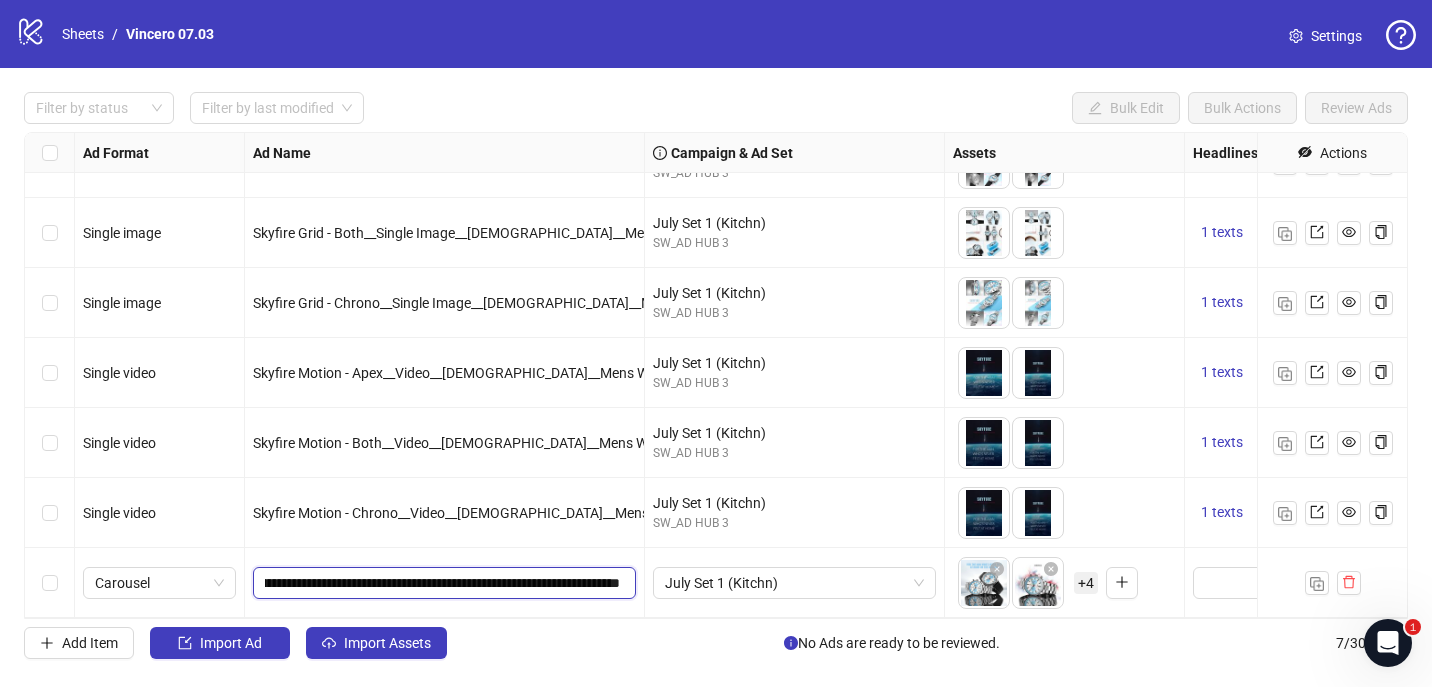 type on "**********" 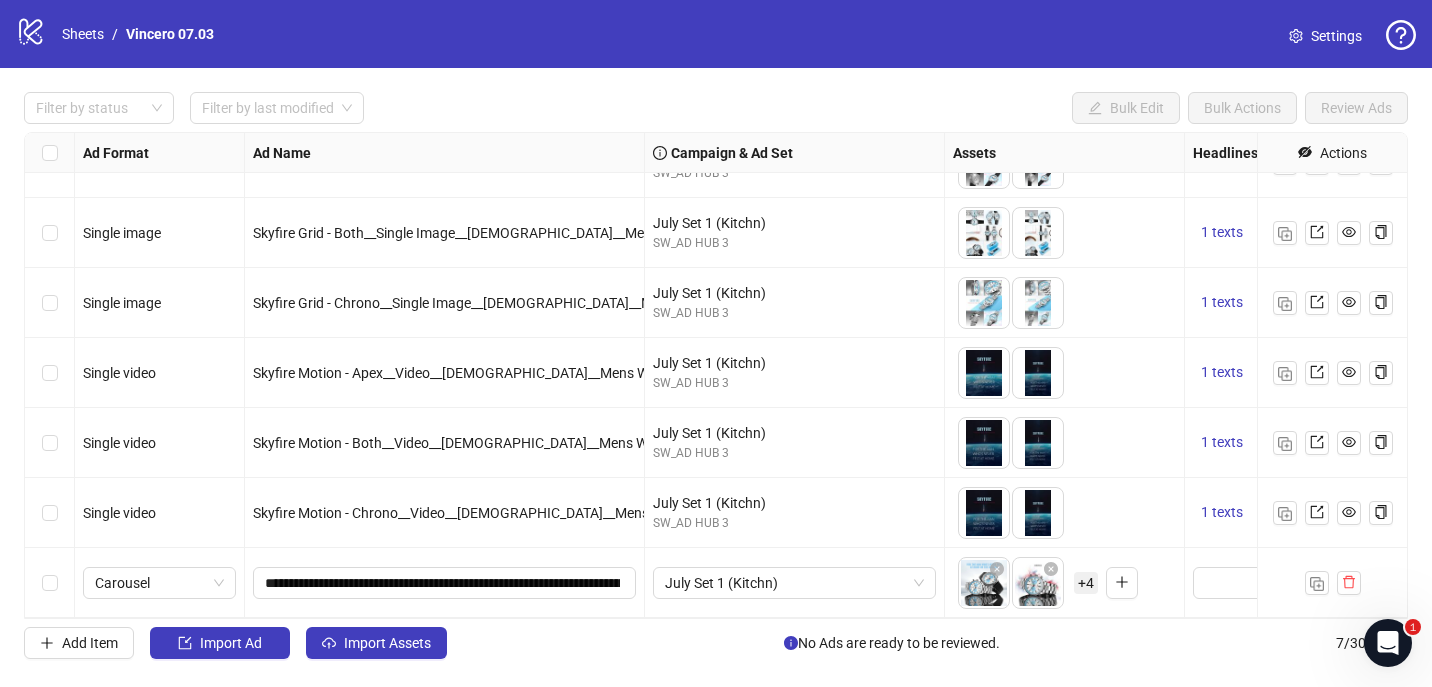 click on "Filter by status Filter by last modified Bulk Edit Bulk Actions Review Ads Ad Format Ad Name Campaign & Ad Set Assets Headlines Primary Texts Destination URL Call to Action Actions Single image Skyfire Grid__Single Image__Male__Mens Watches__07-03-2025 July Set 1 (Kitchn) SW_AD HUB 3
To pick up a draggable item, press the space bar.
While dragging, use the arrow keys to move the item.
Press space again to drop the item in its new position, or press escape to cancel.
1 texts 1 texts Single image Skyfire Grid - Both__Single Image__Male__Mens Watches__07-03-2025 July Set 1 (Kitchn) SW_AD HUB 3
To pick up a draggable item, press the space bar.
While dragging, use the arrow keys to move the item.
Press space again to drop the item in its new position, or press escape to cancel.
1 texts 1 texts Single image Skyfire Grid - Chrono__Single Image__Male__Mens Watches__07-03-2025 July Set 1 (Kitchn) SW_AD HUB 3 1 texts 1 texts Single video July Set 1 (Kitchn) SW_AD HUB 3 1 texts 1 texts" at bounding box center [716, 375] 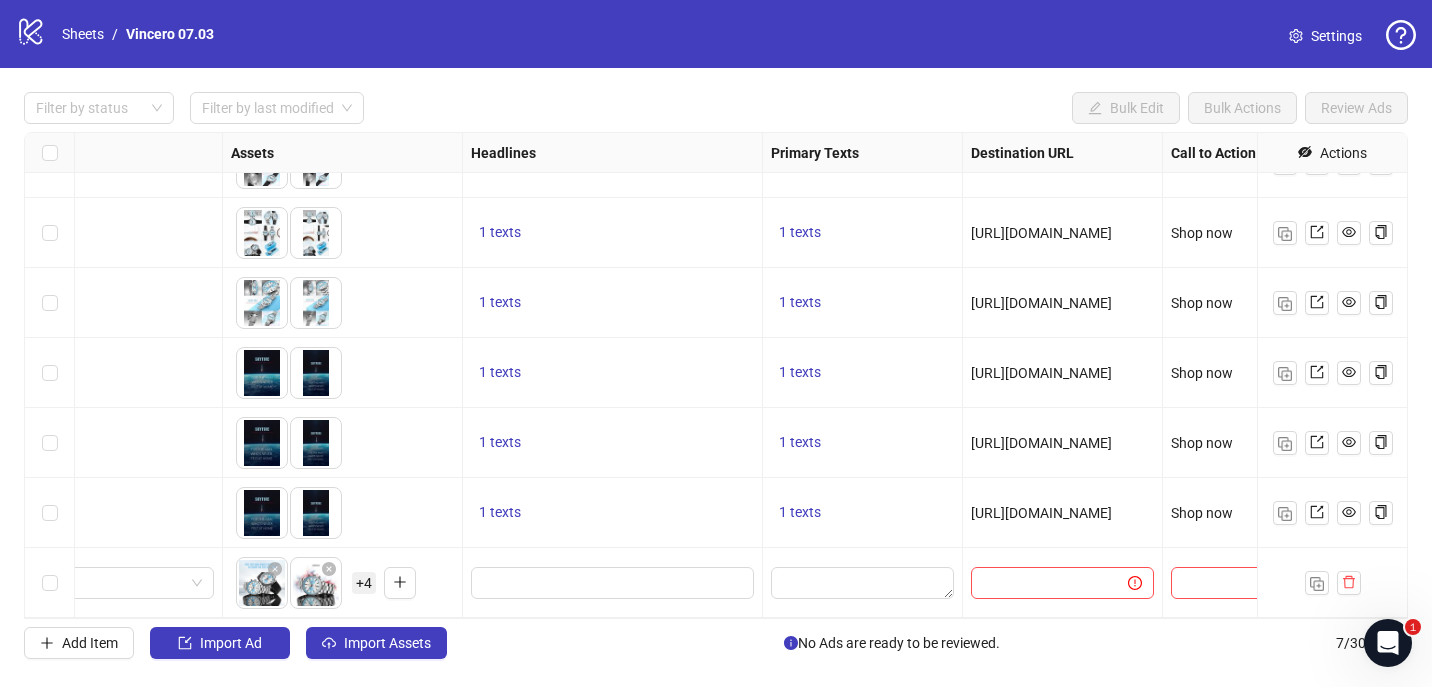 scroll, scrollTop: 45, scrollLeft: 788, axis: both 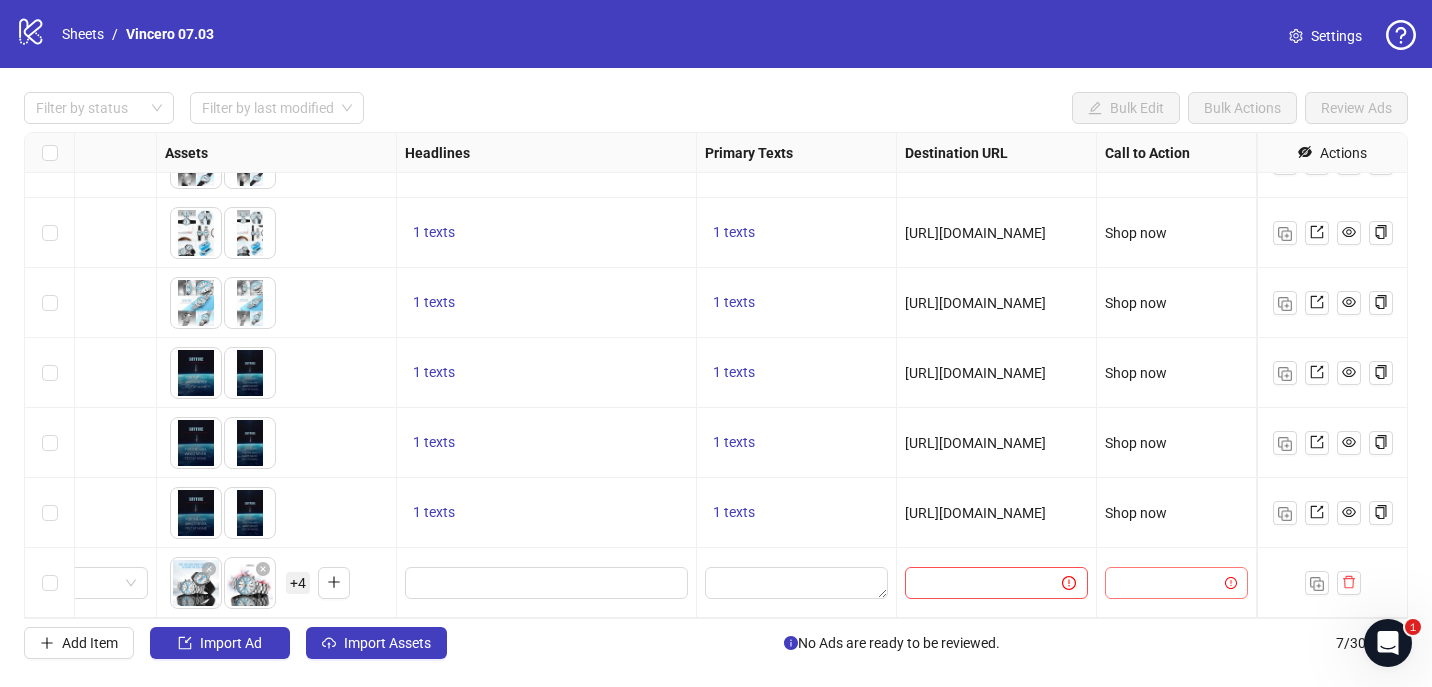 click at bounding box center [1167, 583] 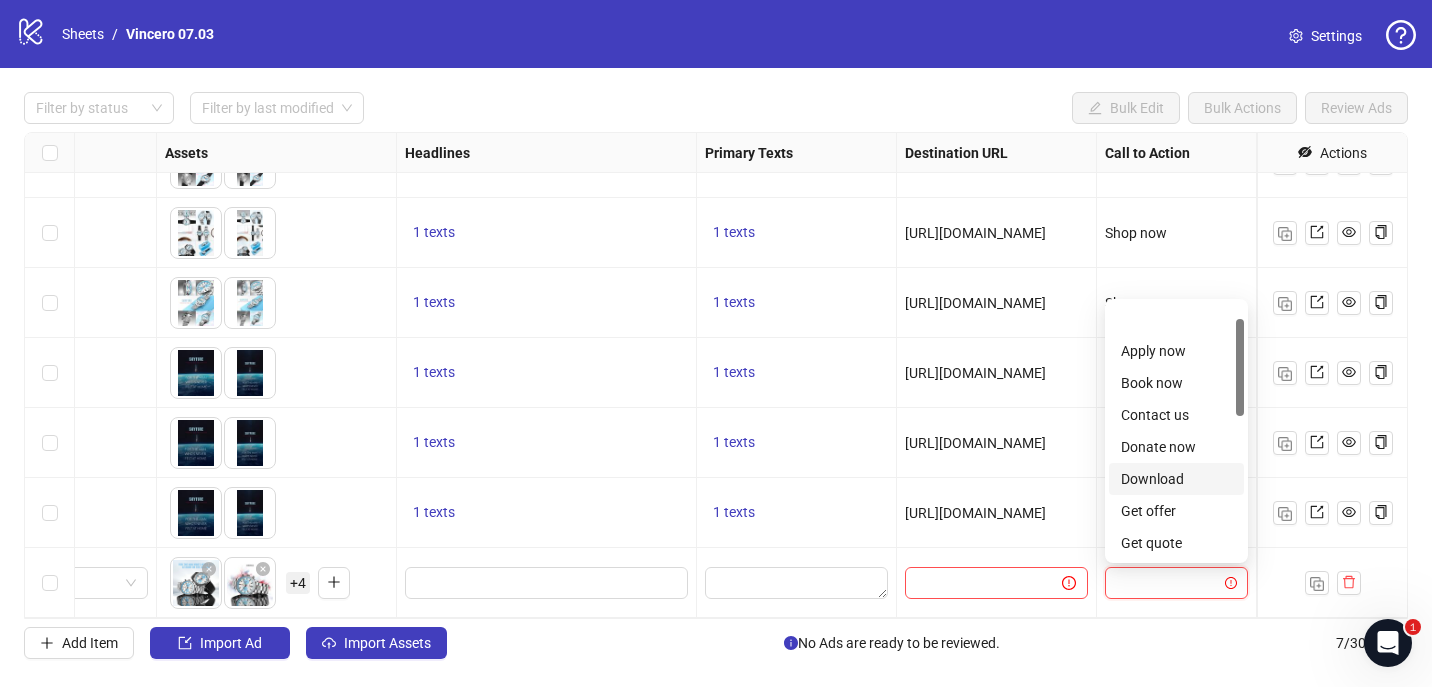 scroll, scrollTop: 416, scrollLeft: 0, axis: vertical 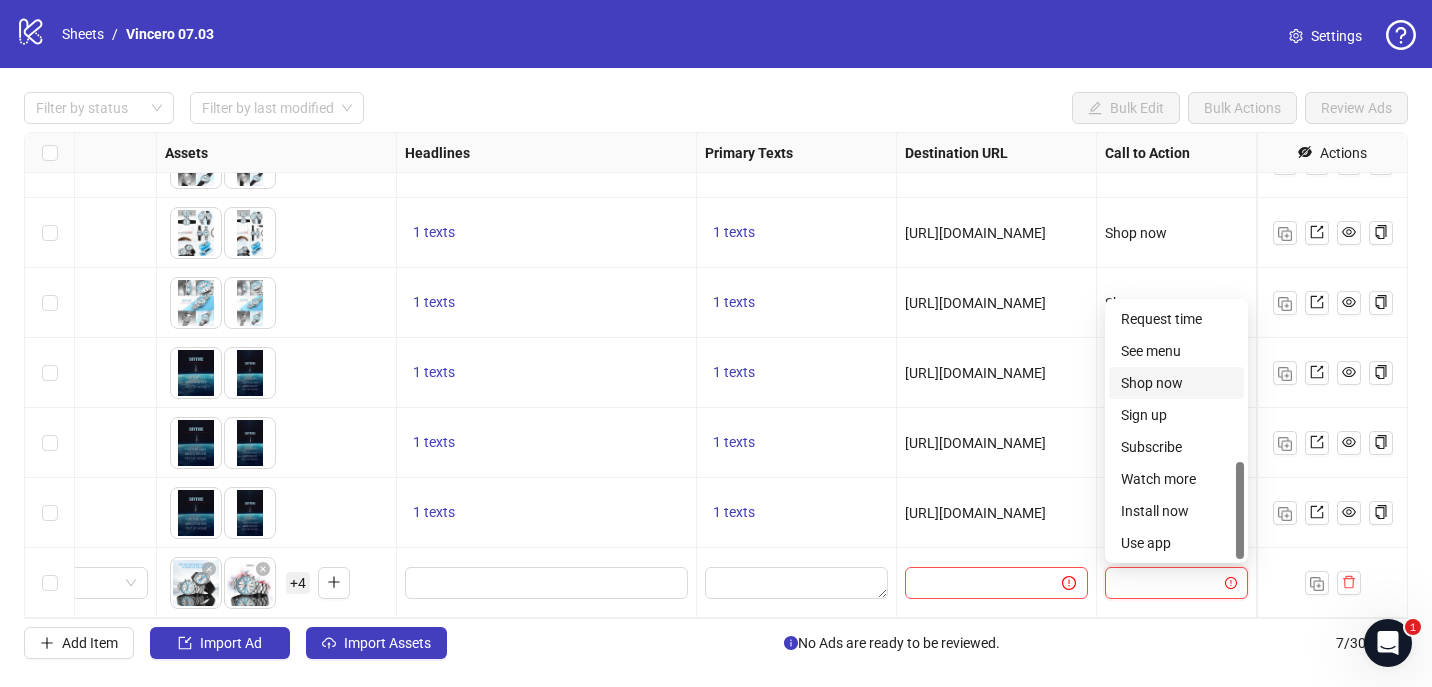 click on "Shop now" at bounding box center (1176, 383) 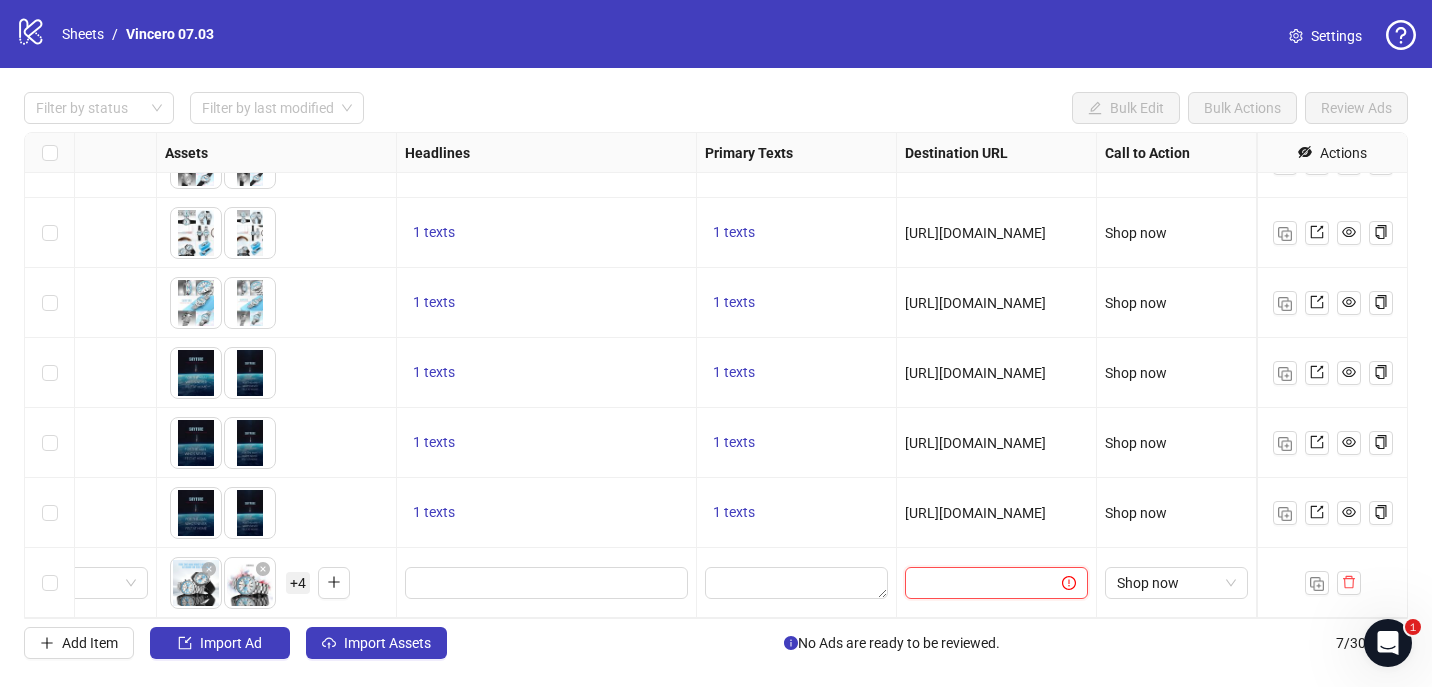 click at bounding box center (975, 583) 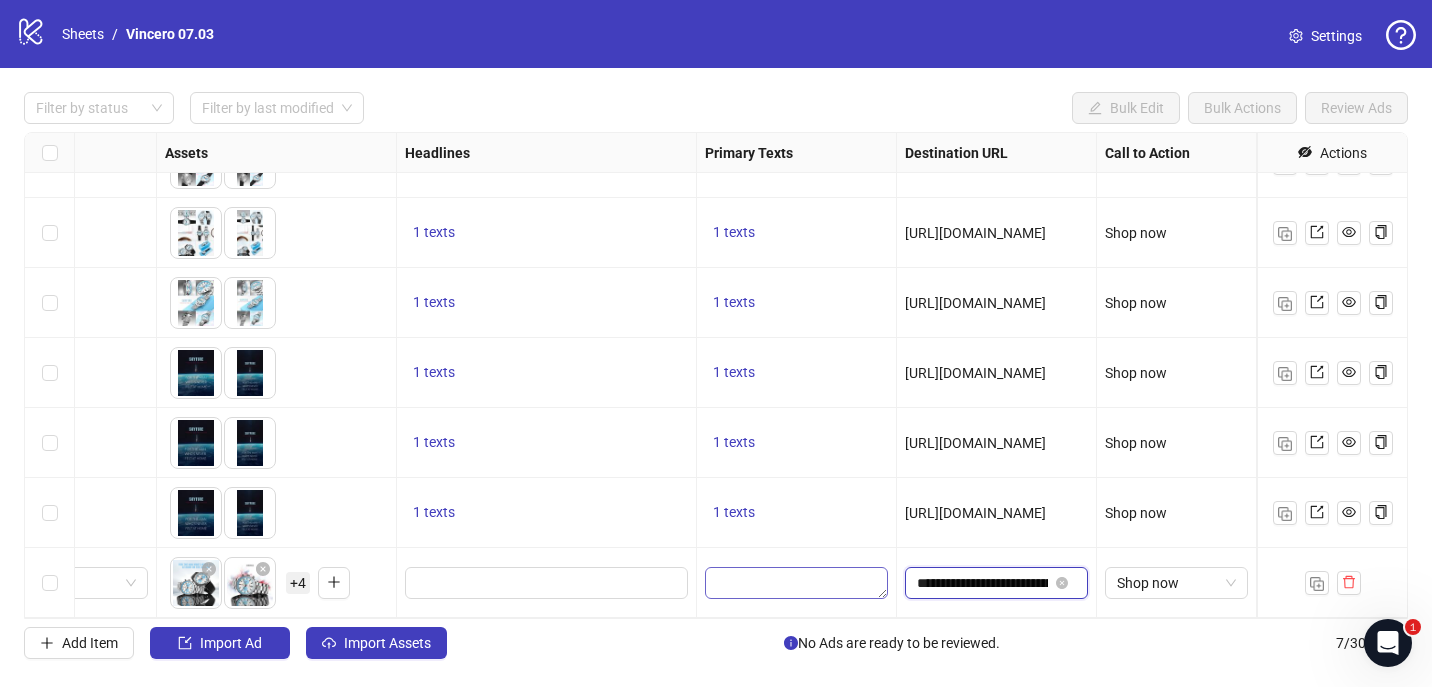 scroll, scrollTop: 0, scrollLeft: 186, axis: horizontal 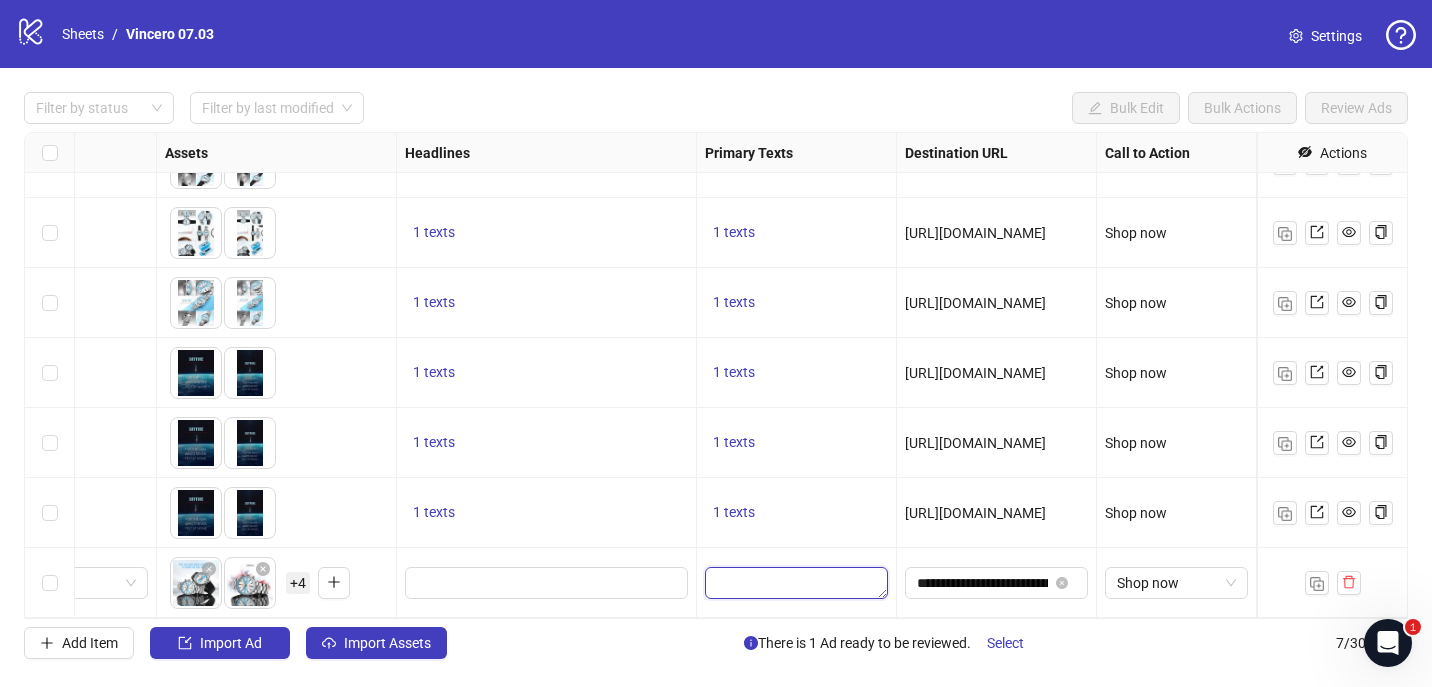 click at bounding box center (796, 583) 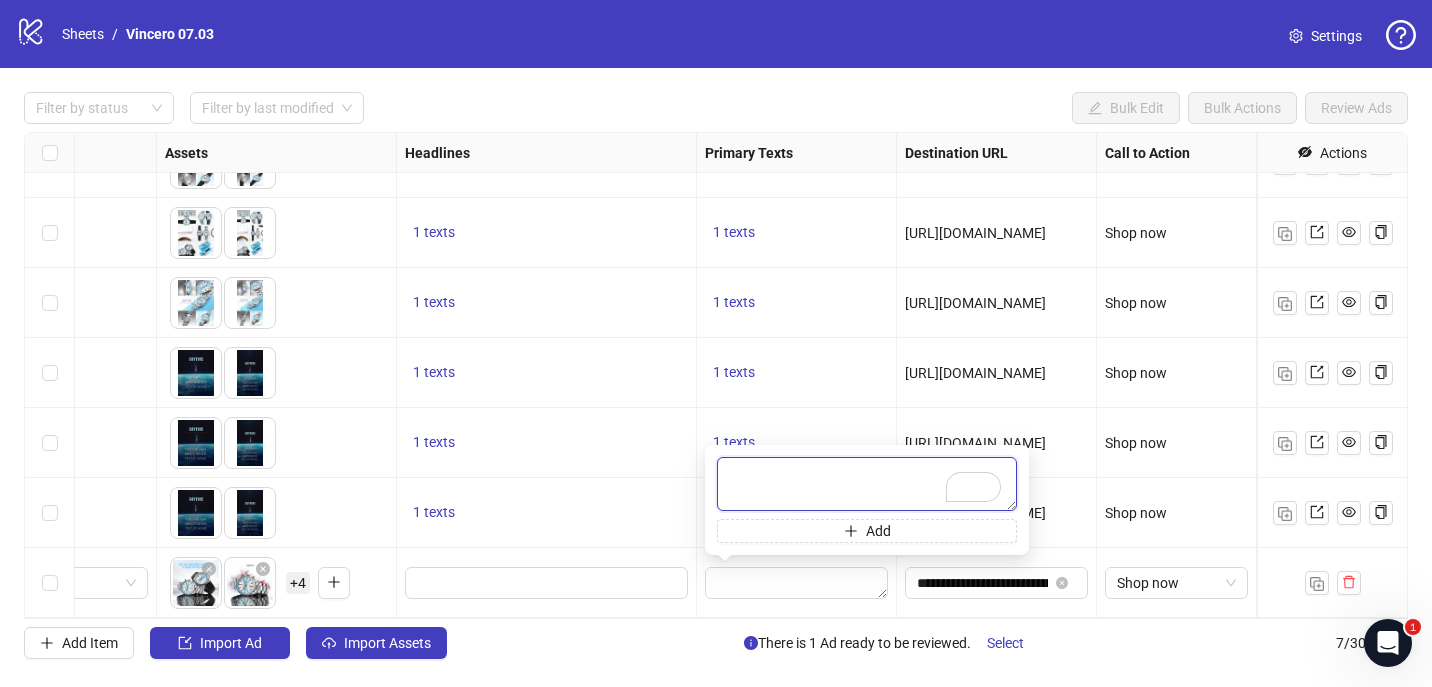 paste on "**********" 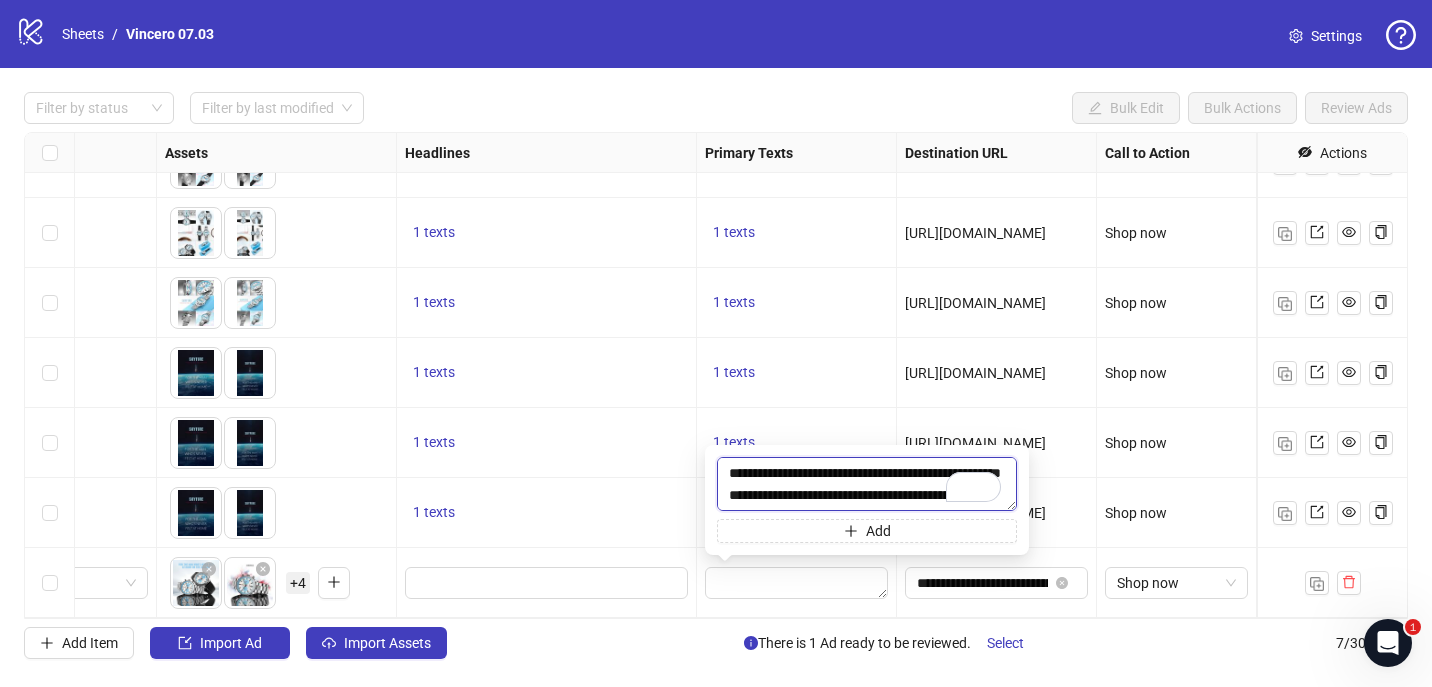 scroll, scrollTop: 37, scrollLeft: 0, axis: vertical 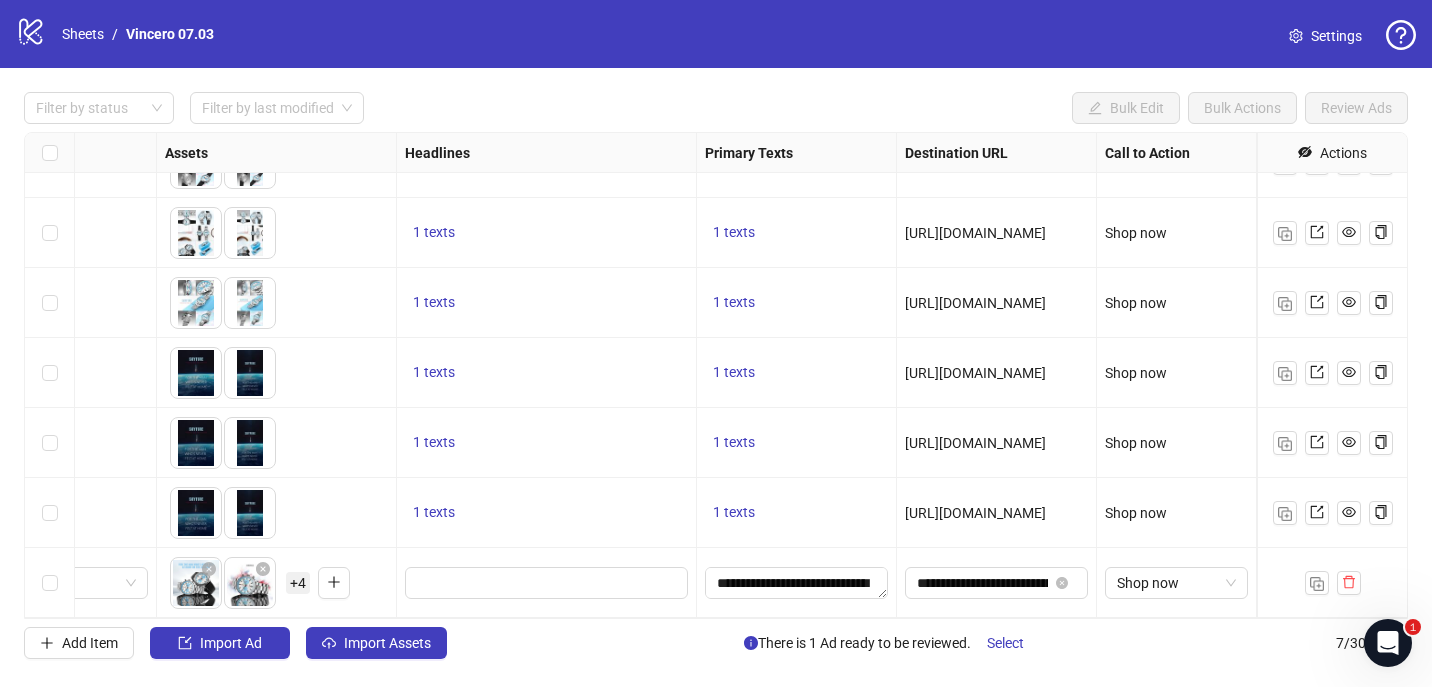 click on "1 texts" at bounding box center [546, 513] 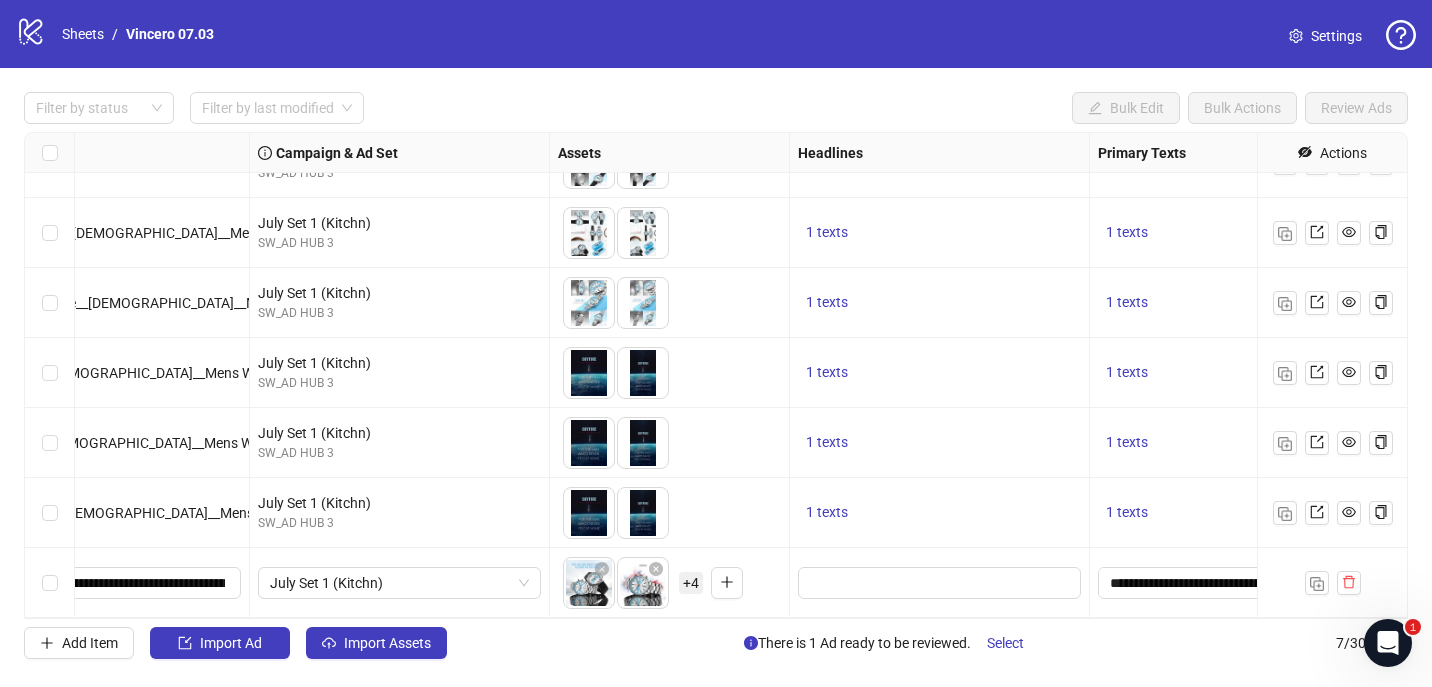 scroll, scrollTop: 45, scrollLeft: 788, axis: both 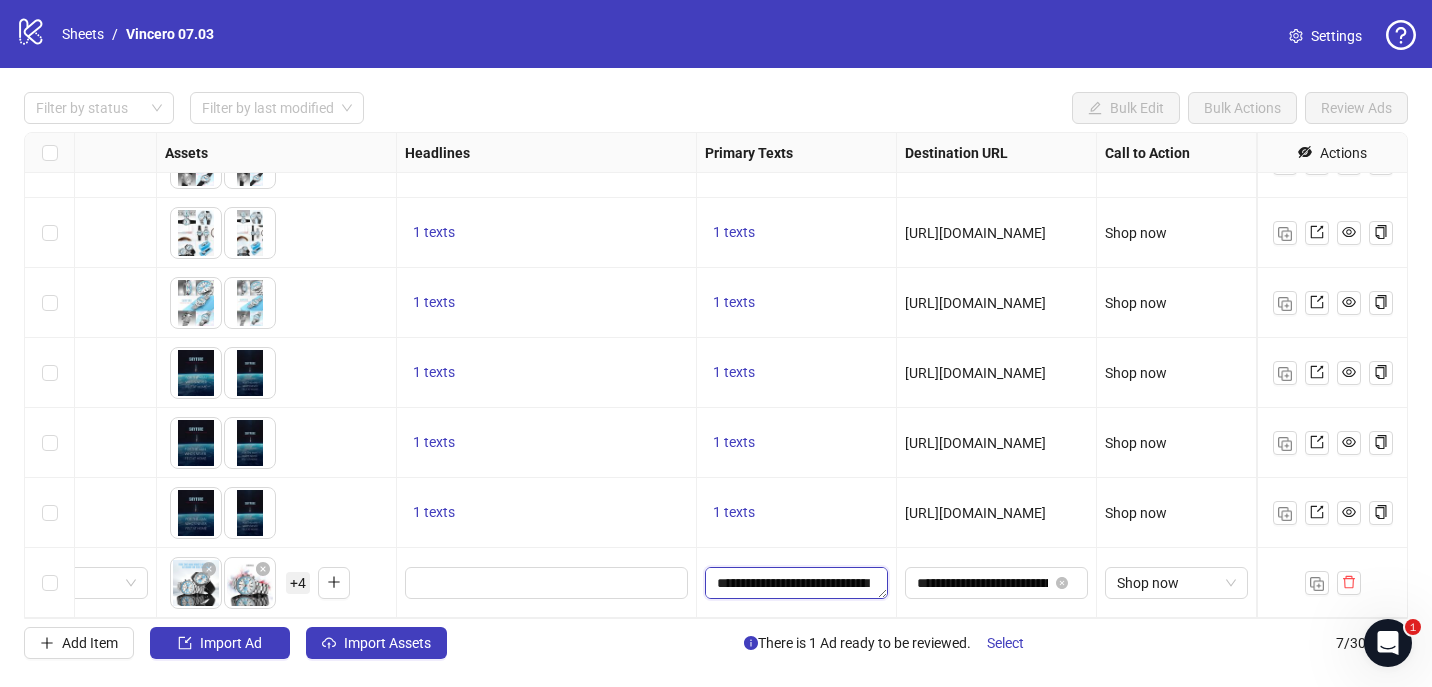click on "**********" at bounding box center [796, 583] 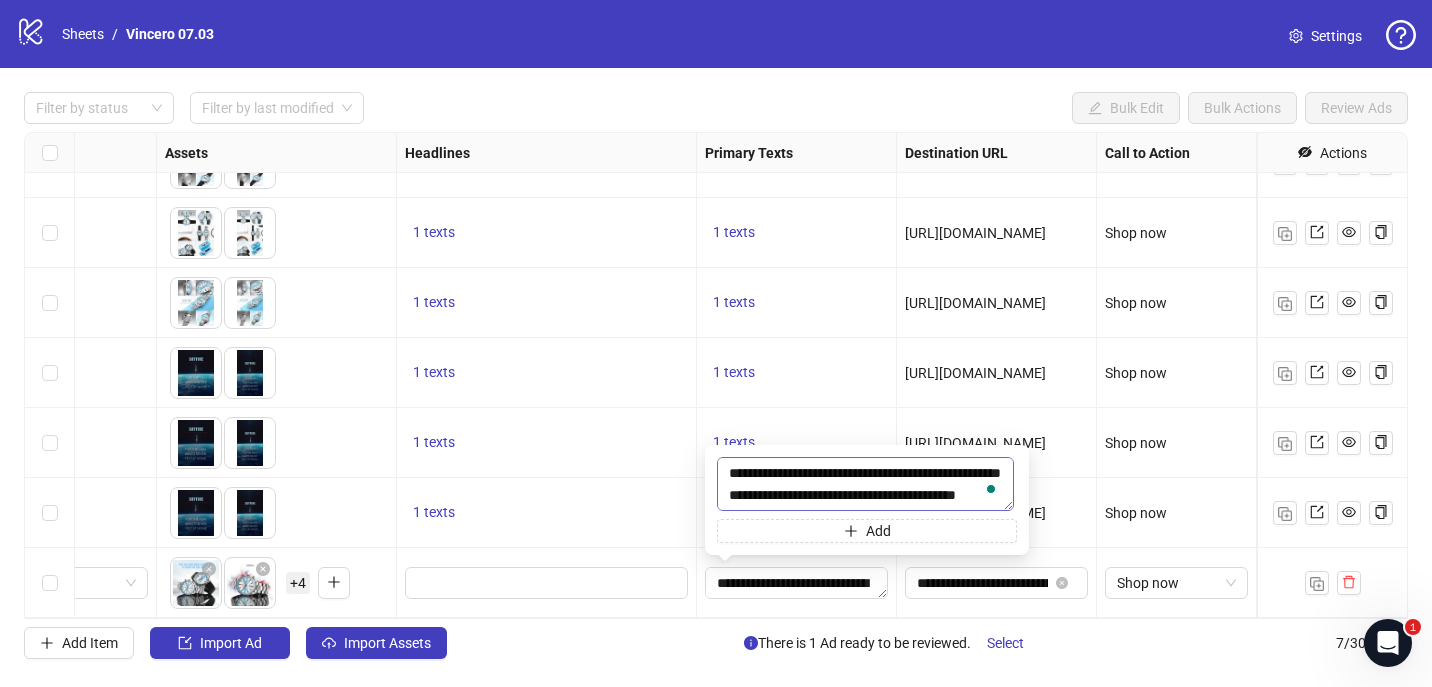 scroll, scrollTop: 44, scrollLeft: 0, axis: vertical 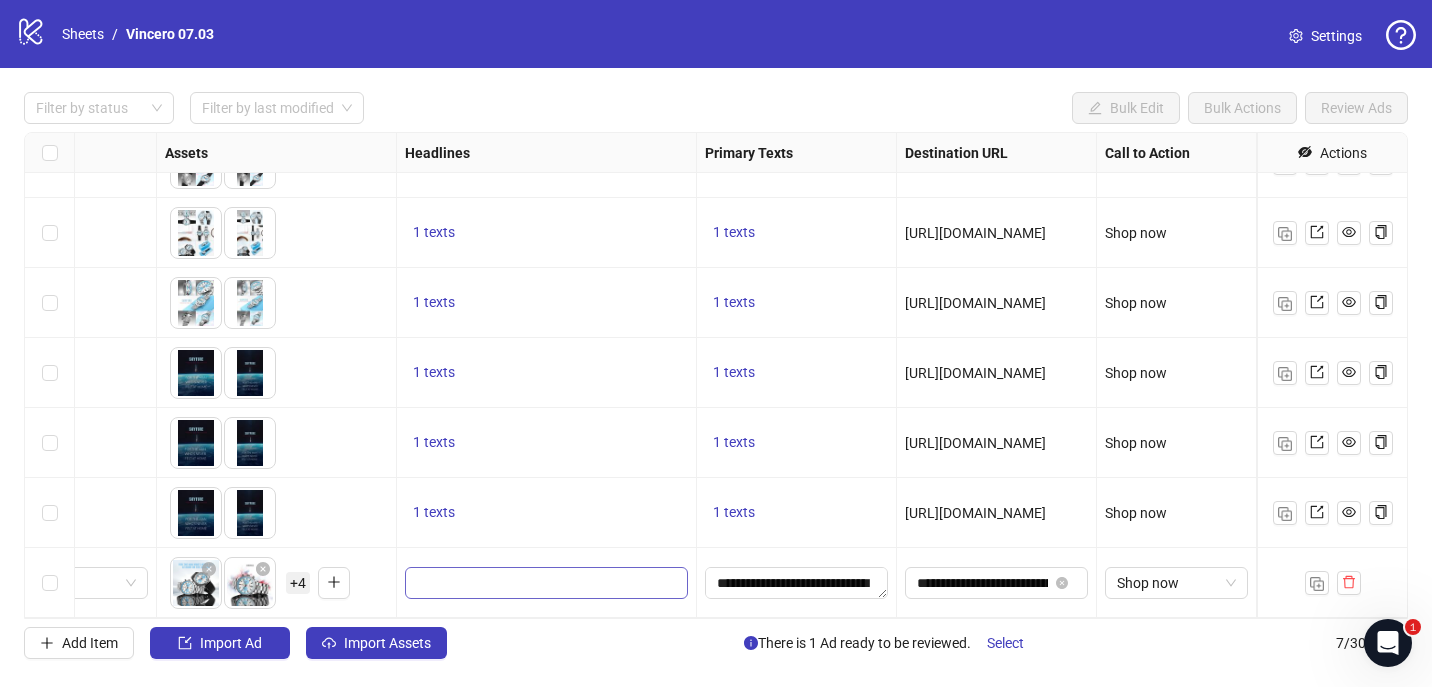 click at bounding box center [544, 583] 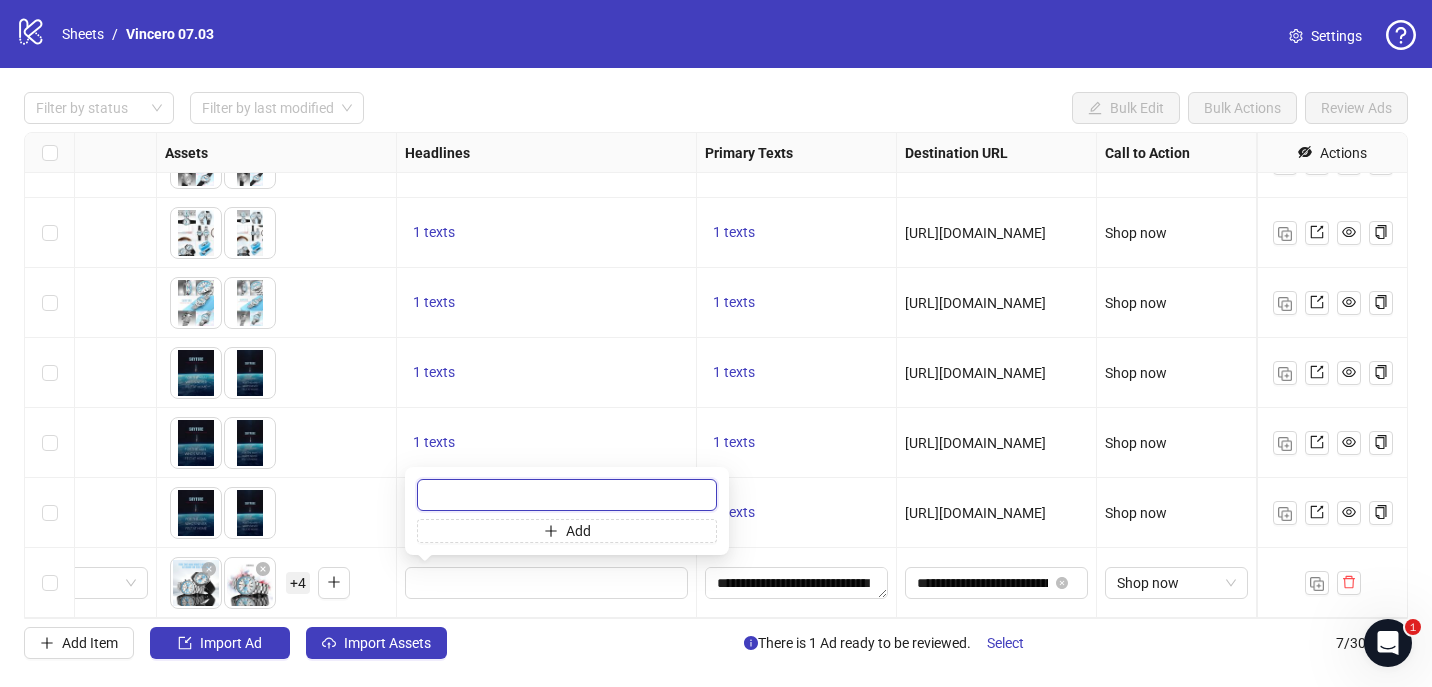 paste on "**********" 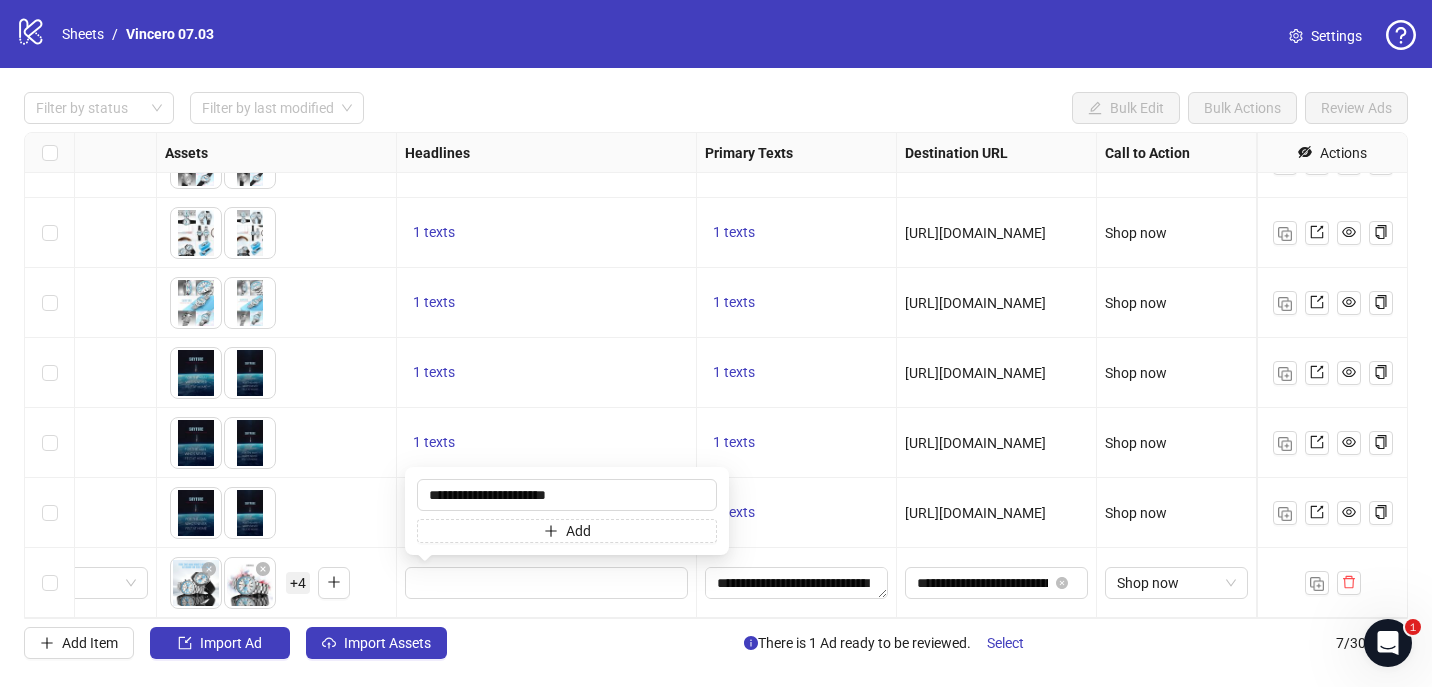 click on "1 texts" at bounding box center [796, 513] 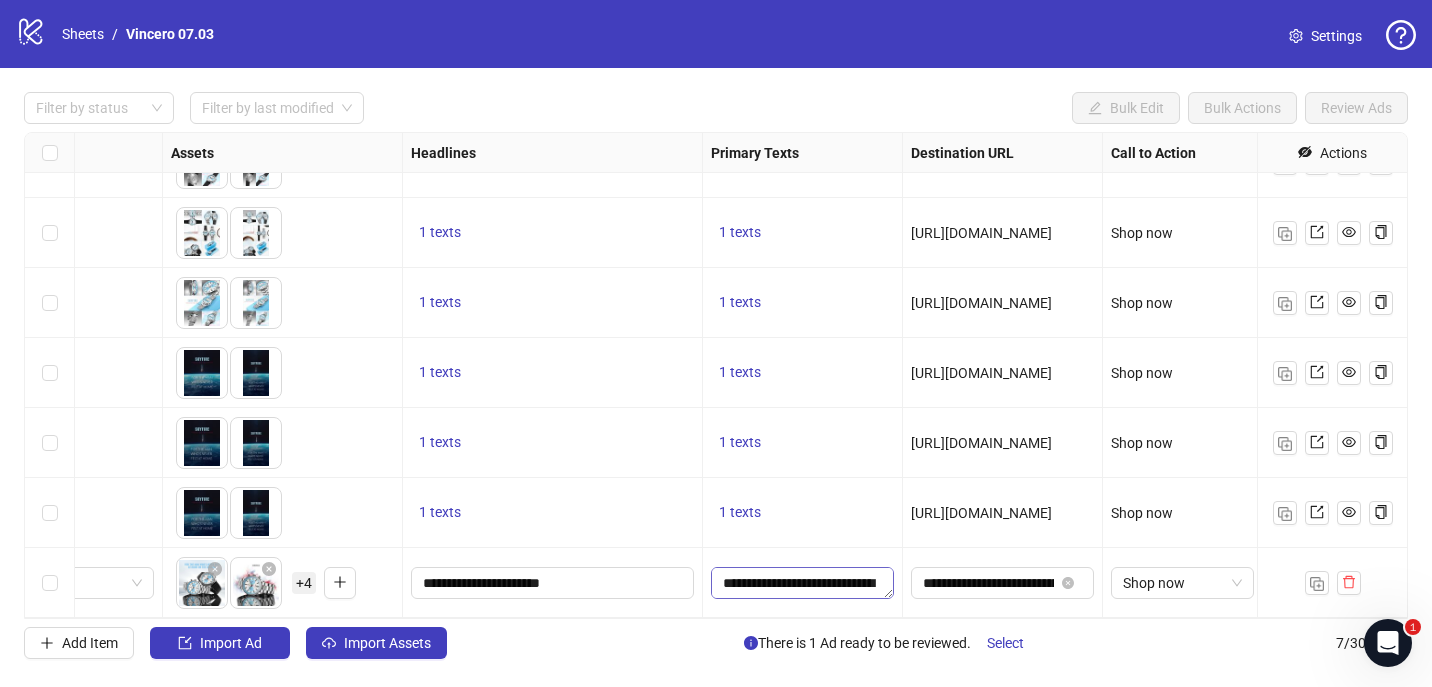 scroll, scrollTop: 45, scrollLeft: 788, axis: both 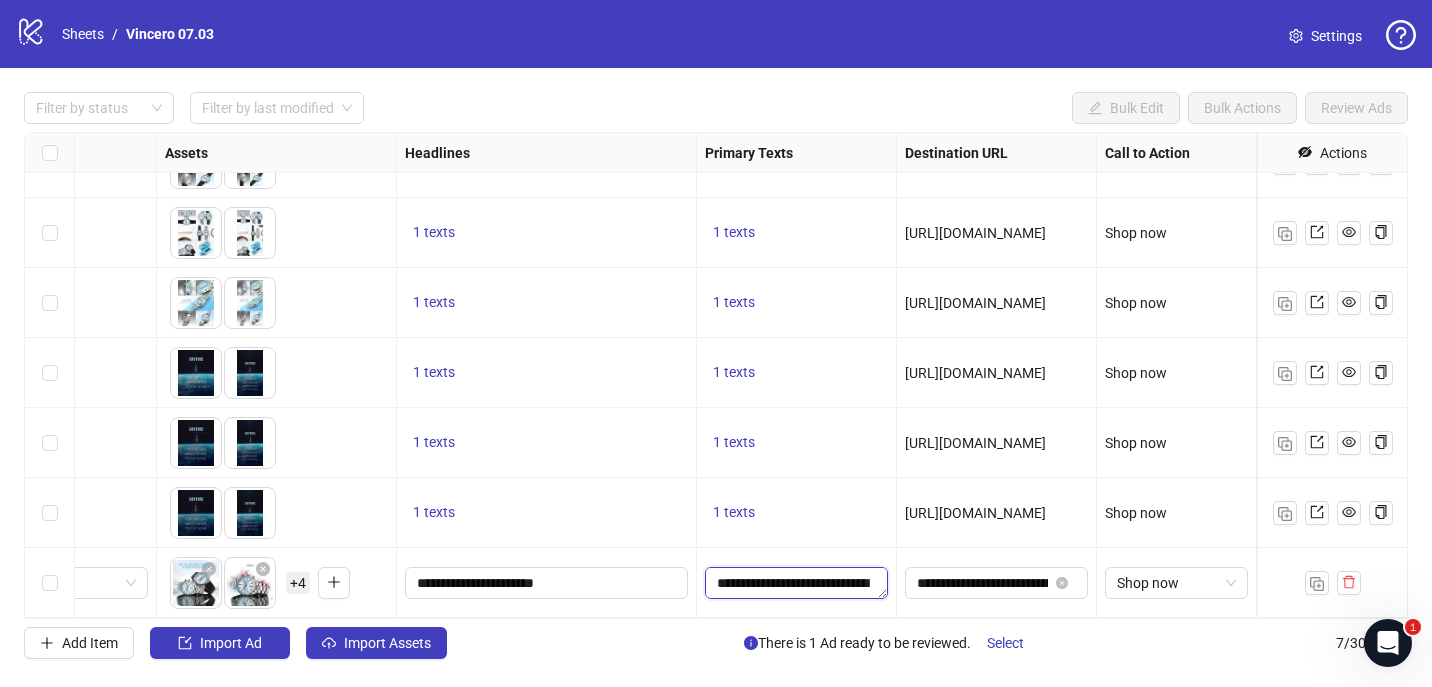 click on "**********" at bounding box center (796, 583) 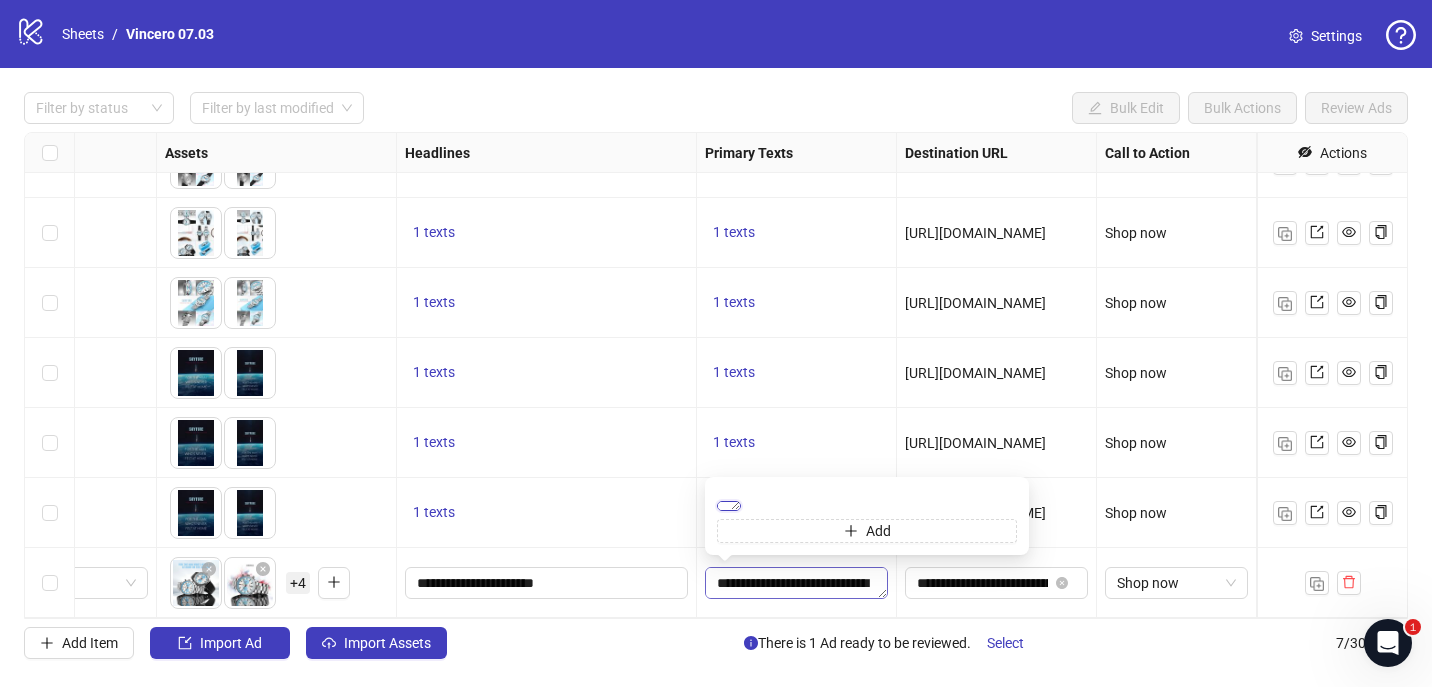 scroll, scrollTop: 0, scrollLeft: 0, axis: both 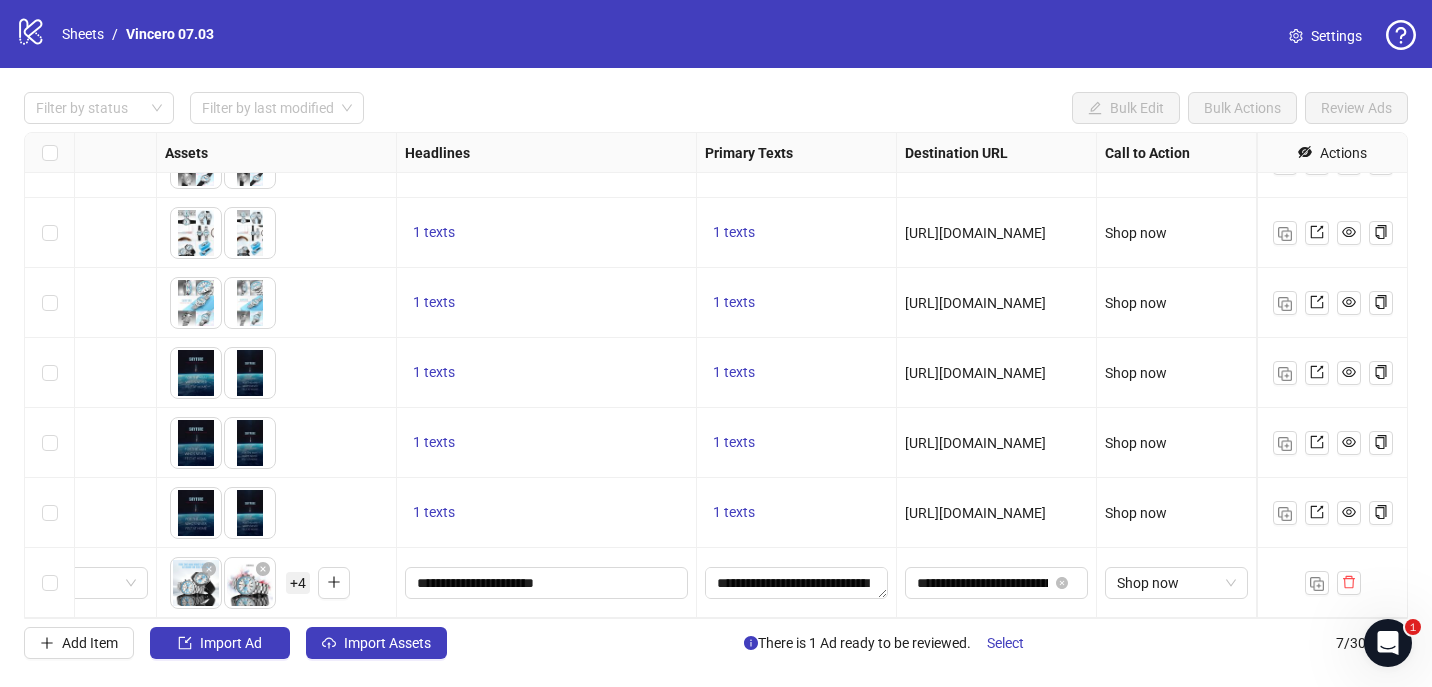 click on "**********" at bounding box center (797, 583) 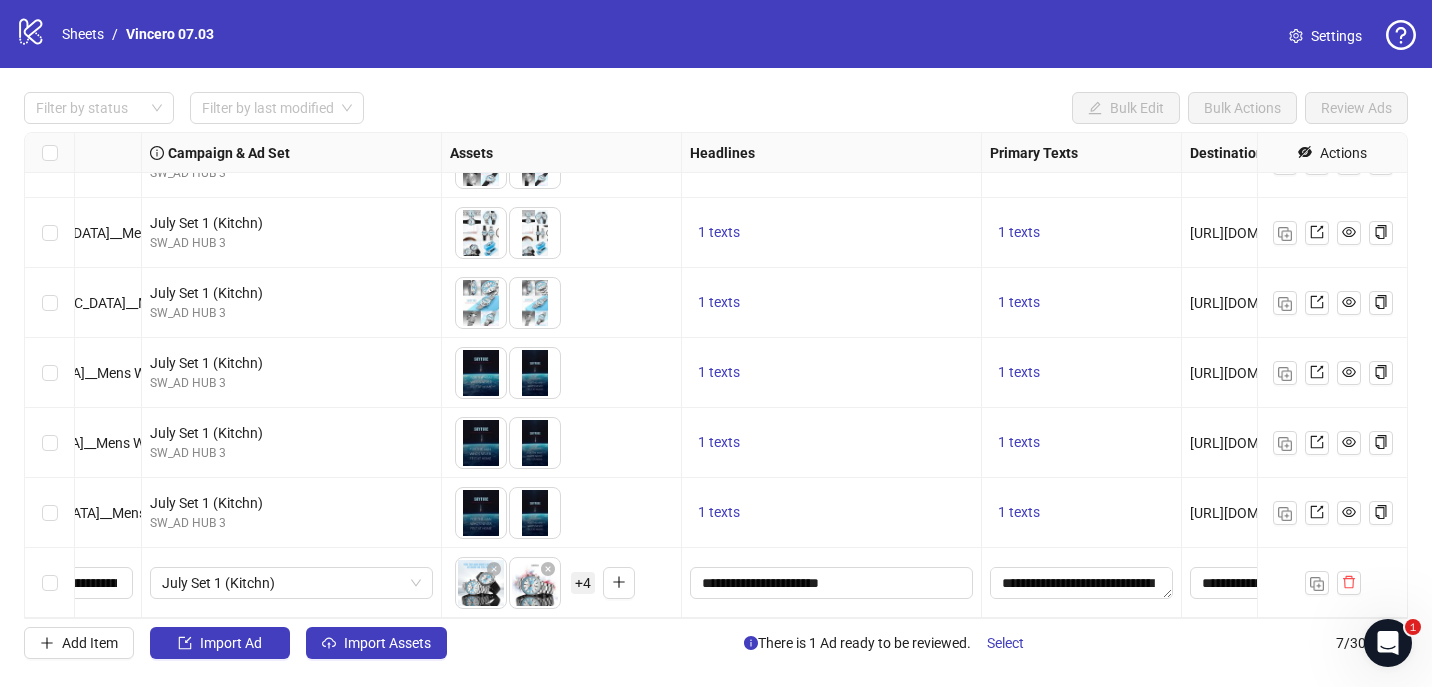 scroll, scrollTop: 45, scrollLeft: 0, axis: vertical 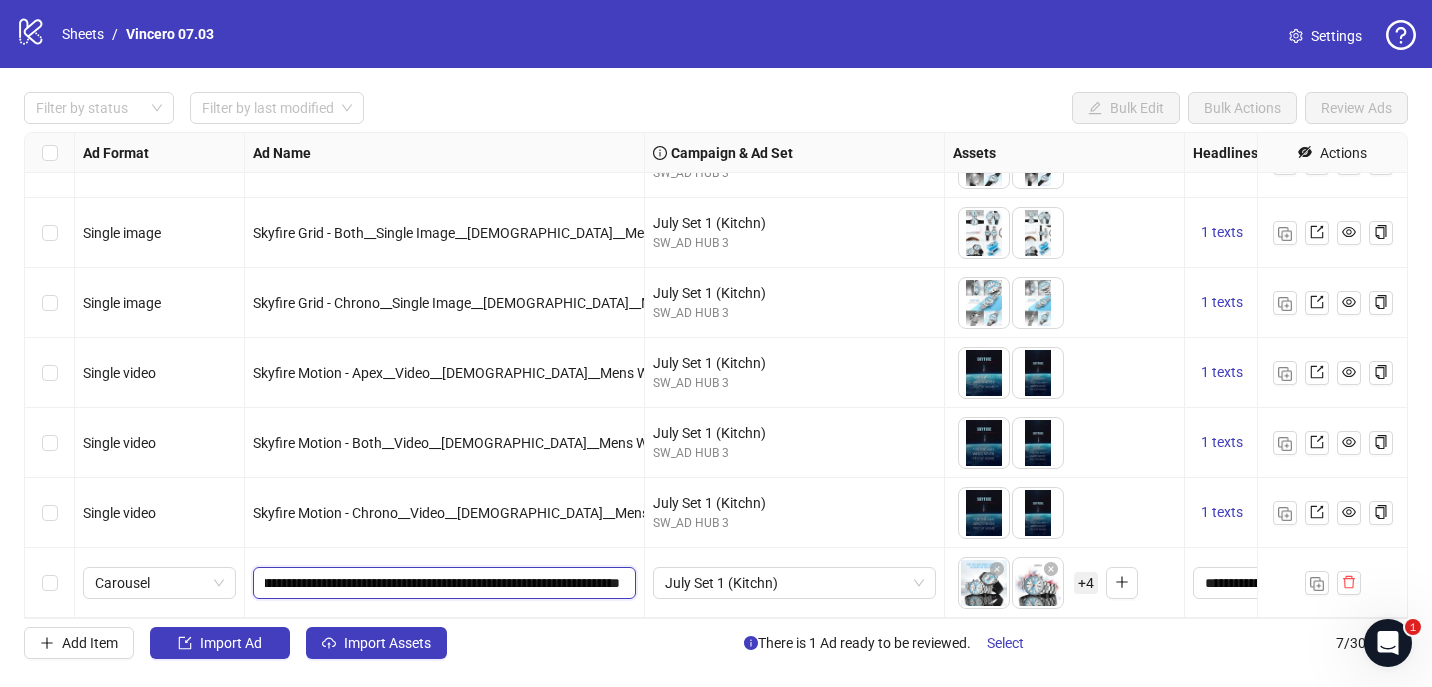 drag, startPoint x: 505, startPoint y: 588, endPoint x: 789, endPoint y: 605, distance: 284.50836 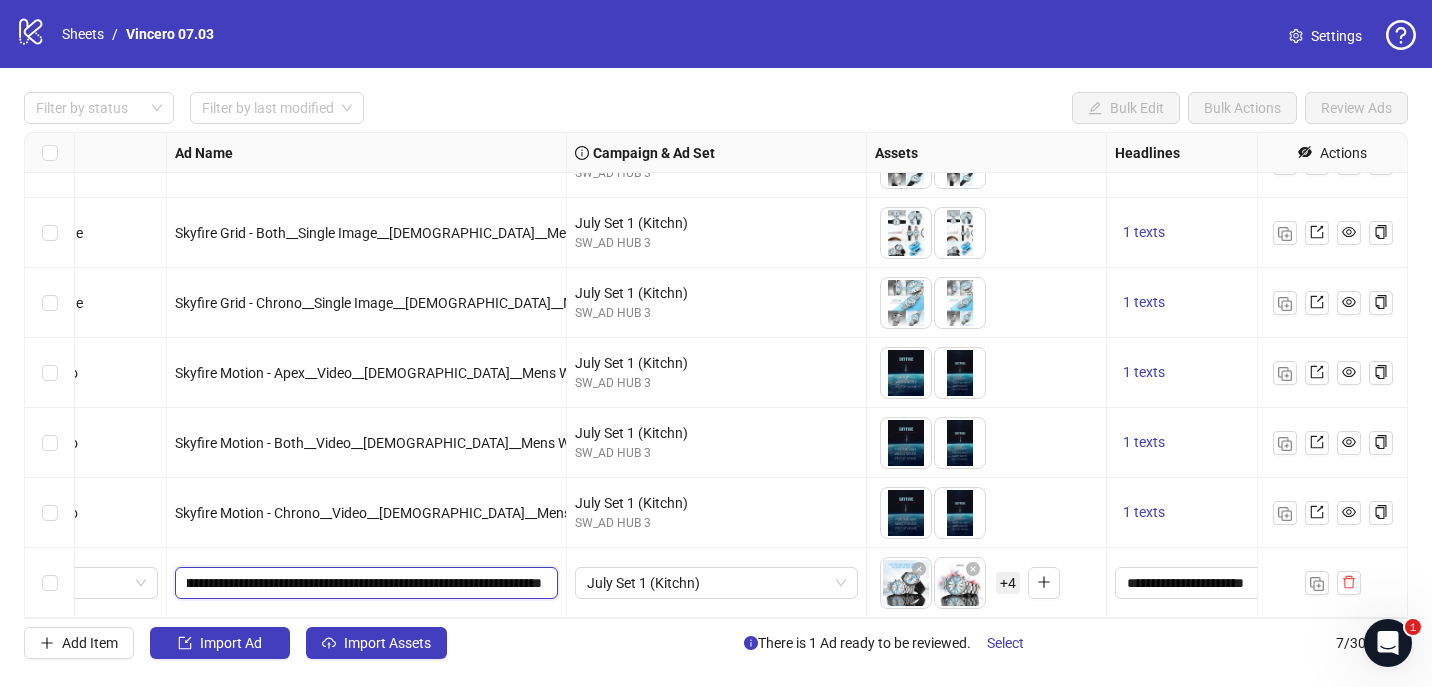 scroll, scrollTop: 45, scrollLeft: 490, axis: both 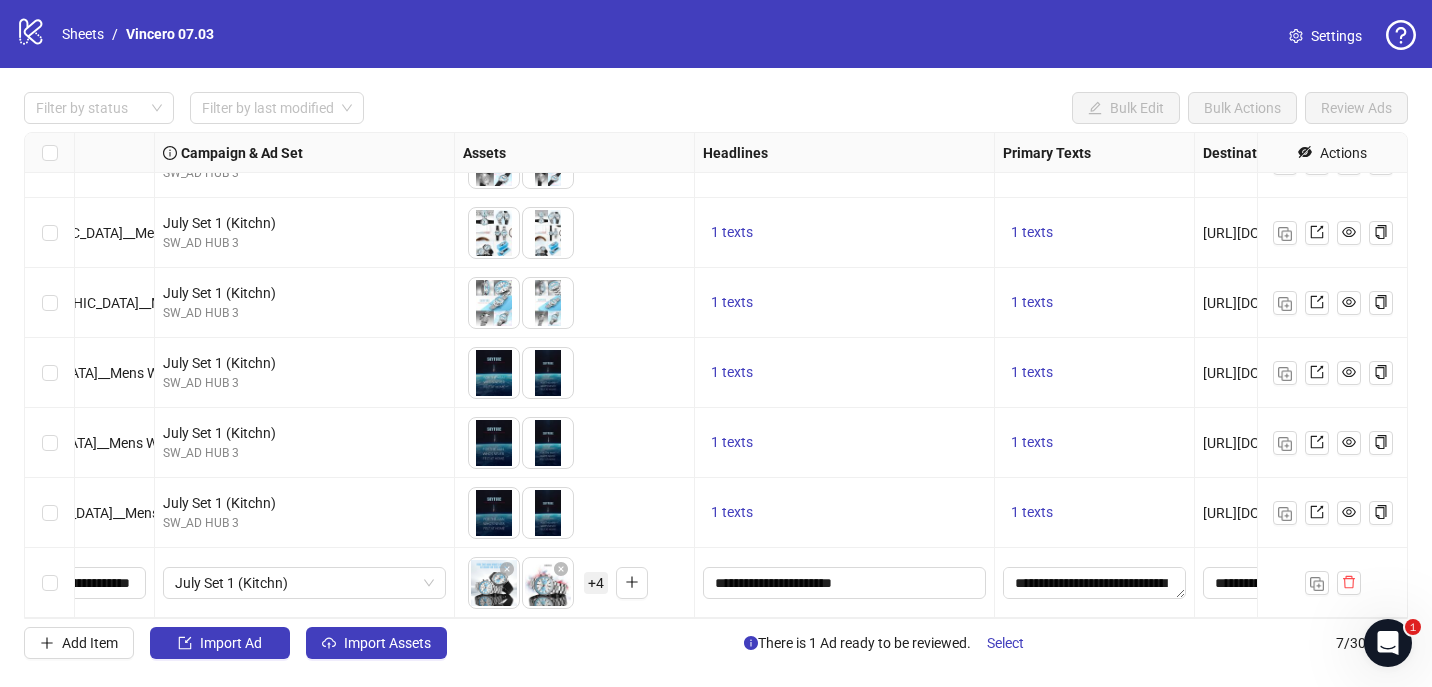 click on "+ 4" at bounding box center (596, 583) 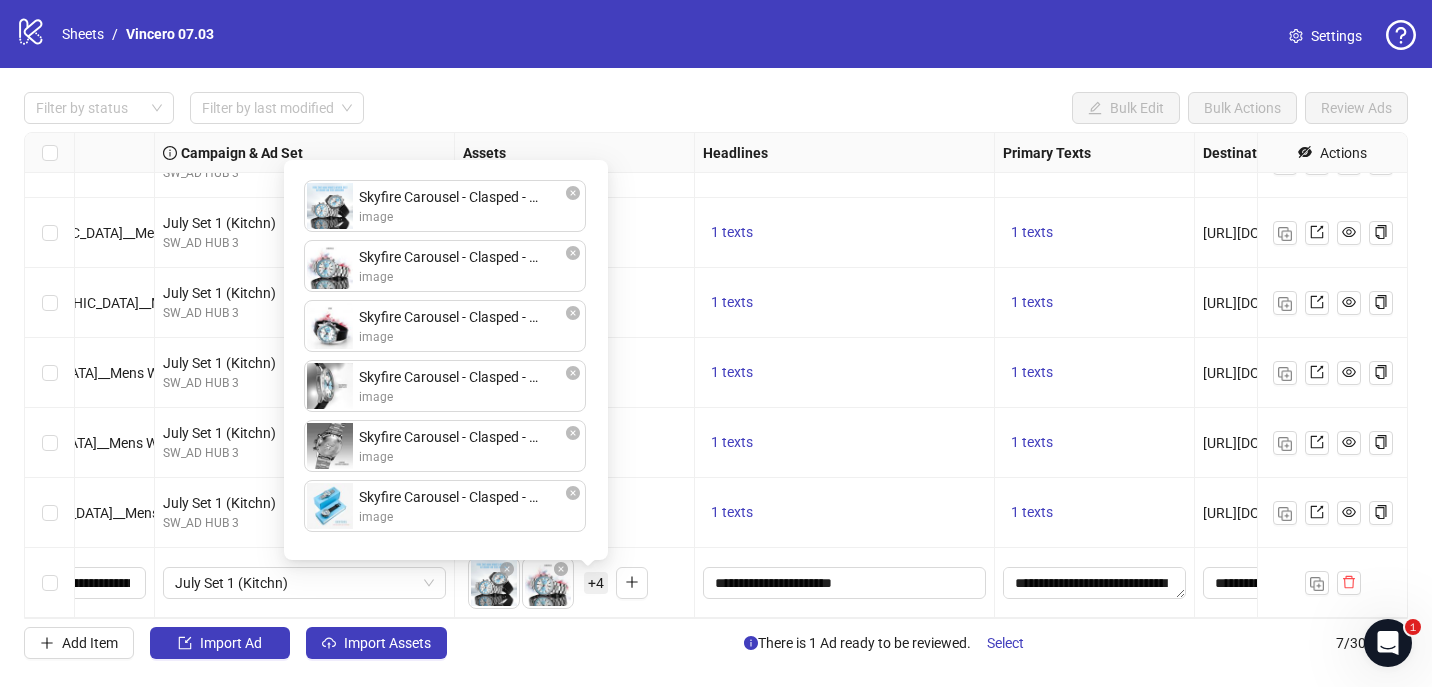 click on "Filter by status Filter by last modified Bulk Edit Bulk Actions Review Ads Ad Format Ad Name Campaign & Ad Set Assets Headlines Primary Texts Destination URL Call to Action Actions Single image Skyfire Grid__Single Image__Male__Mens Watches__07-03-2025 July Set 1 (Kitchn) SW_AD HUB 3
To pick up a draggable item, press the space bar.
While dragging, use the arrow keys to move the item.
Press space again to drop the item in its new position, or press escape to cancel.
1 texts 1 texts https://vincerocollective.com/pages/skyfire-edition Shop now Single image Skyfire Grid - Both__Single Image__Male__Mens Watches__07-03-2025 July Set 1 (Kitchn) SW_AD HUB 3
To pick up a draggable item, press the space bar.
While dragging, use the arrow keys to move the item.
Press space again to drop the item in its new position, or press escape to cancel.
1 texts 1 texts https://vincerocollective.com/pages/skyfire-edition Shop now Single image July Set 1 (Kitchn) SW_AD HUB 3 1 texts 1 texts + 4 7" at bounding box center (716, 375) 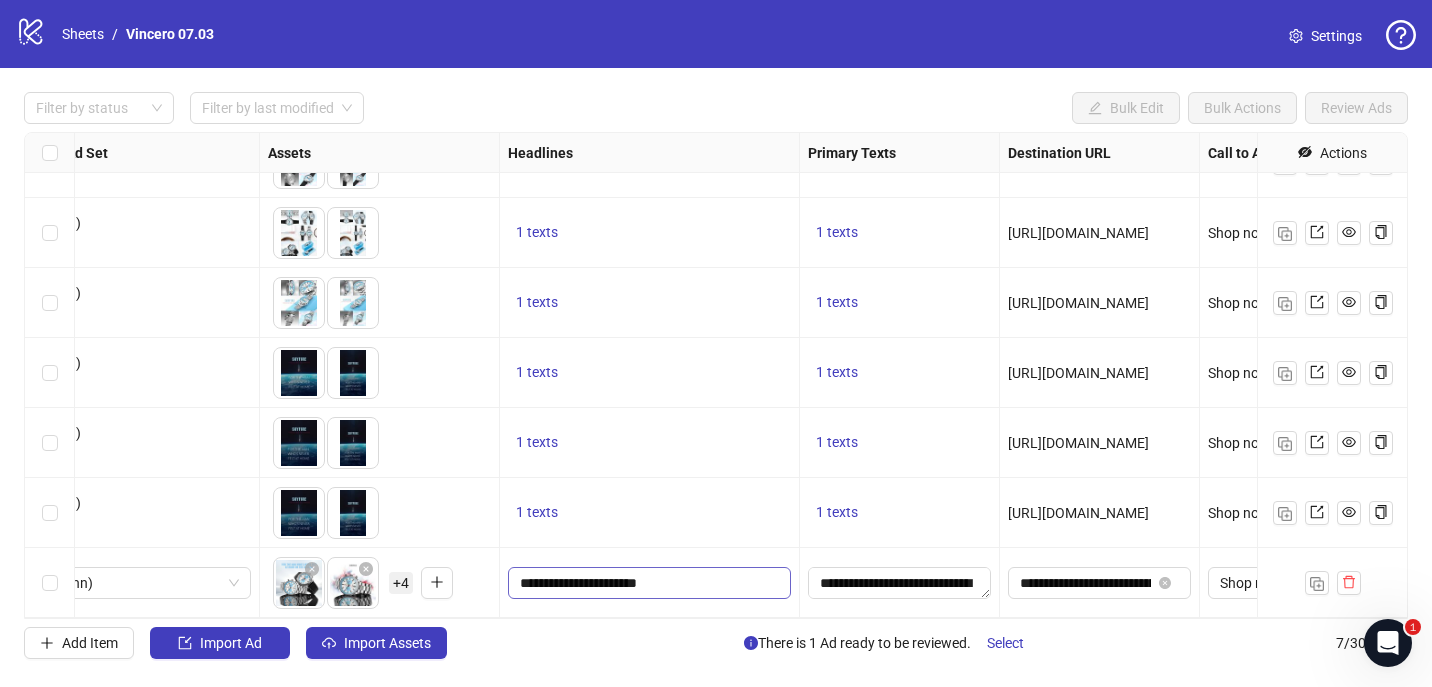 scroll, scrollTop: 45, scrollLeft: 788, axis: both 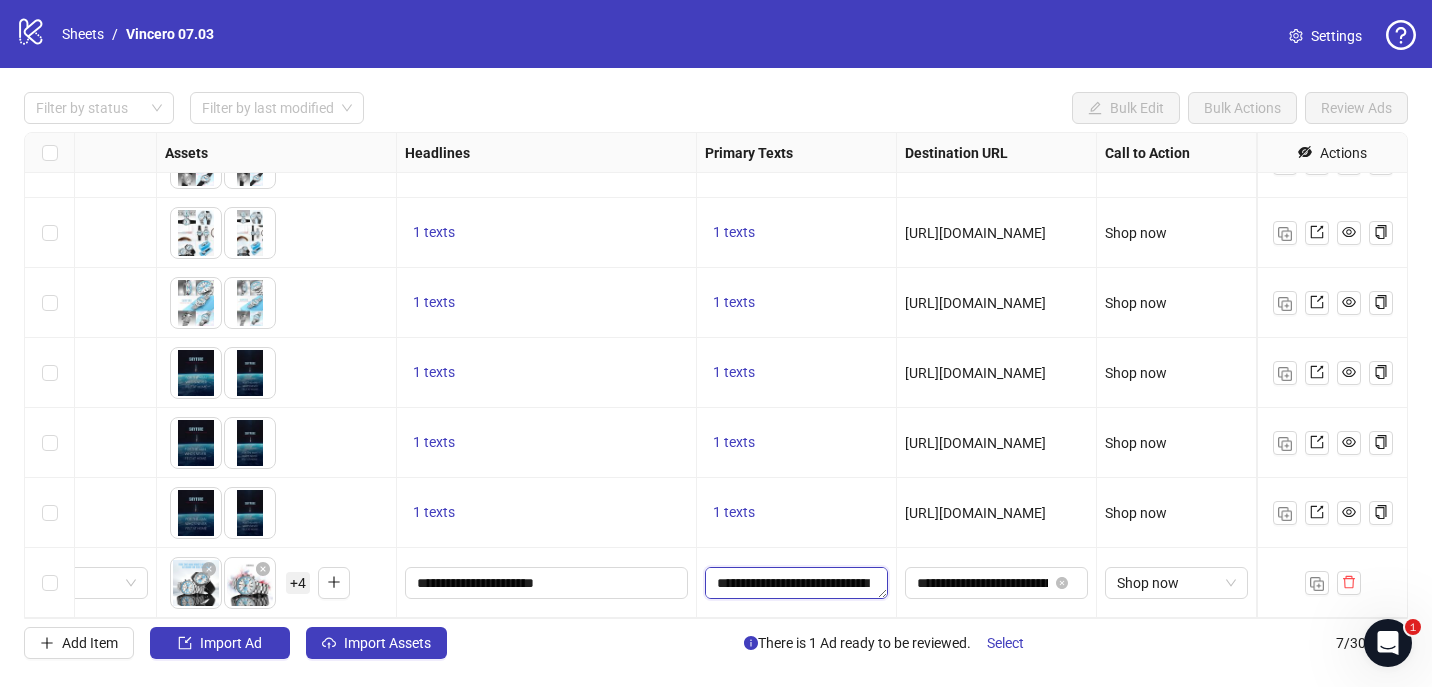 click on "**********" at bounding box center (796, 583) 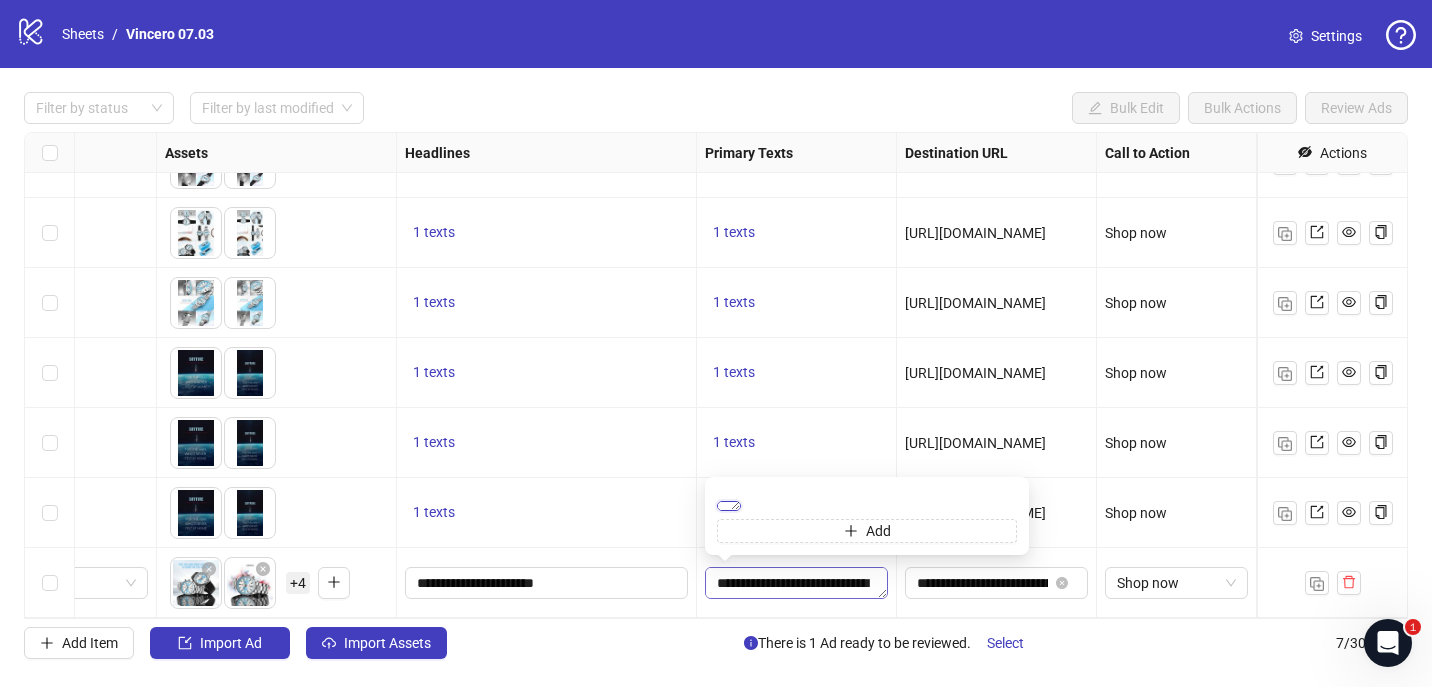 scroll, scrollTop: 0, scrollLeft: 0, axis: both 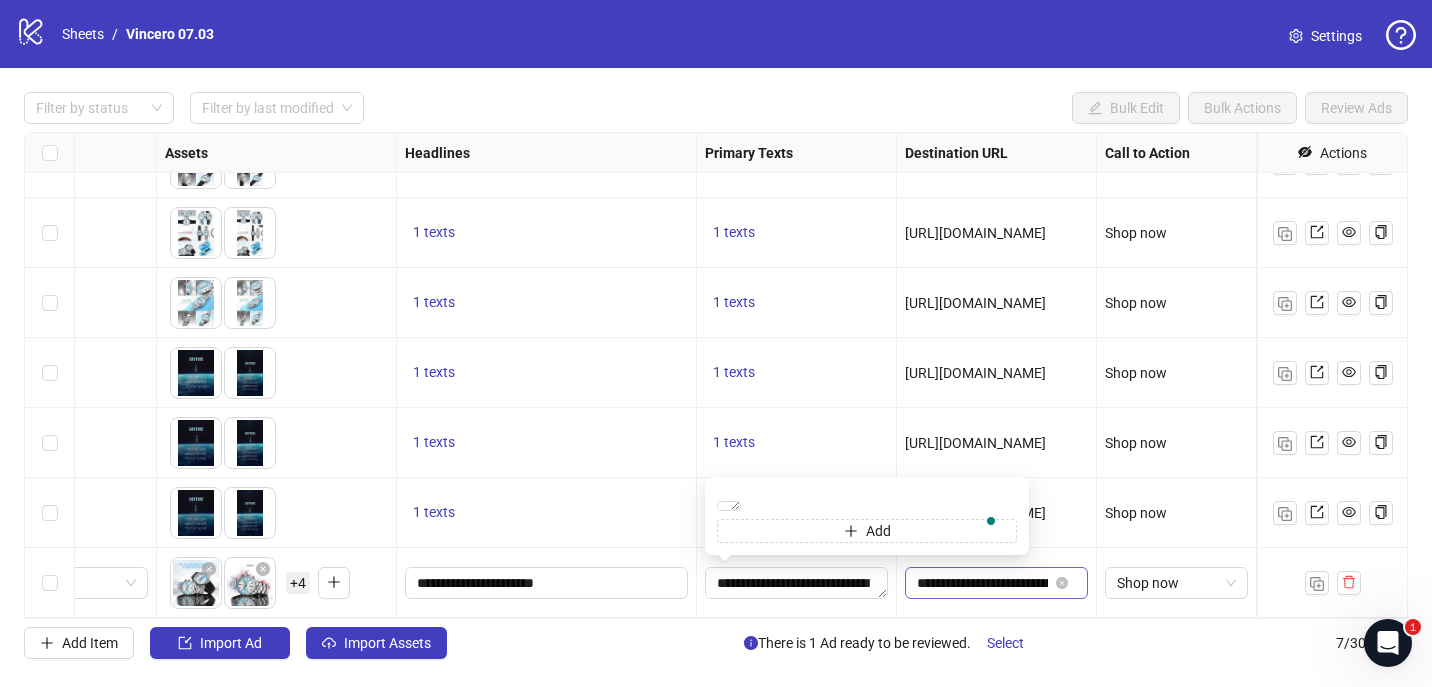 click on "**********" at bounding box center (982, 583) 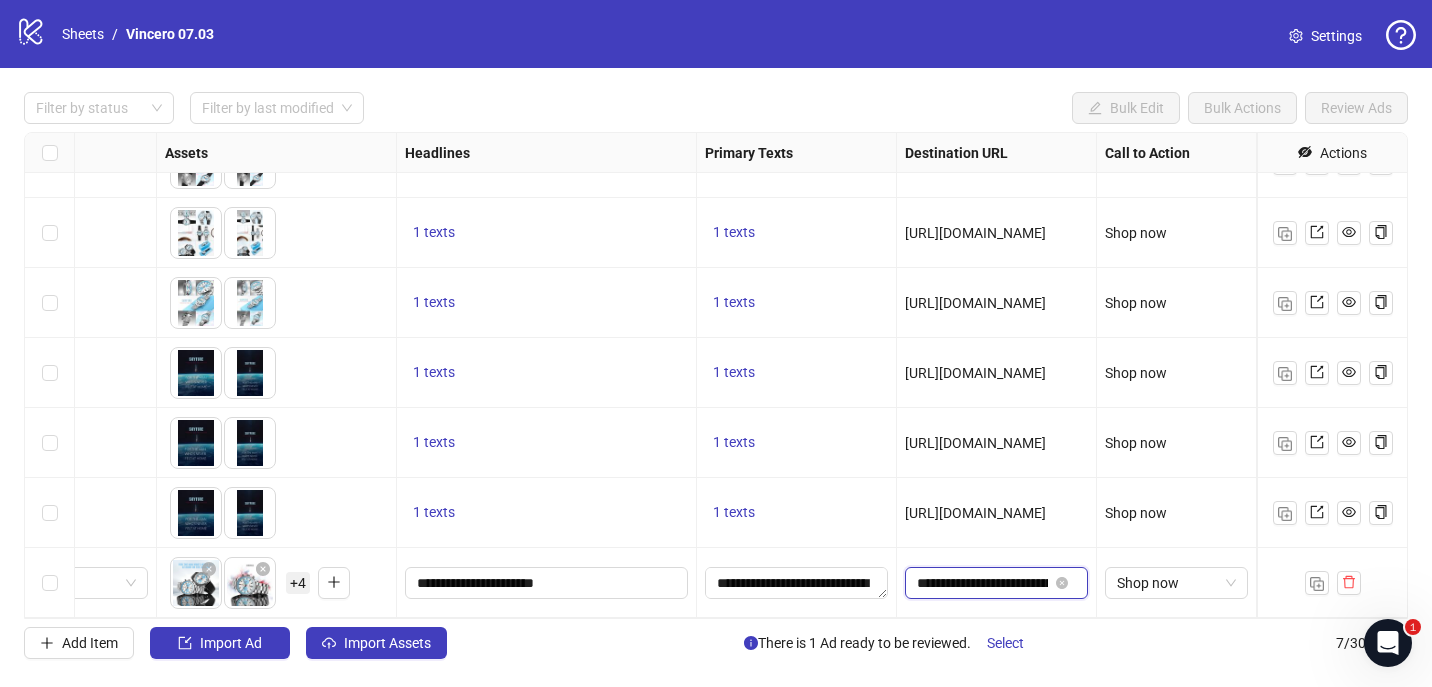 scroll, scrollTop: 0, scrollLeft: 186, axis: horizontal 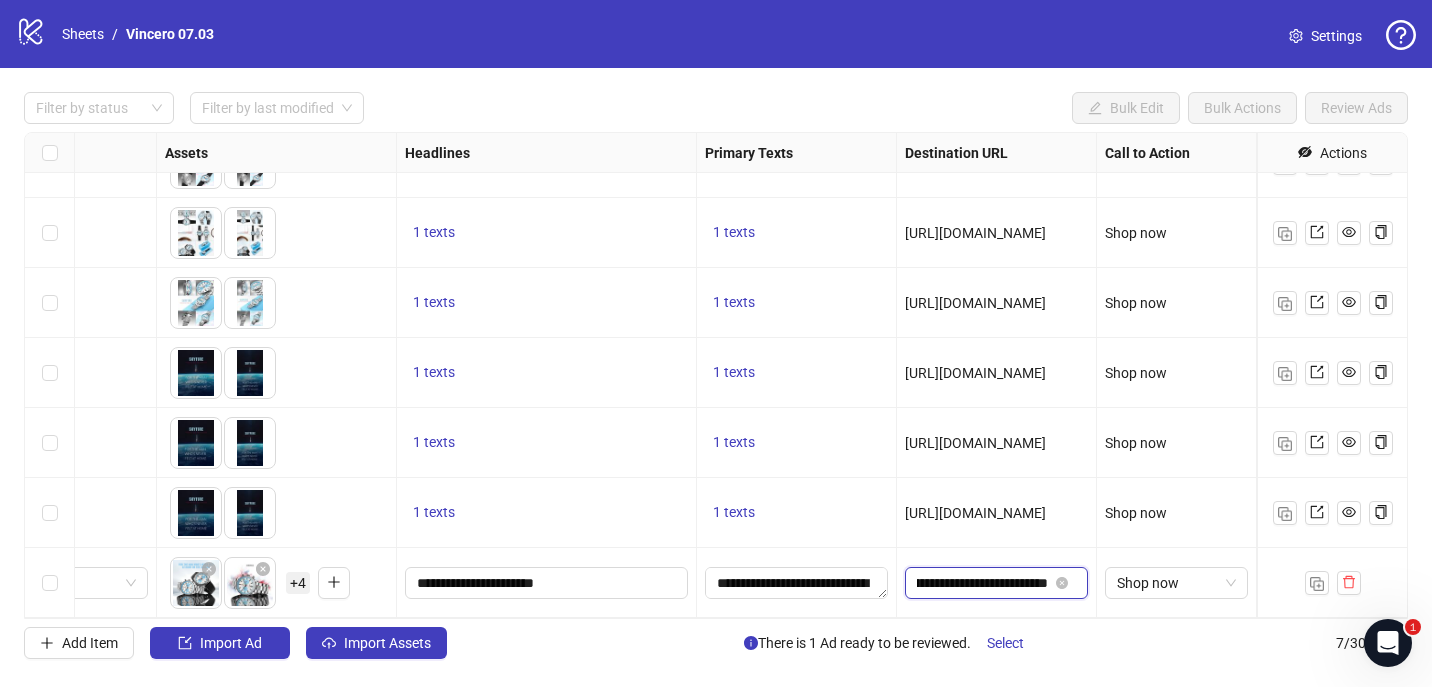 drag, startPoint x: 975, startPoint y: 581, endPoint x: 1302, endPoint y: 602, distance: 327.6736 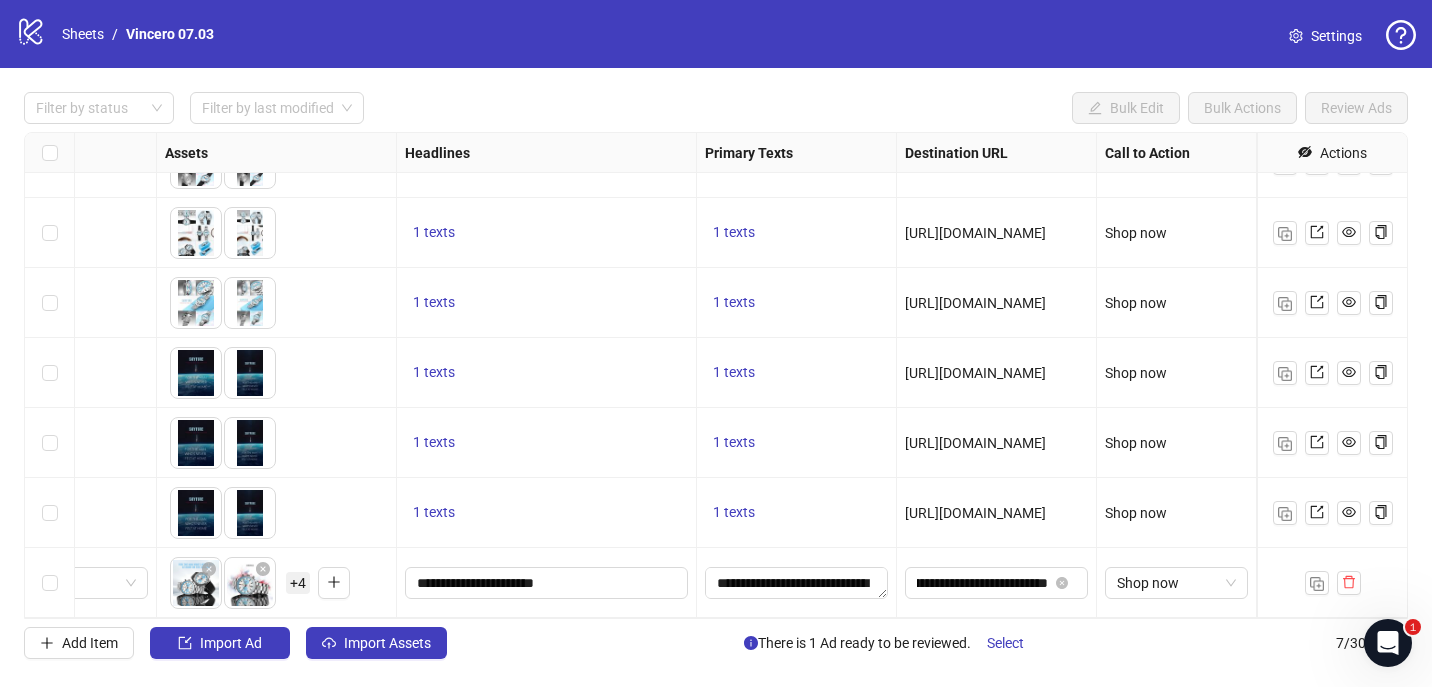 click on "**********" at bounding box center [997, 583] 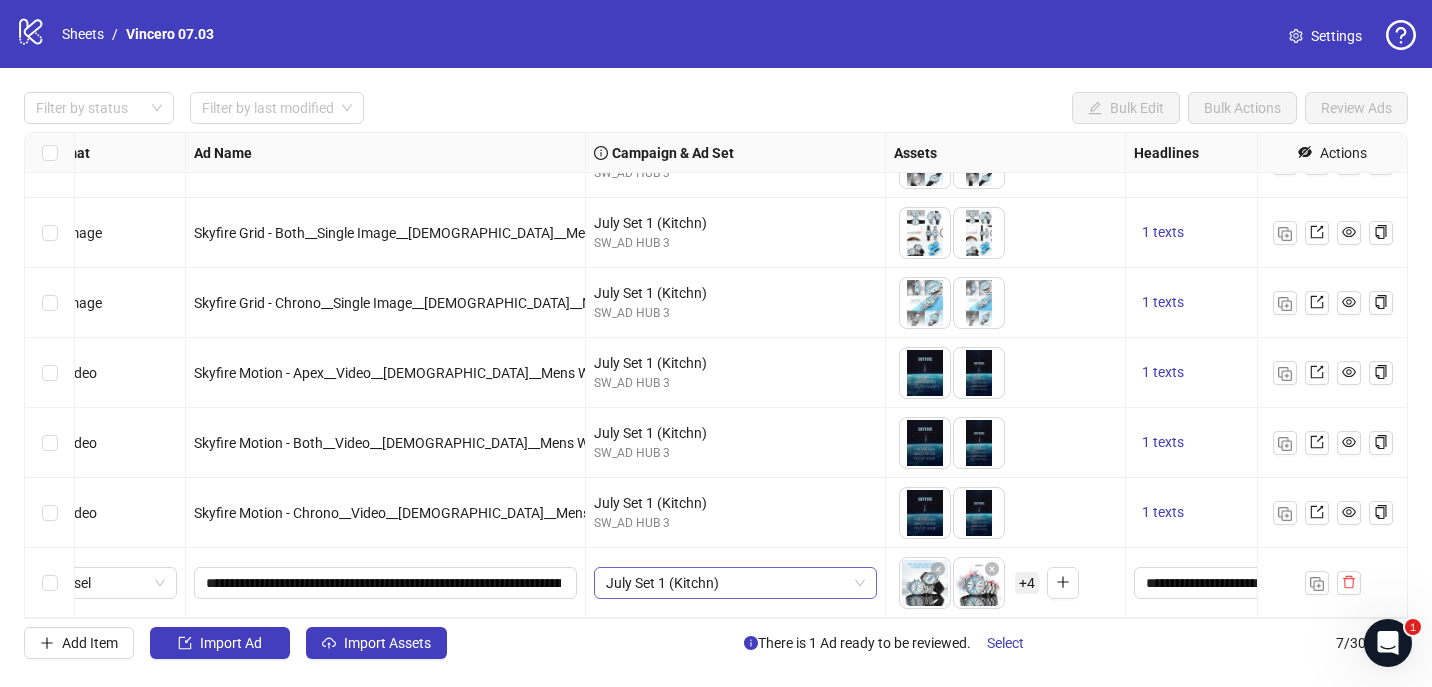scroll, scrollTop: 45, scrollLeft: 0, axis: vertical 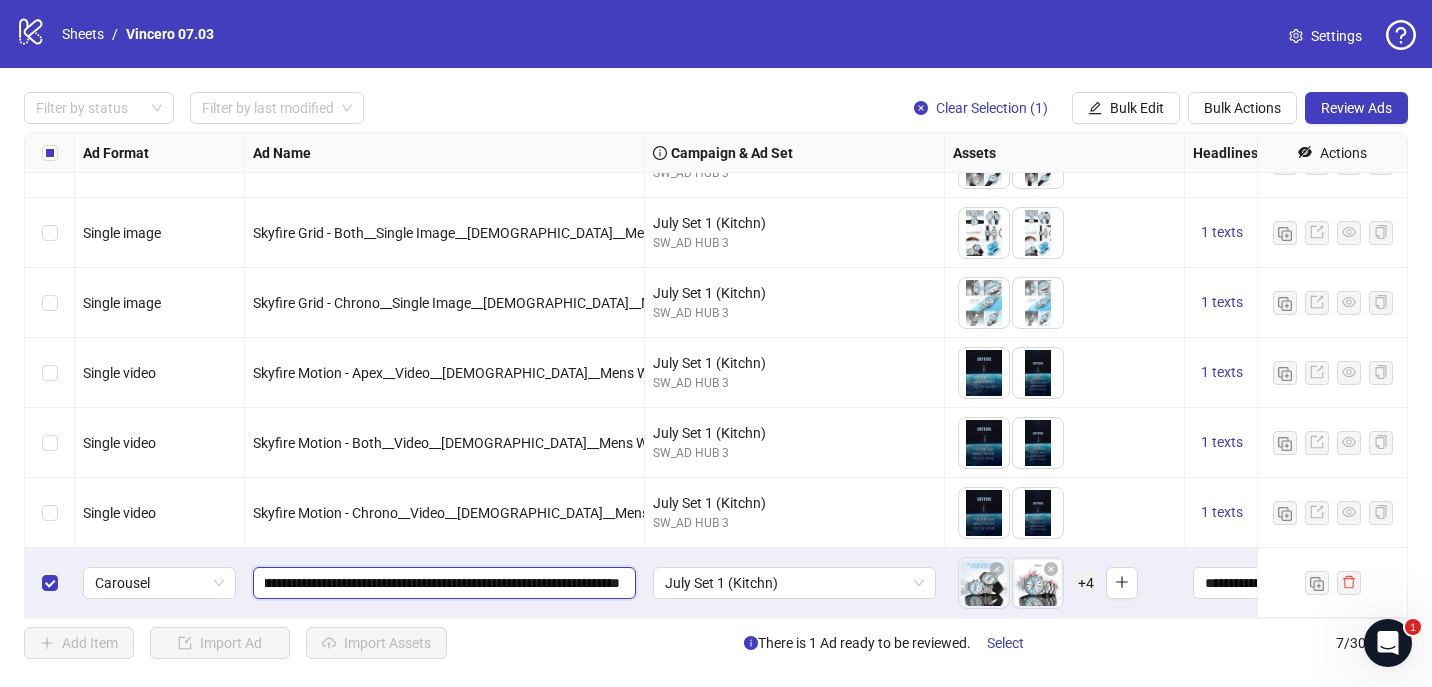 drag, startPoint x: 507, startPoint y: 585, endPoint x: 947, endPoint y: 606, distance: 440.50085 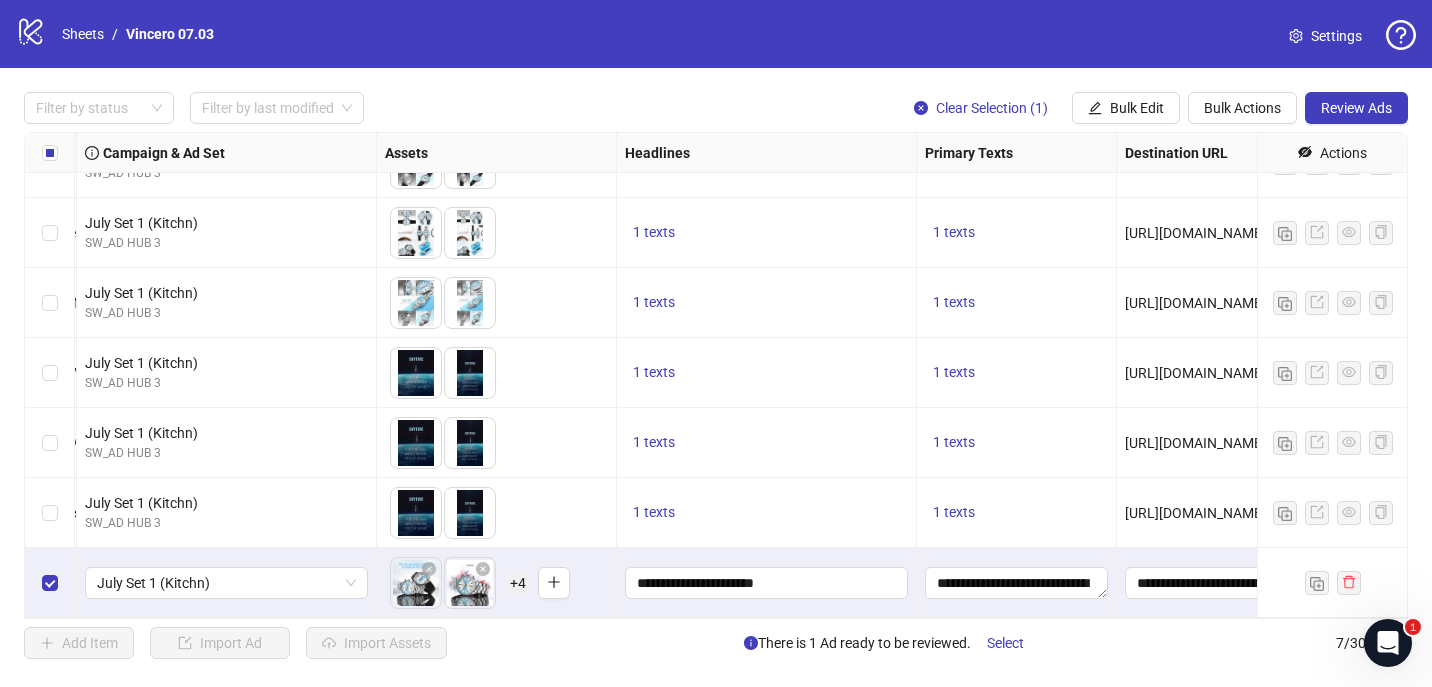 scroll, scrollTop: 45, scrollLeft: 788, axis: both 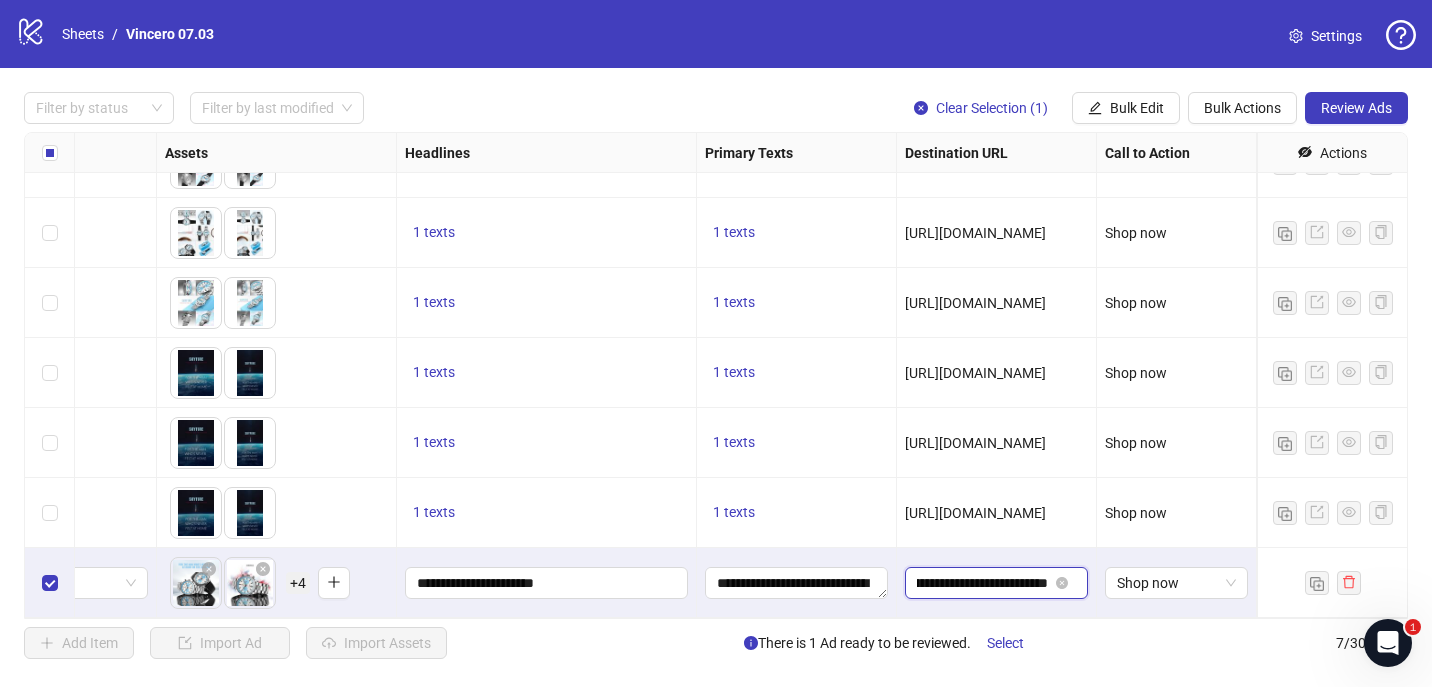 drag, startPoint x: 973, startPoint y: 576, endPoint x: 1251, endPoint y: 612, distance: 280.32126 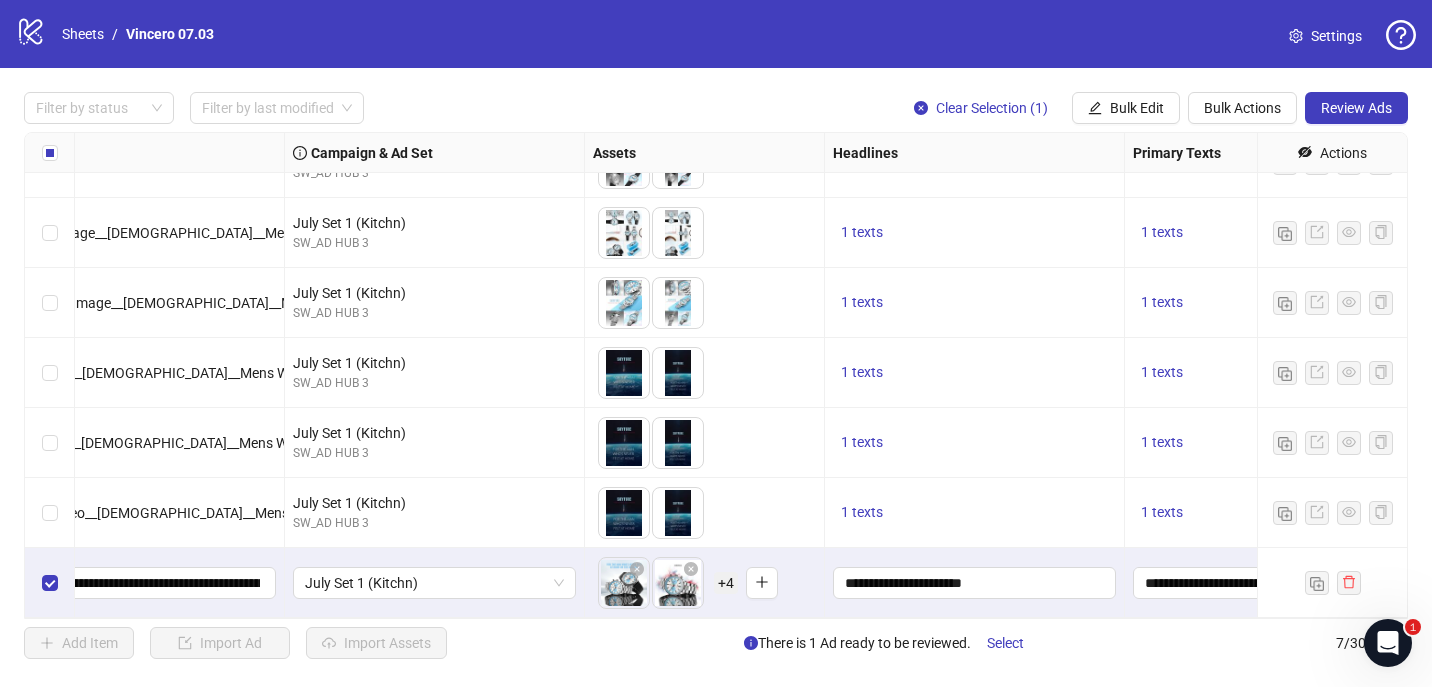 scroll, scrollTop: 45, scrollLeft: 0, axis: vertical 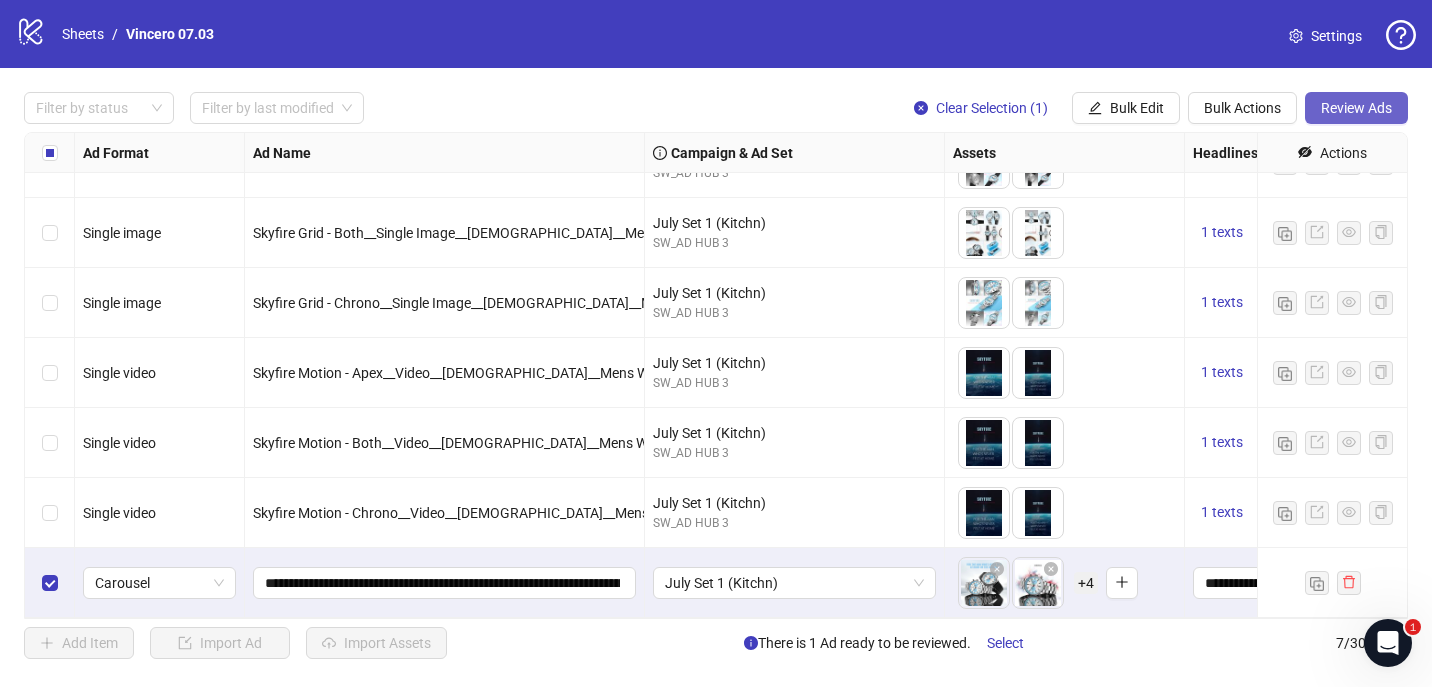 click on "Review Ads" at bounding box center (1356, 108) 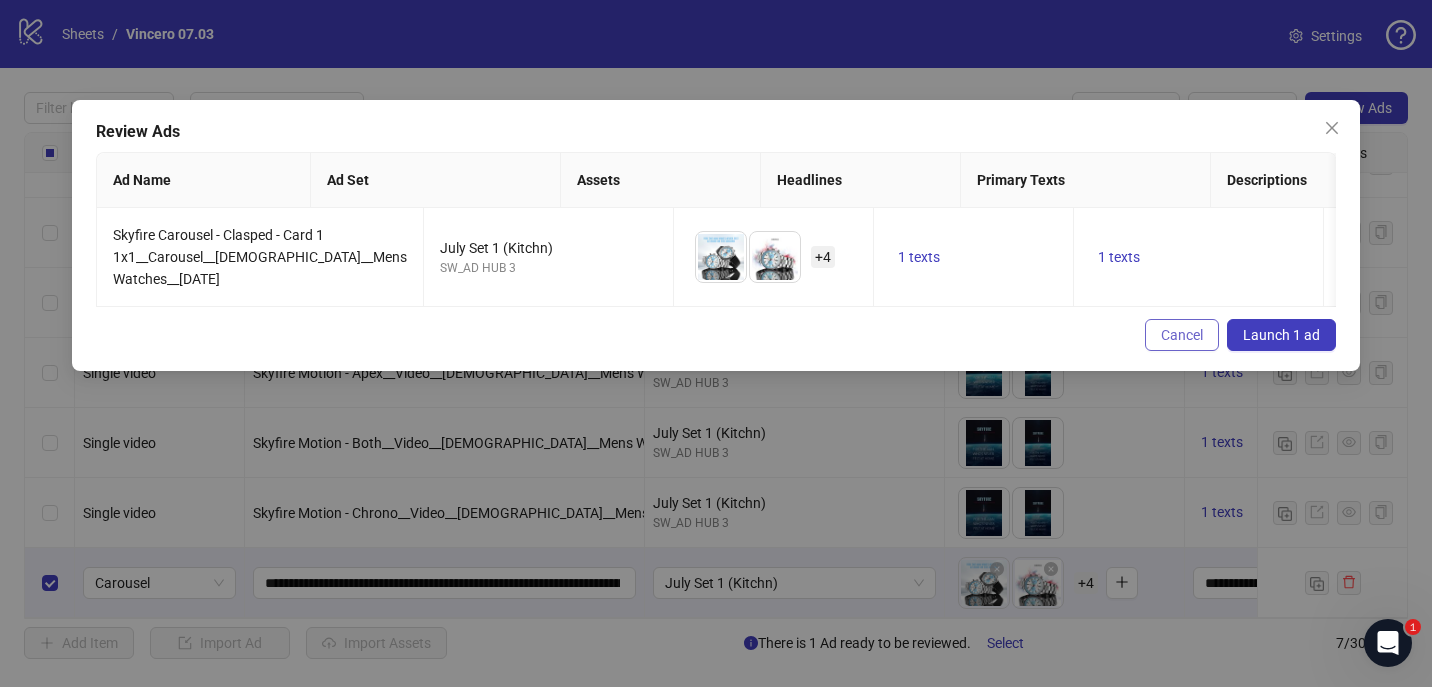 click on "Cancel" at bounding box center (1182, 335) 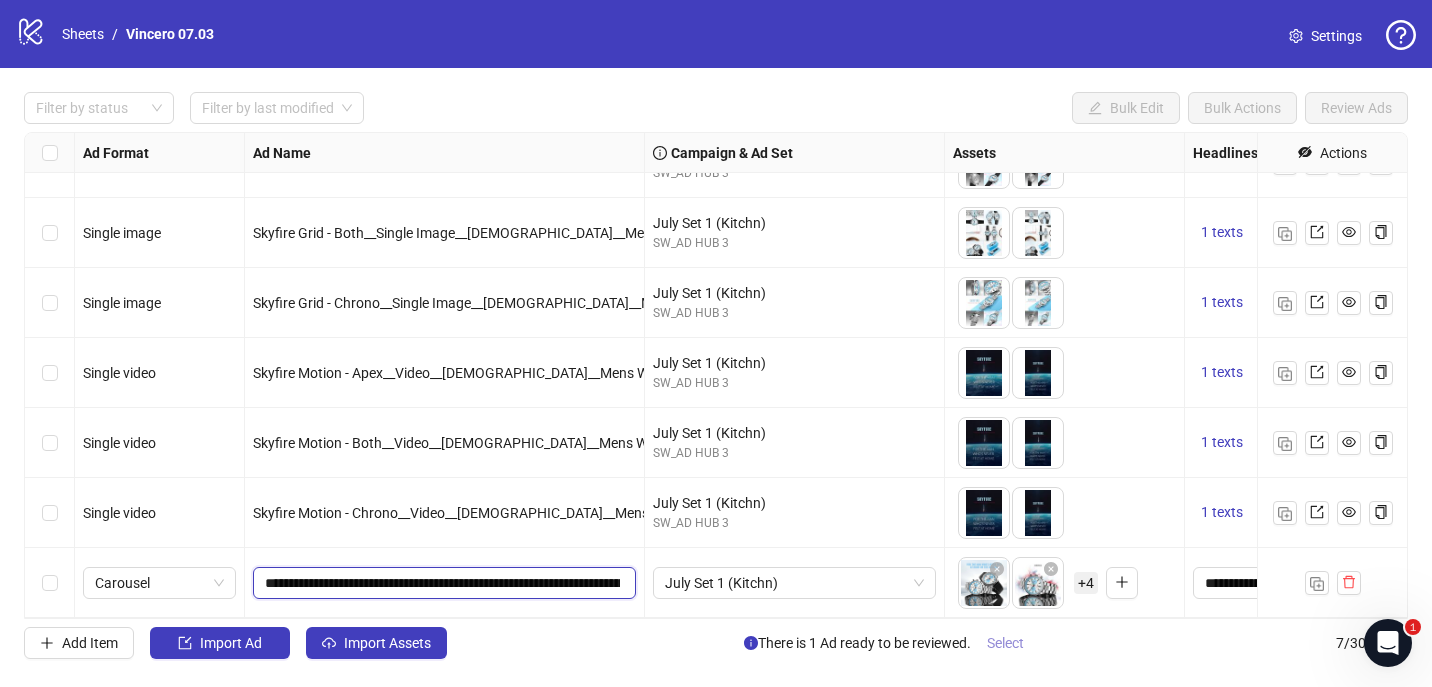 scroll, scrollTop: 0, scrollLeft: 183, axis: horizontal 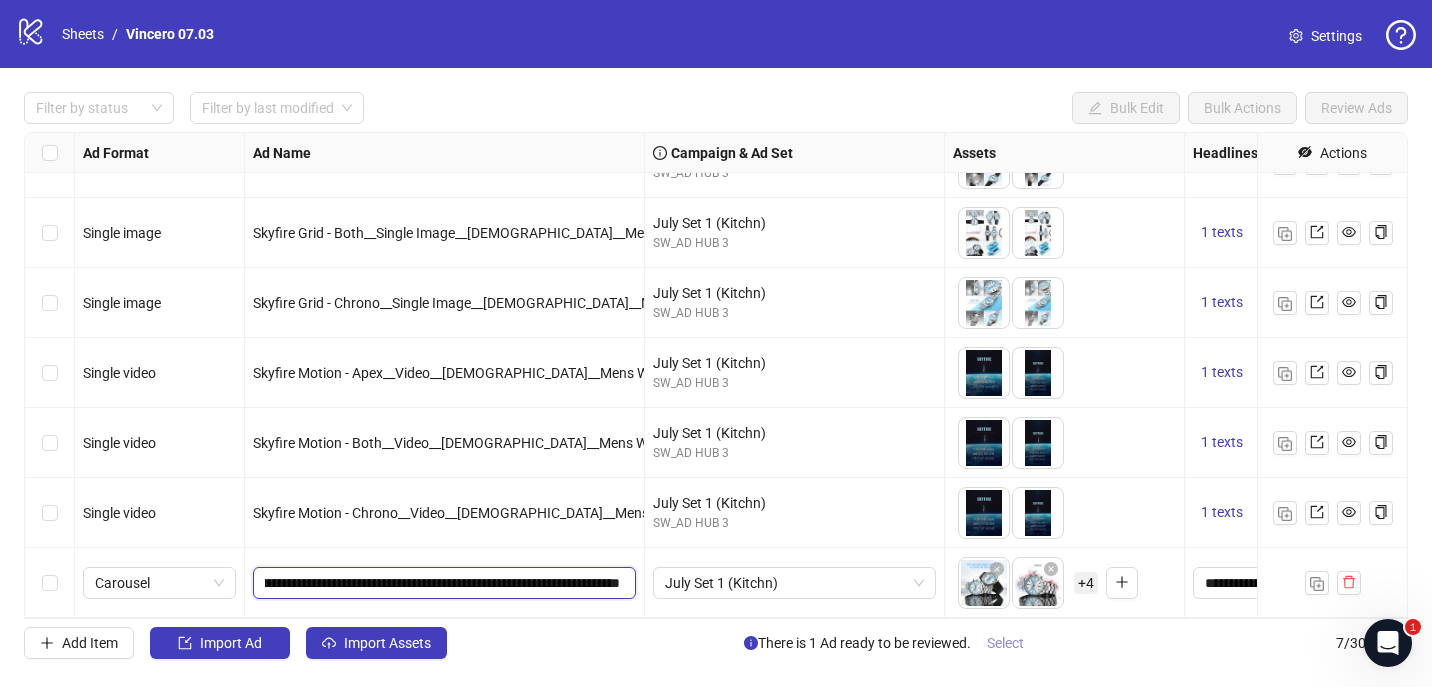 drag, startPoint x: 503, startPoint y: 584, endPoint x: 979, endPoint y: 630, distance: 478.21753 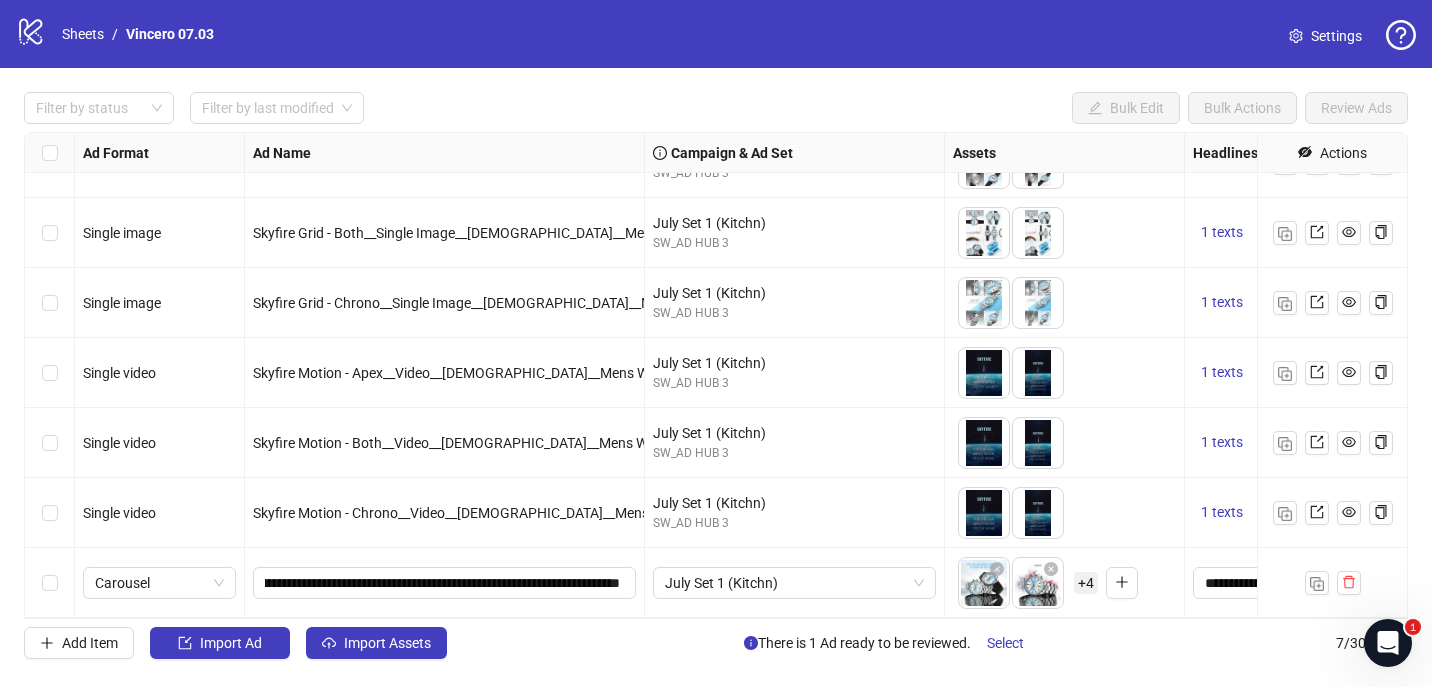 click on "July Set 1 (Kitchn)" at bounding box center (795, 583) 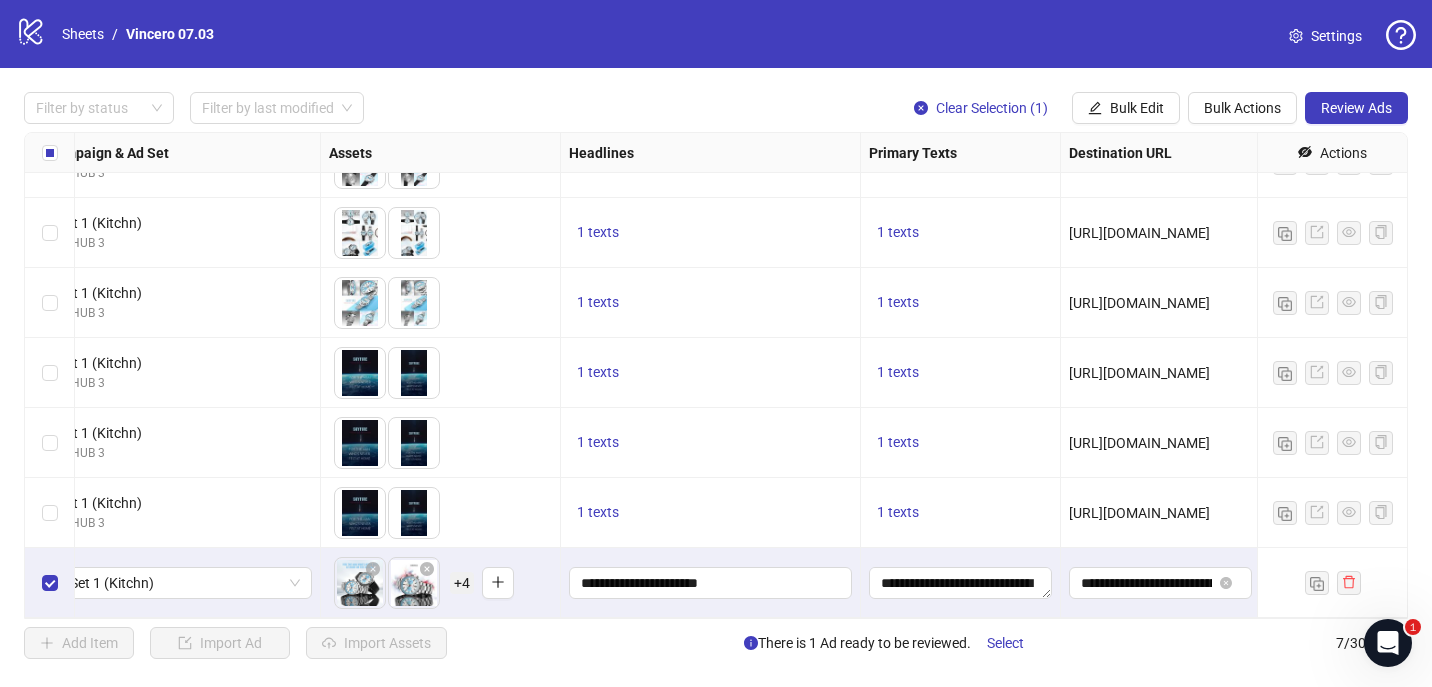 scroll, scrollTop: 45, scrollLeft: 788, axis: both 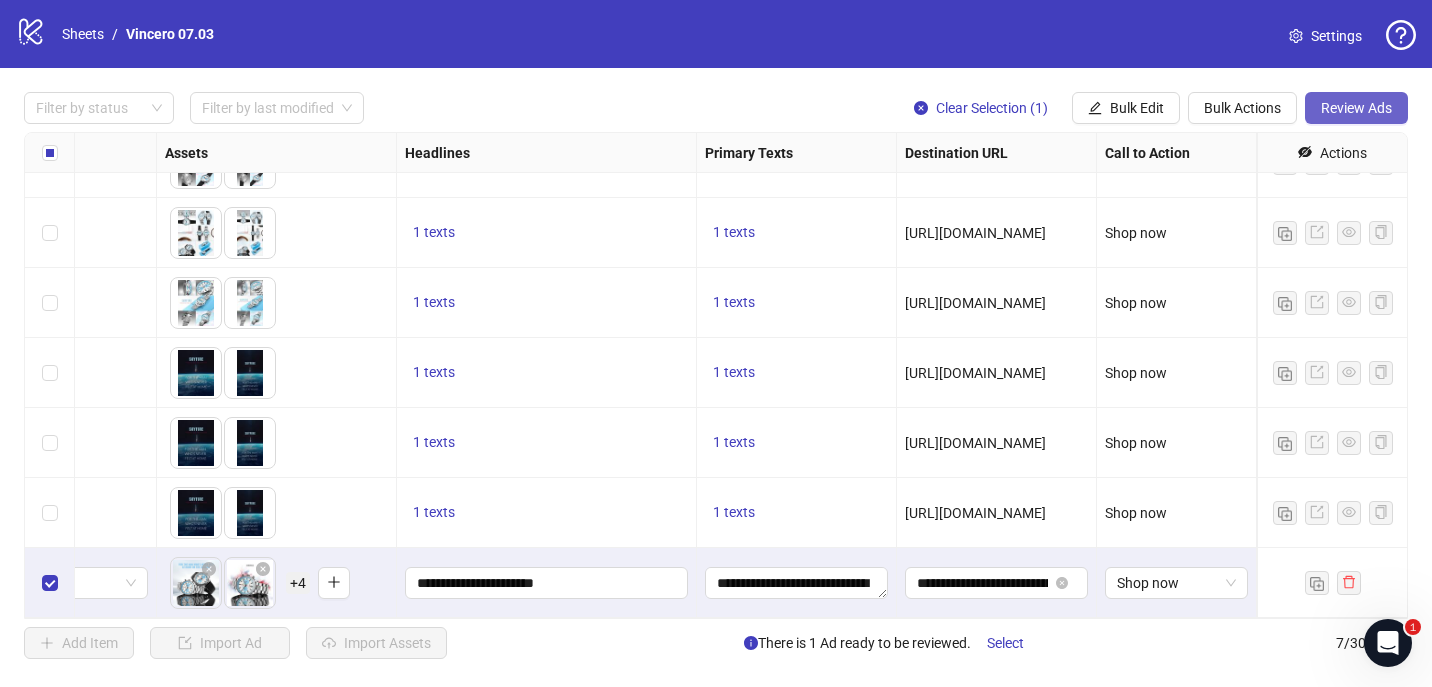 click on "Review Ads" at bounding box center (1356, 108) 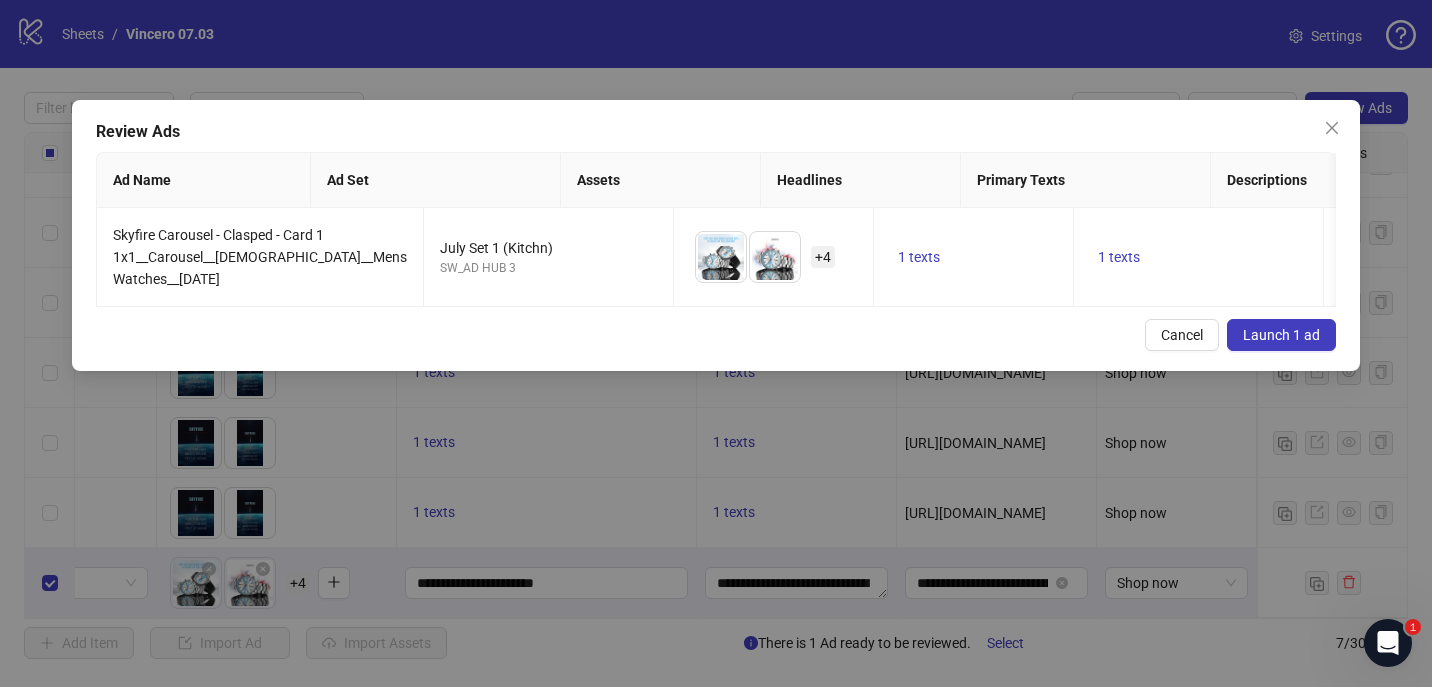 click on "Launch 1 ad" at bounding box center [1281, 335] 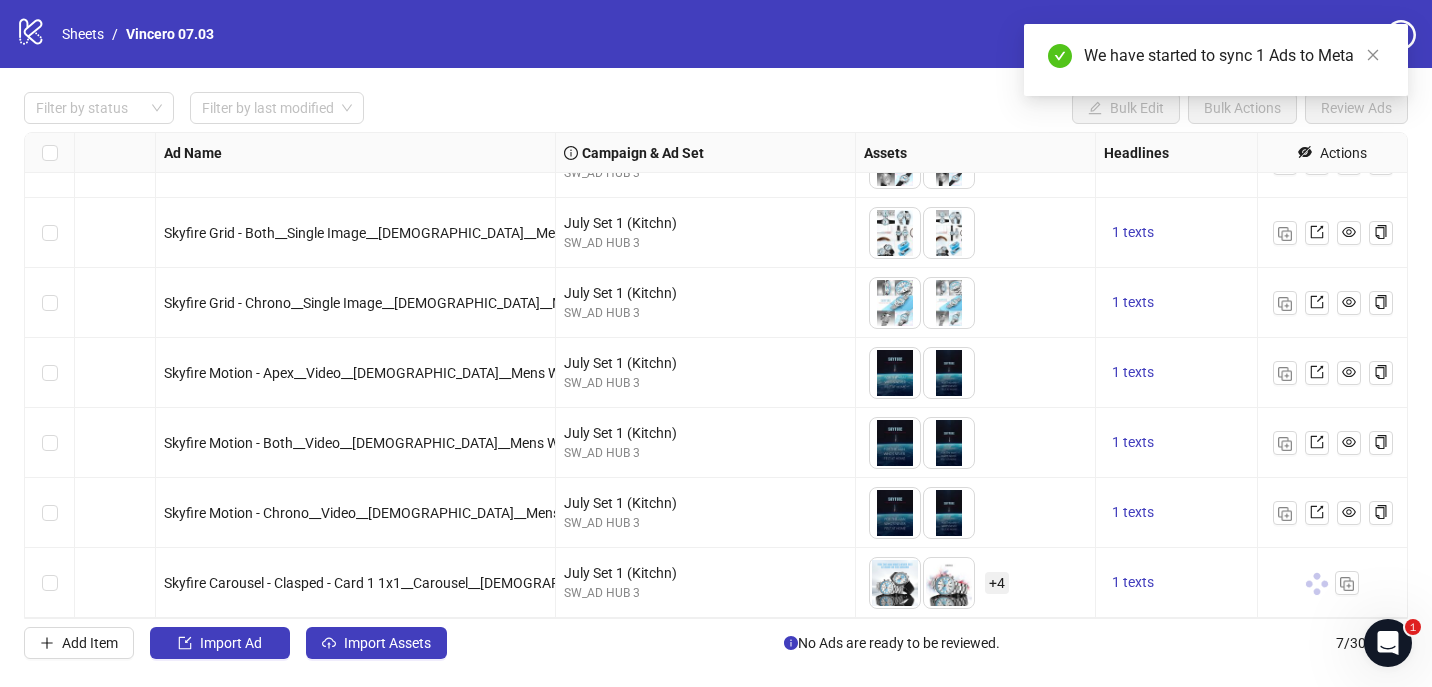 scroll, scrollTop: 45, scrollLeft: 0, axis: vertical 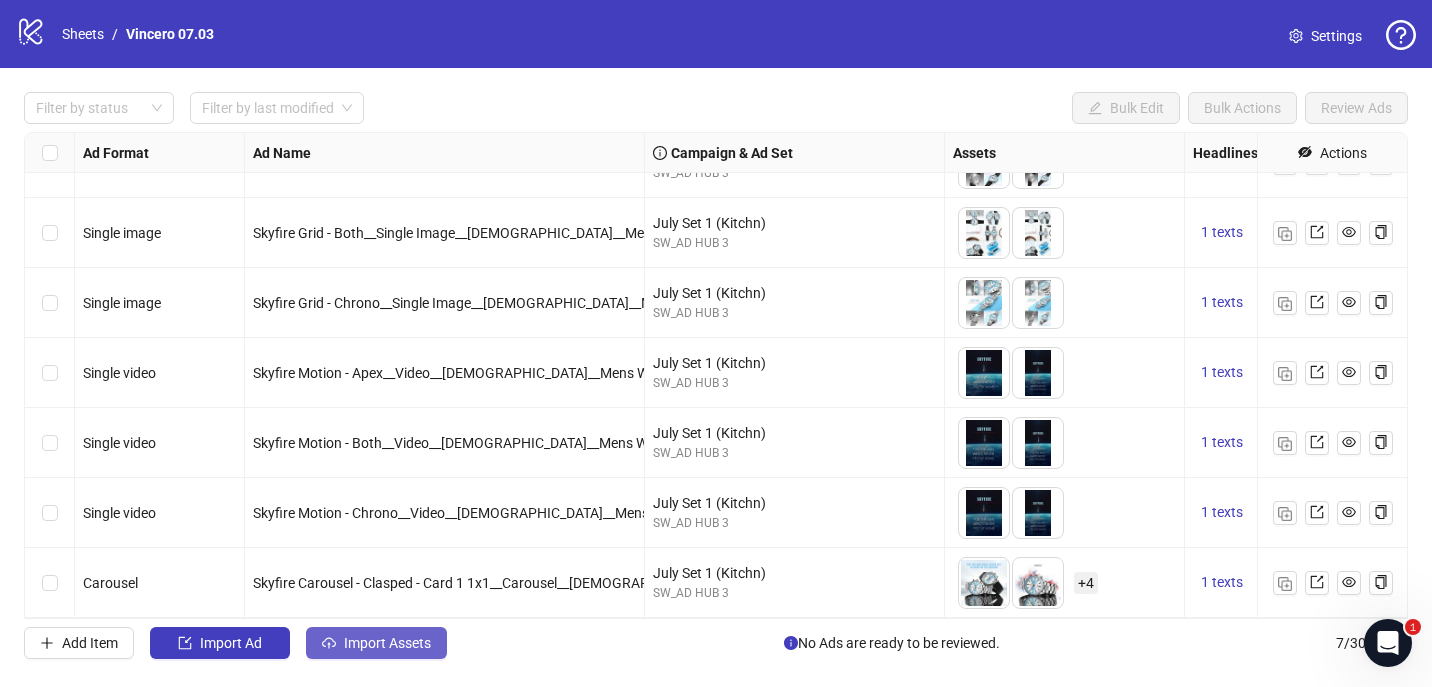 click on "Import Assets" at bounding box center [387, 643] 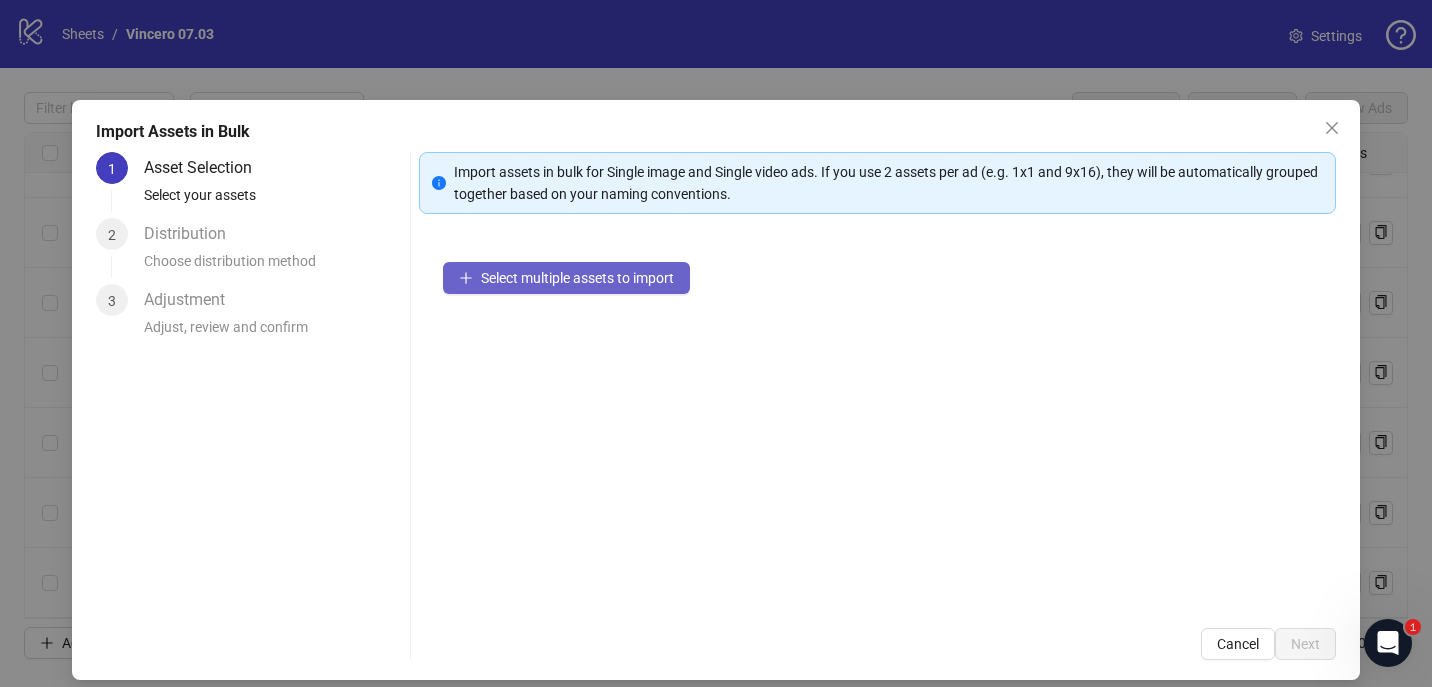 click on "Select multiple assets to import" at bounding box center [577, 278] 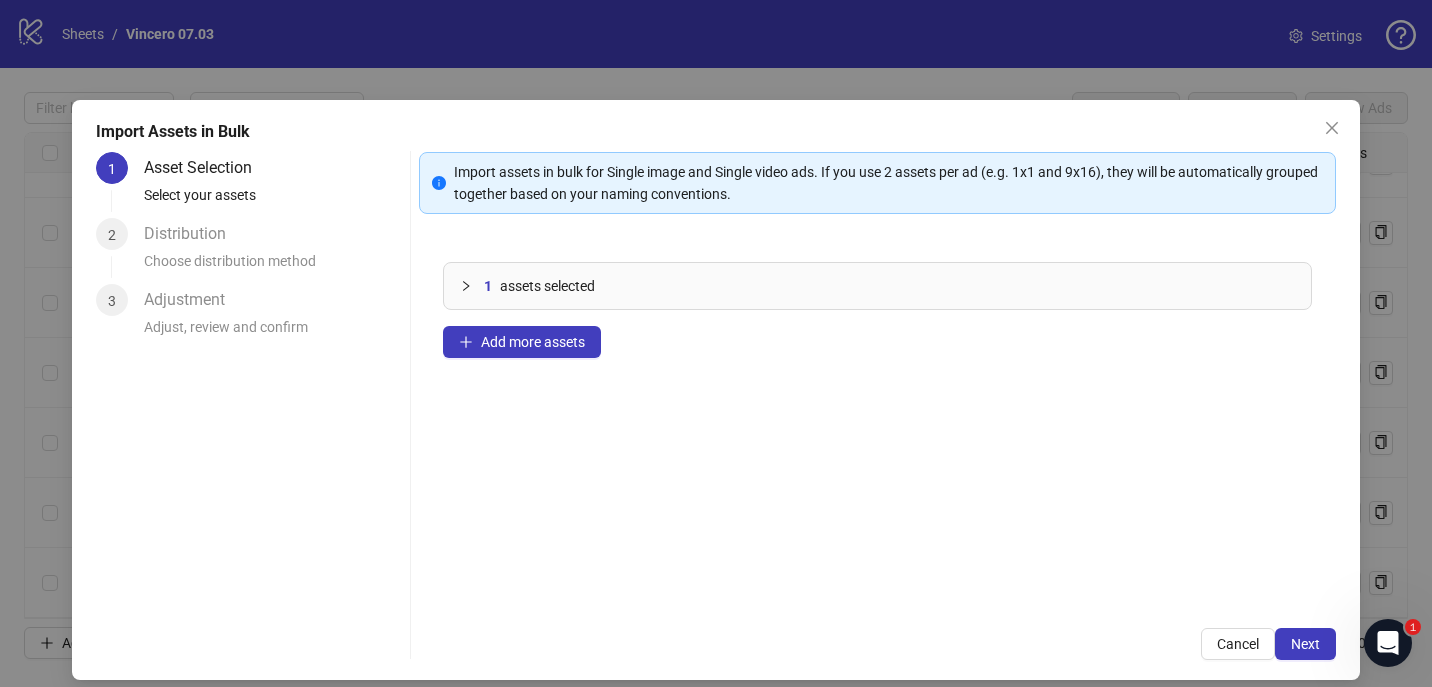 click 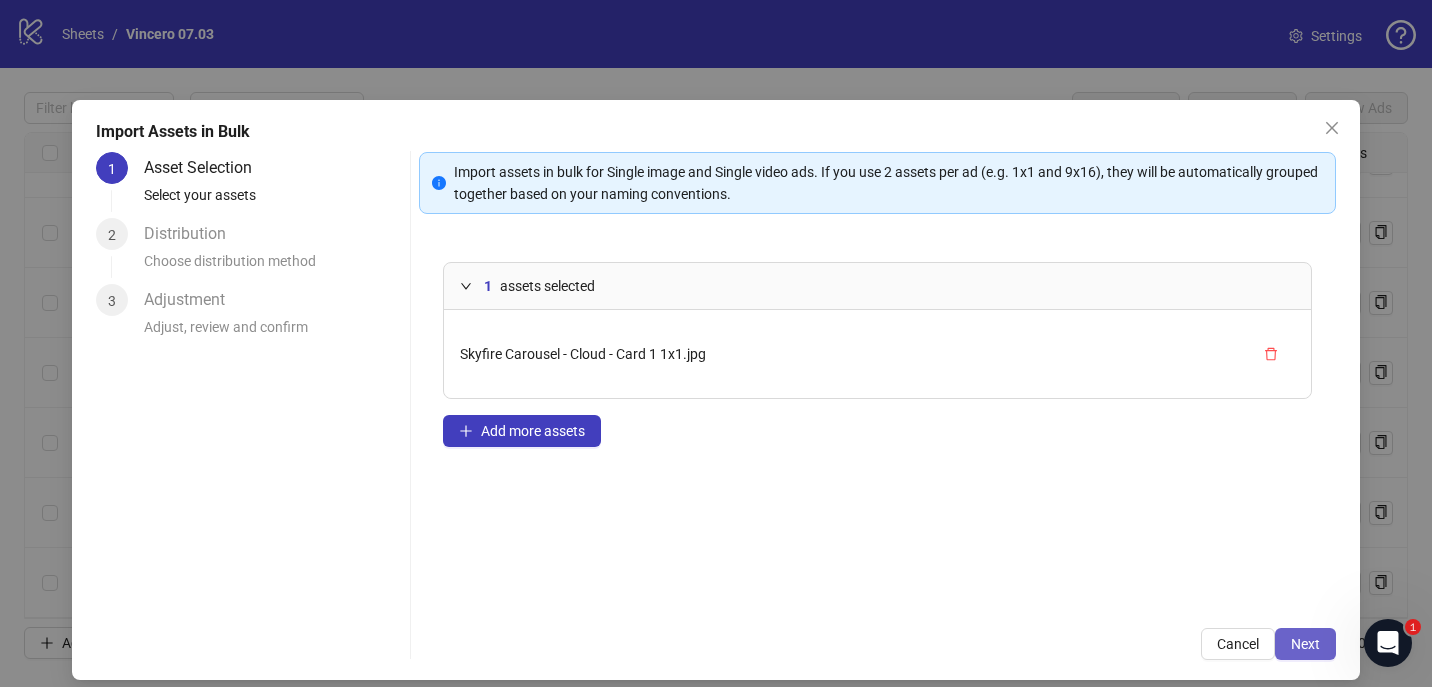 click on "Next" at bounding box center (1305, 644) 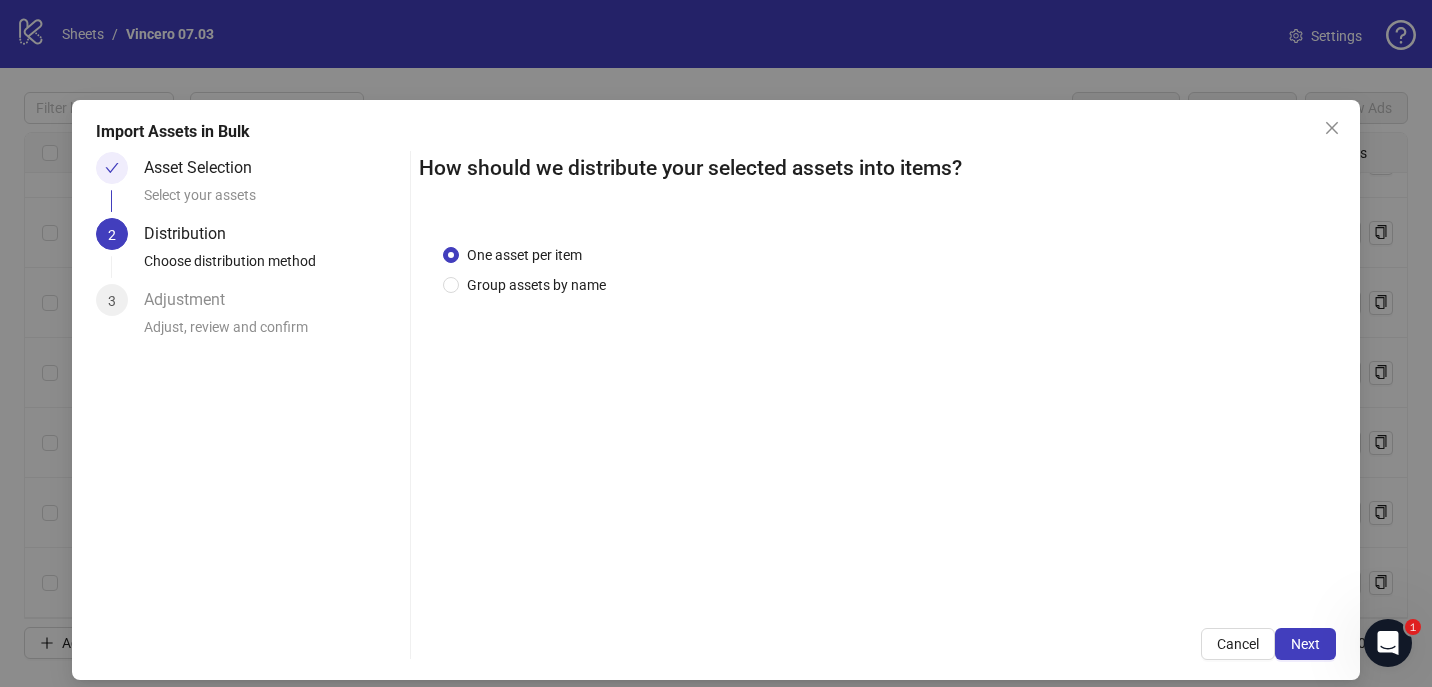 click on "One asset per item Group assets by name" at bounding box center (878, 412) 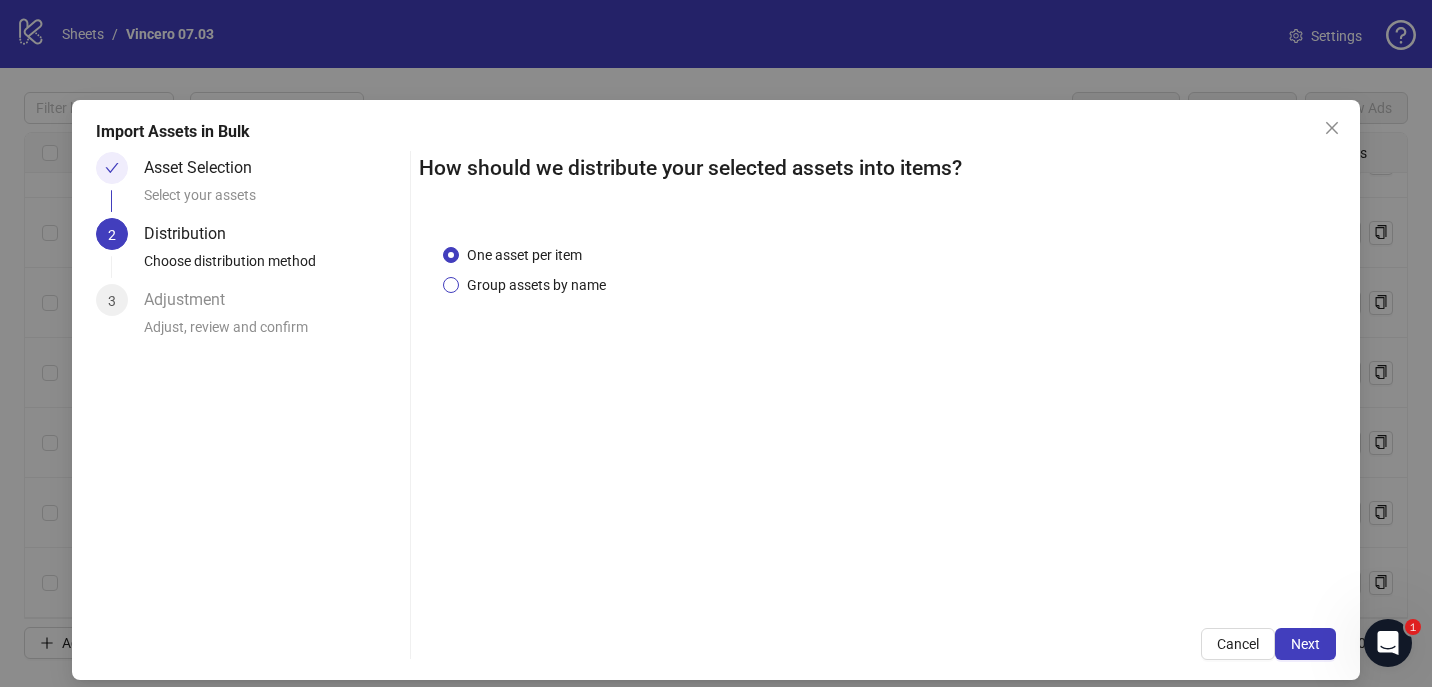 click on "Group assets by name" at bounding box center [536, 285] 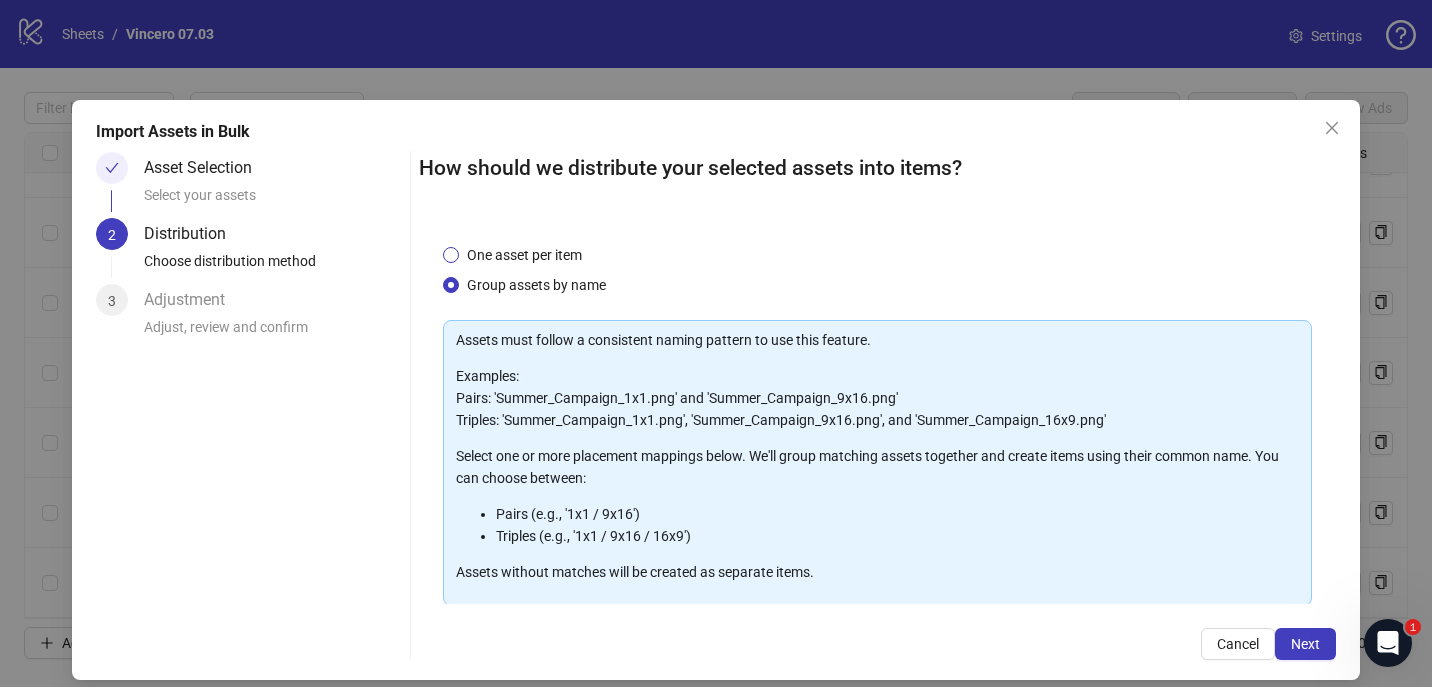 click on "One asset per item" at bounding box center [524, 255] 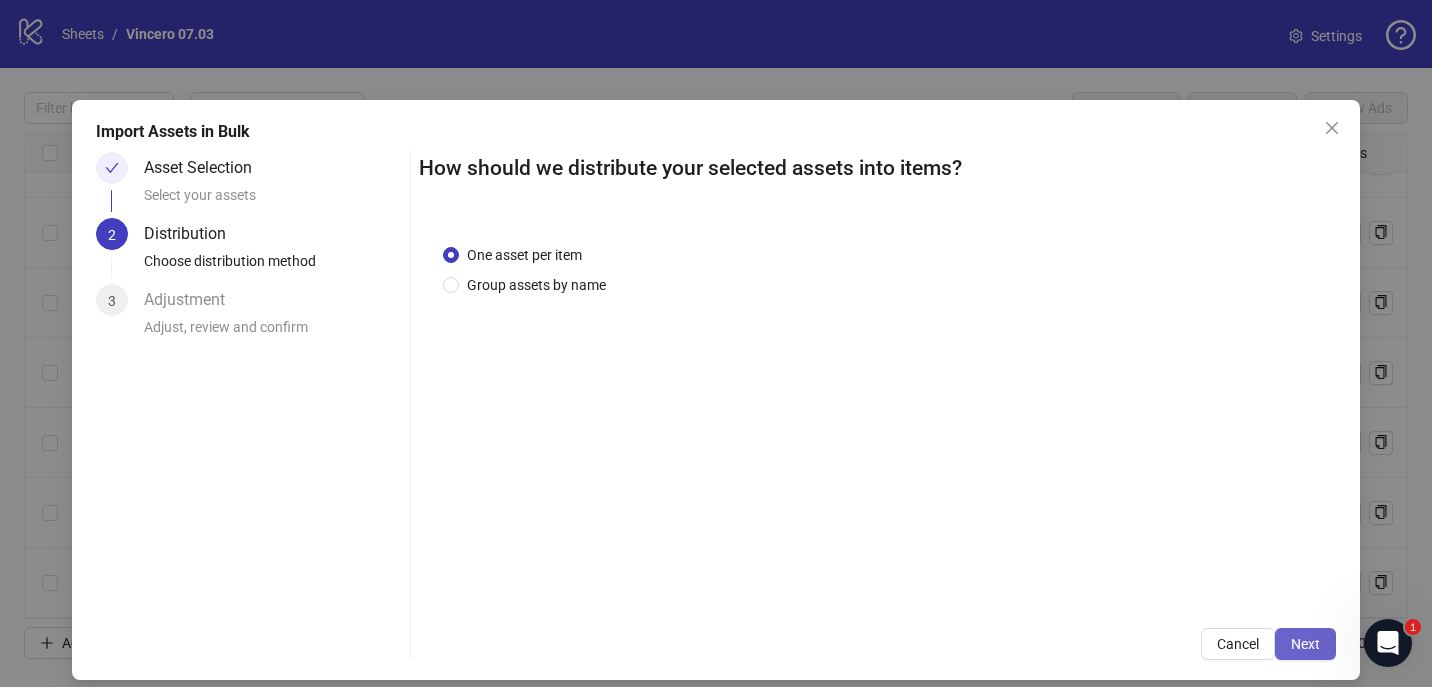 click on "Next" at bounding box center [1305, 644] 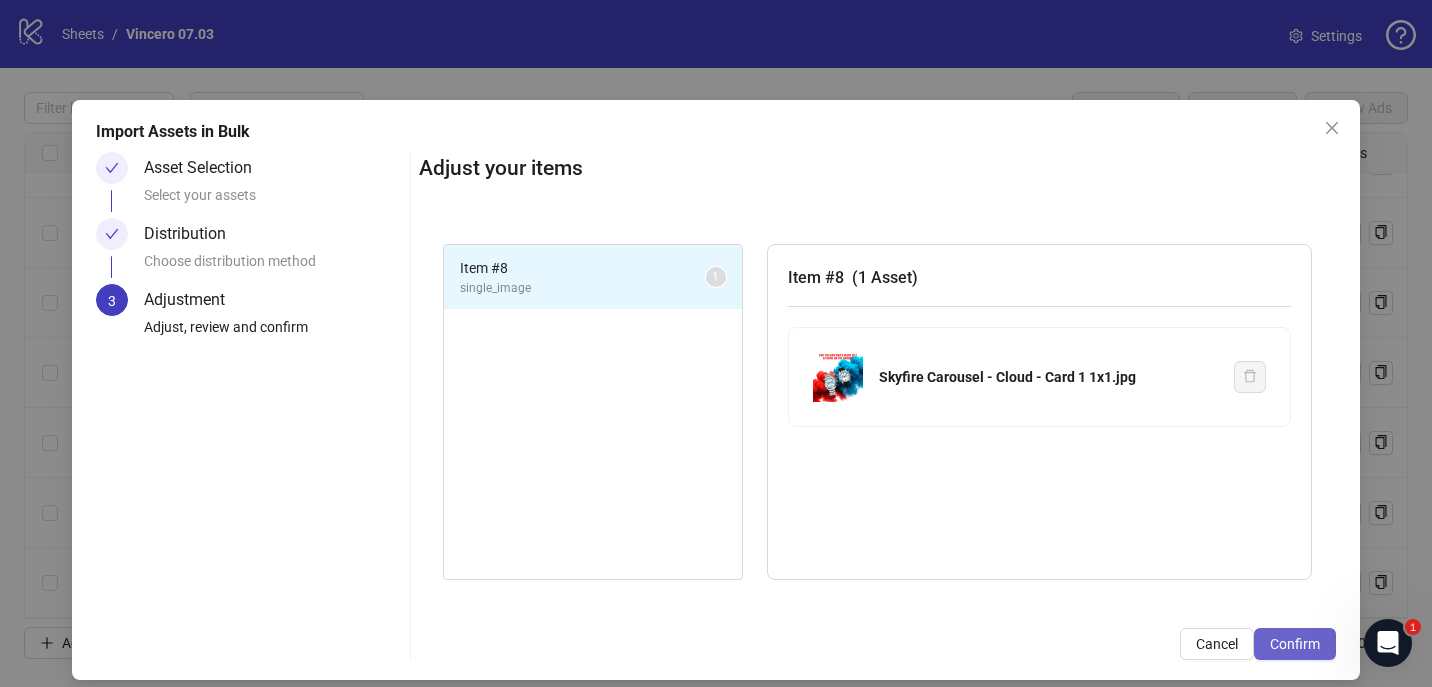 click on "Confirm" at bounding box center (1295, 644) 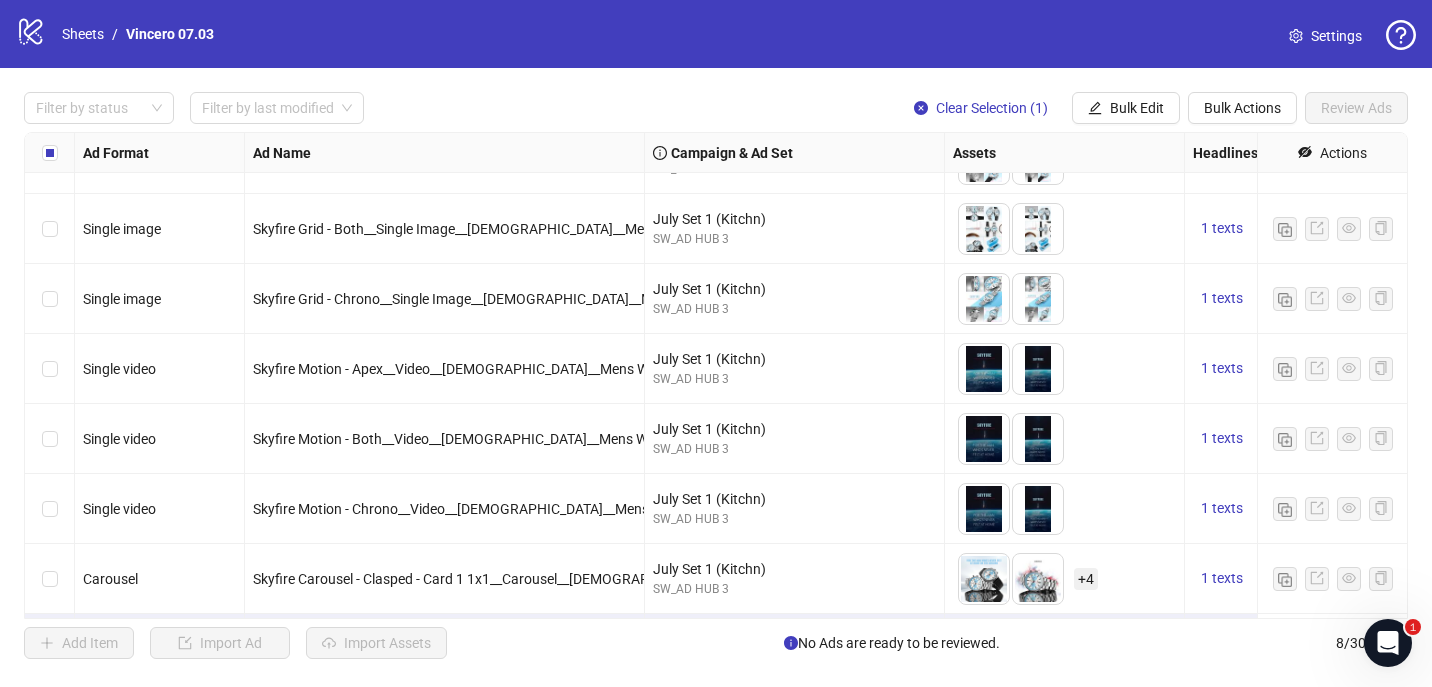 scroll, scrollTop: 115, scrollLeft: 0, axis: vertical 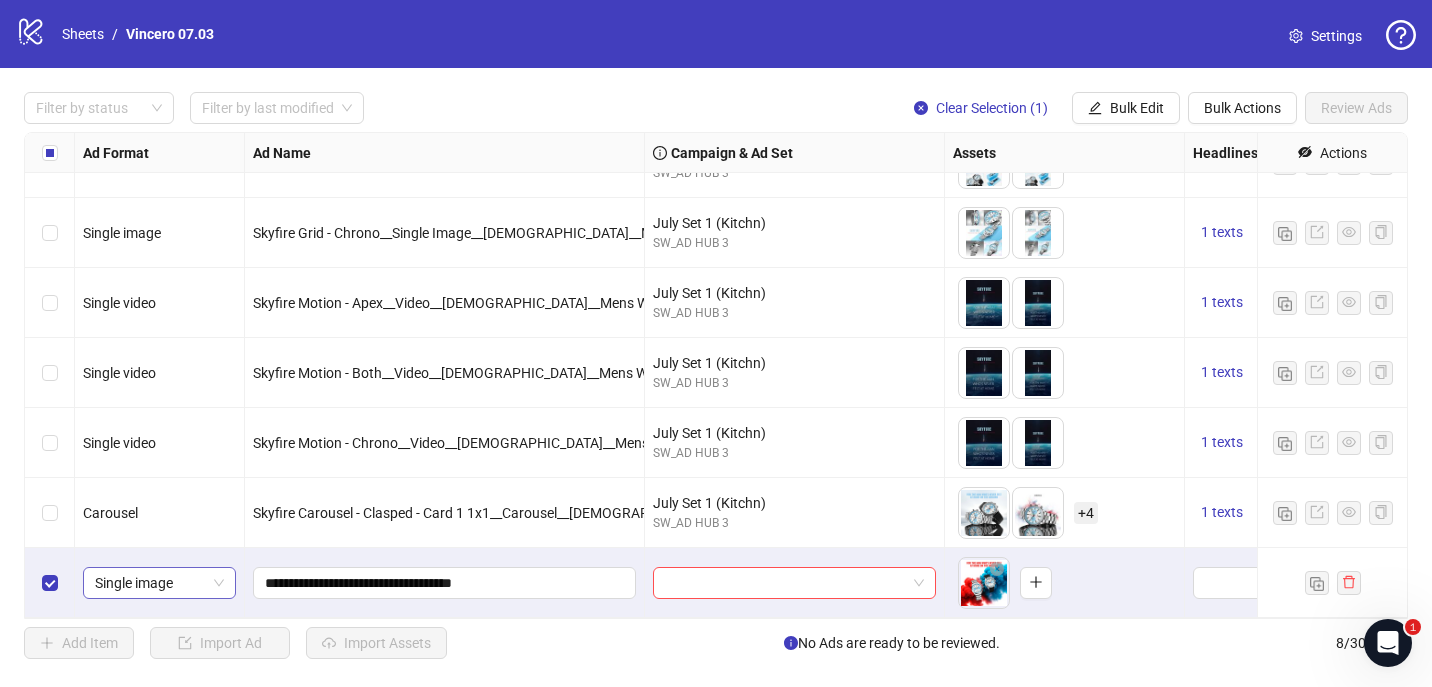 click on "Single image" at bounding box center (159, 583) 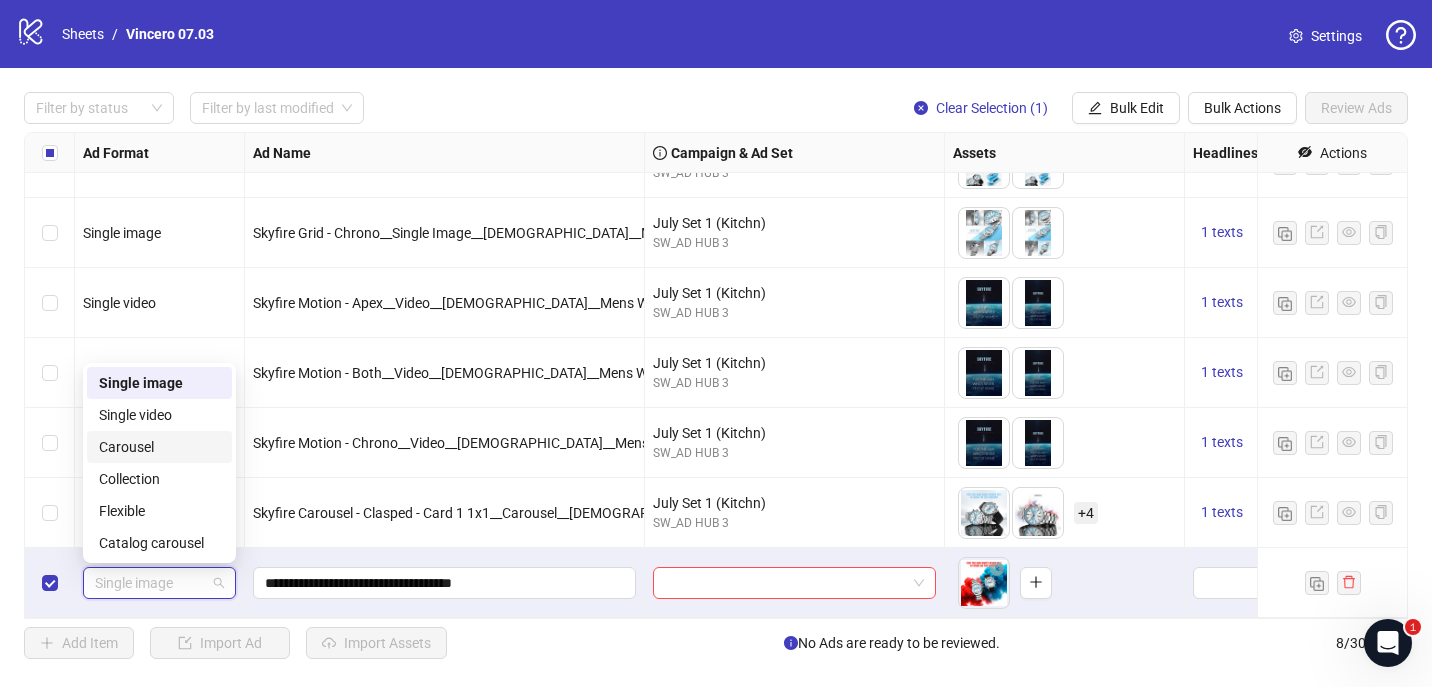click on "Carousel" at bounding box center (159, 447) 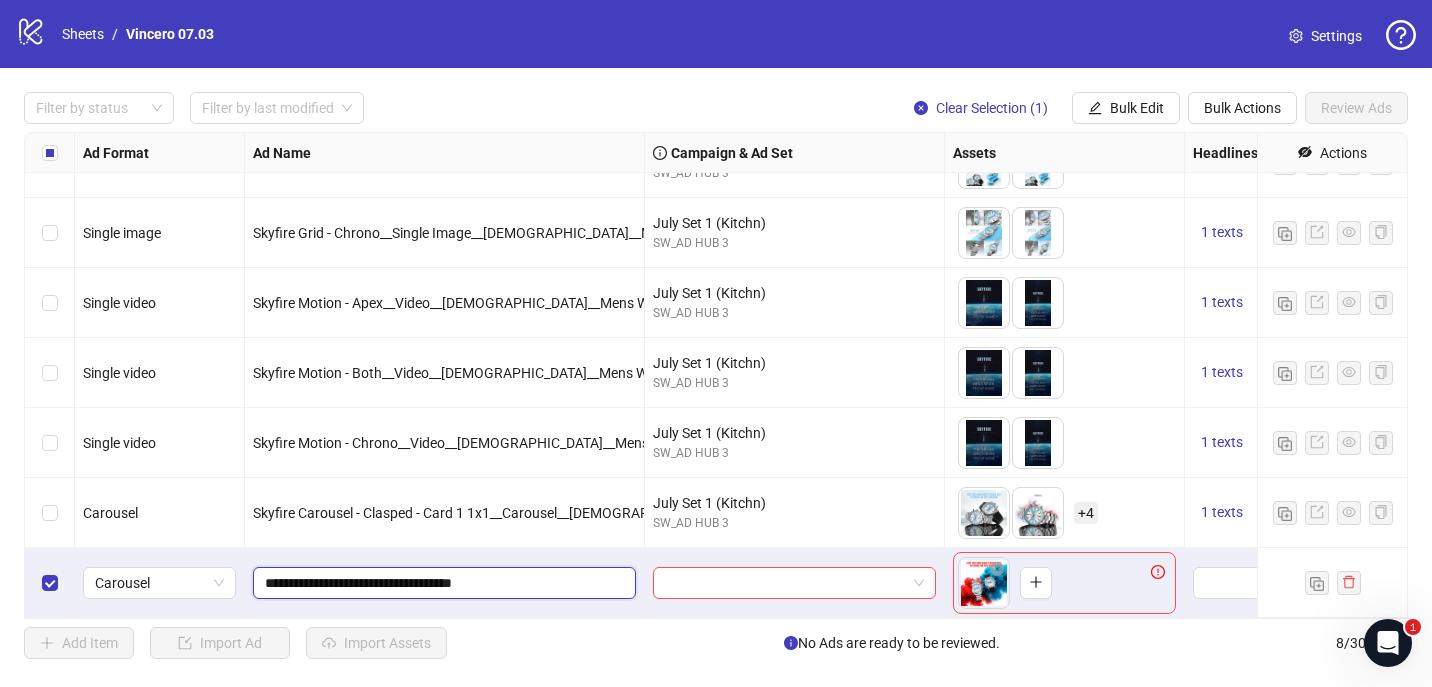 click on "**********" at bounding box center [442, 583] 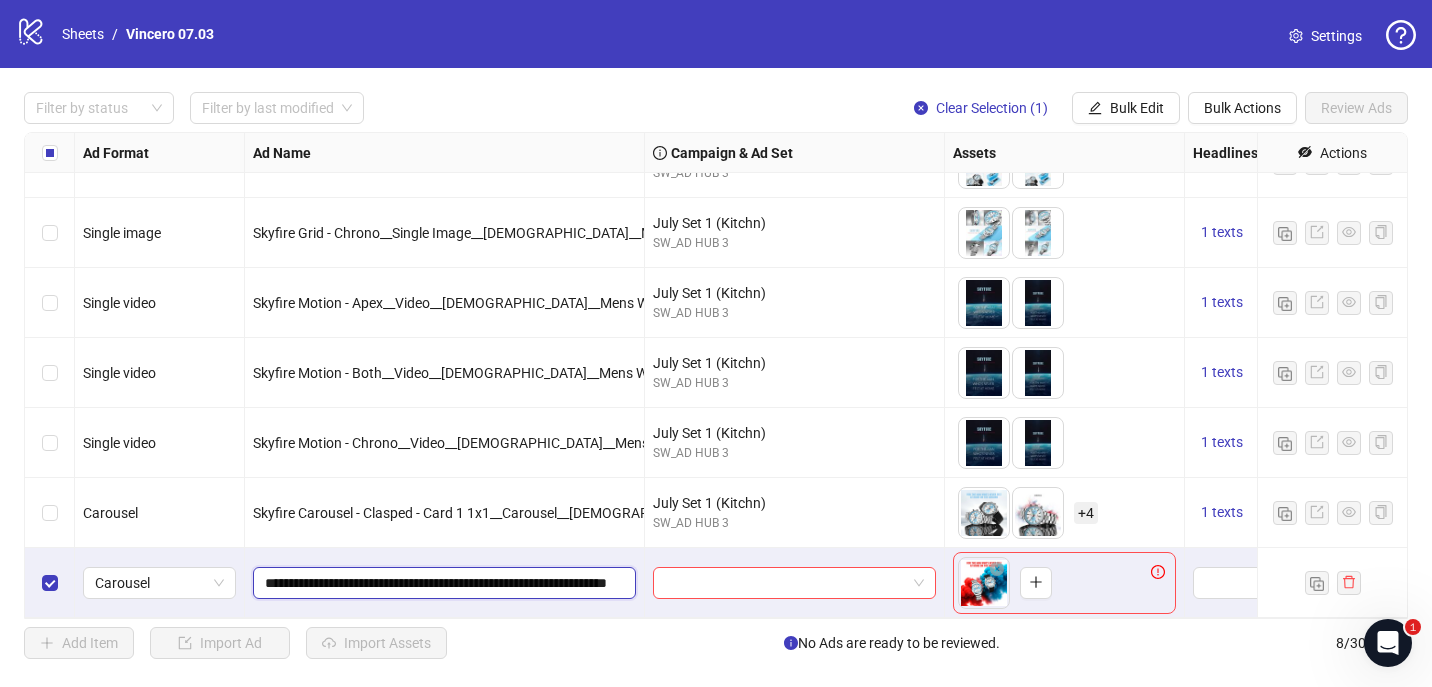 scroll, scrollTop: 0, scrollLeft: 98, axis: horizontal 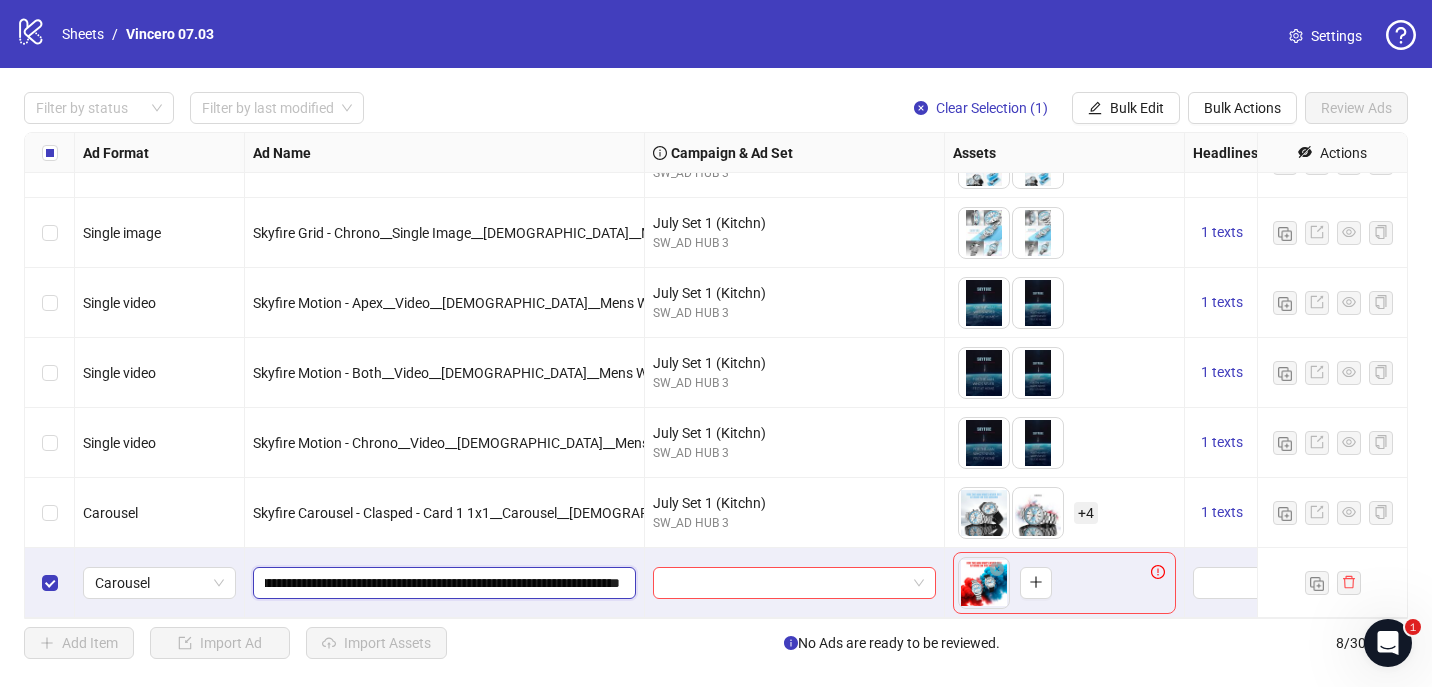 type on "**********" 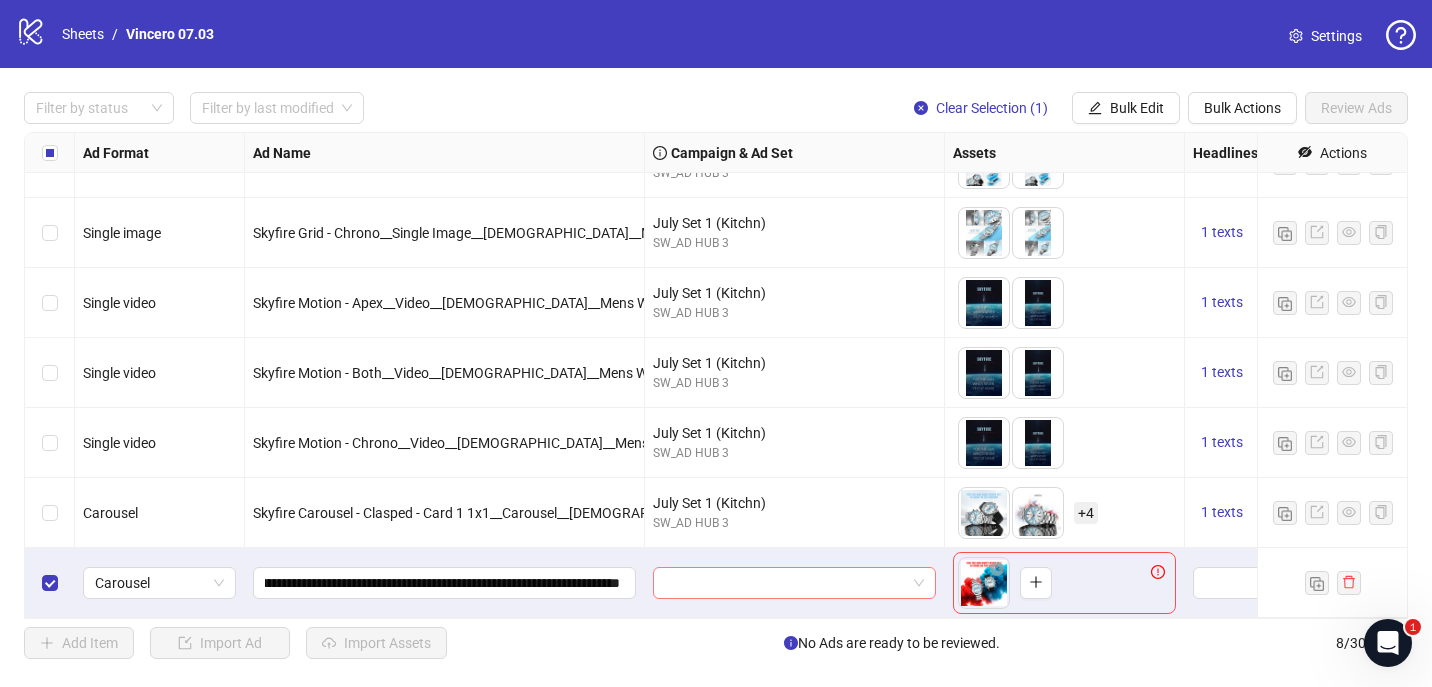 click at bounding box center [785, 583] 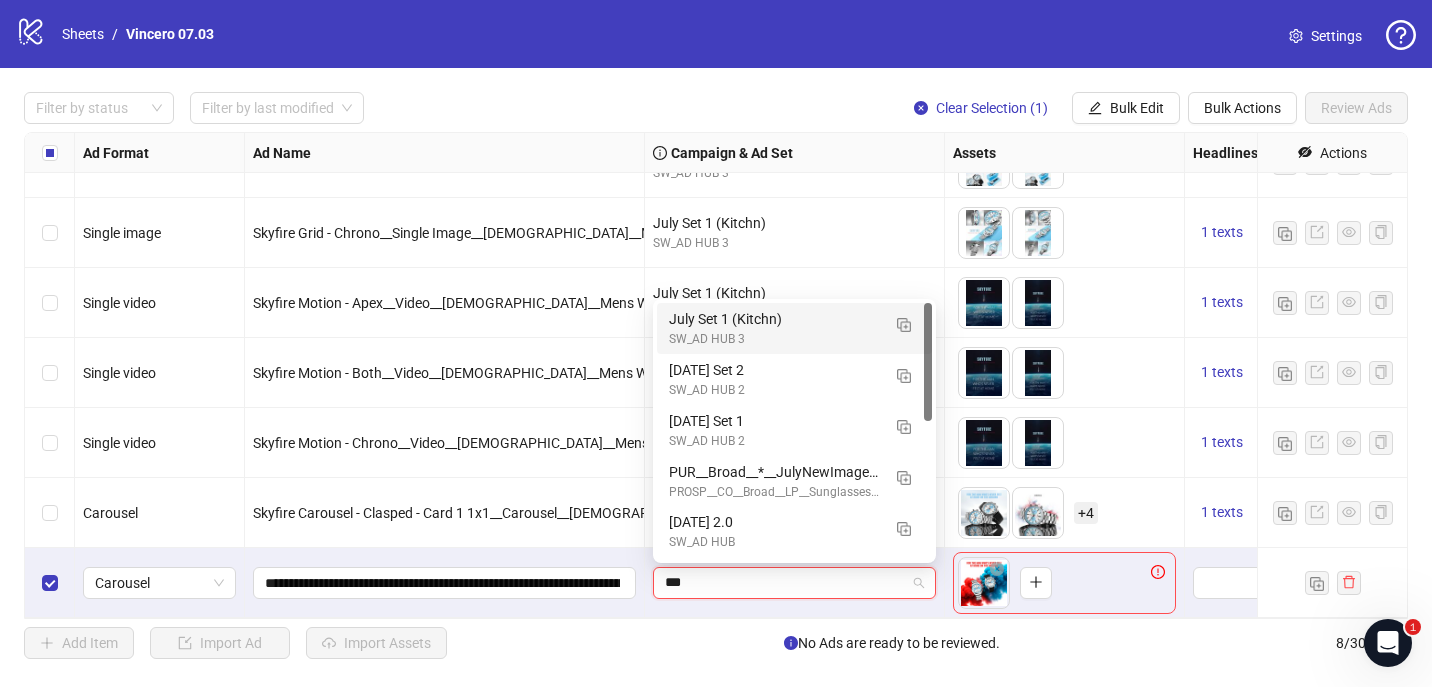 type on "****" 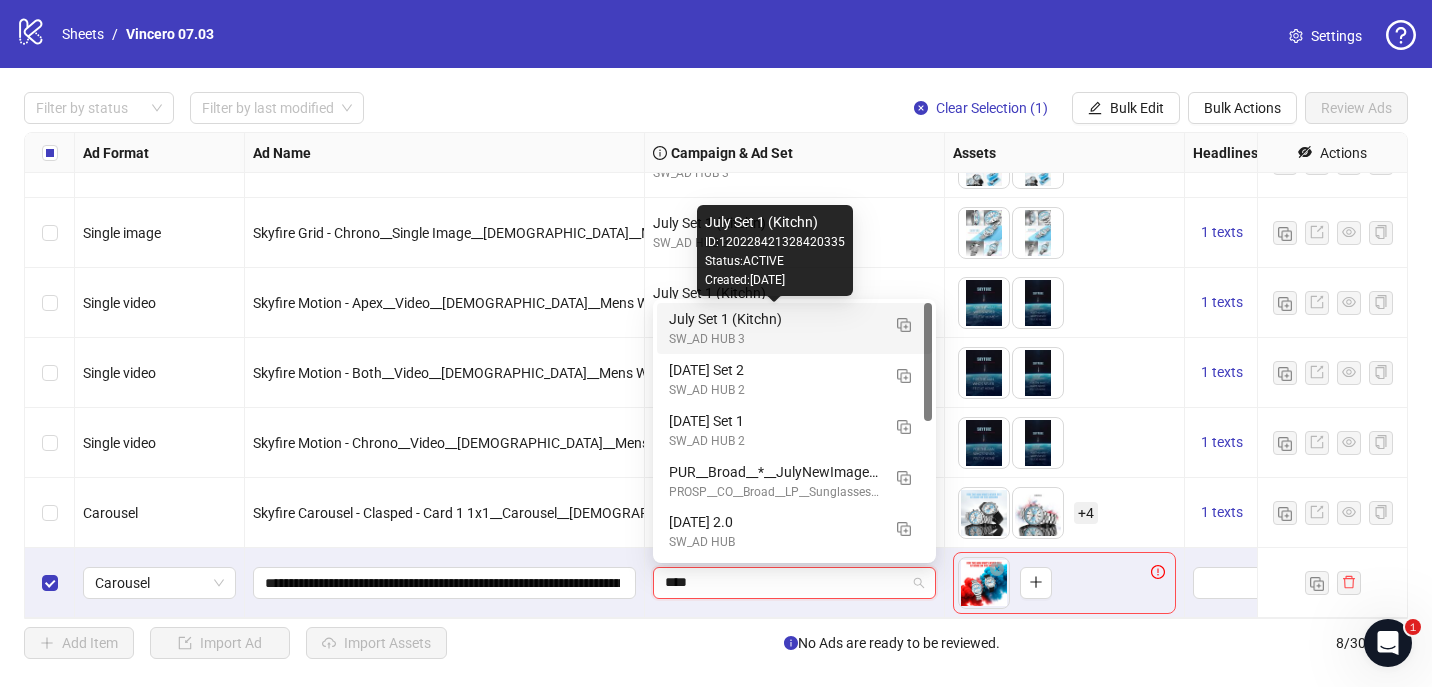 click on "July Set 1 (Kitchn)" at bounding box center [774, 319] 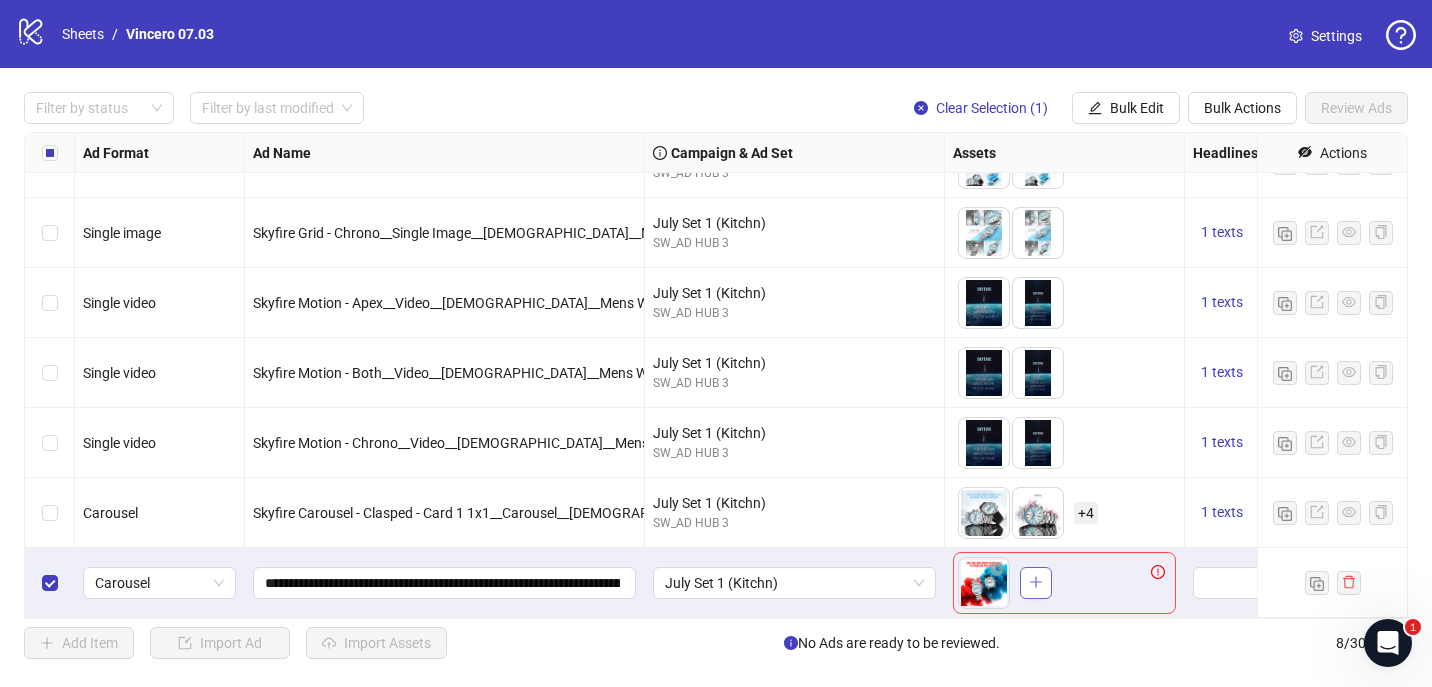 click 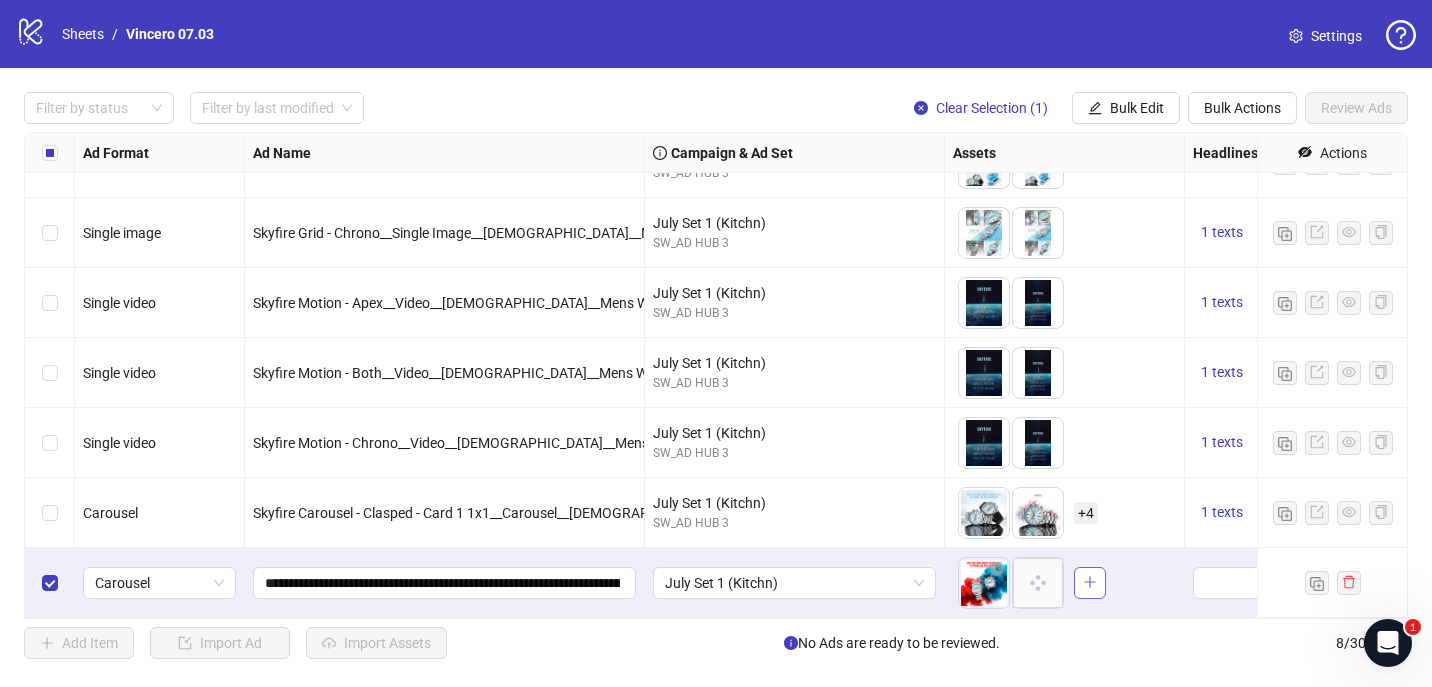 click 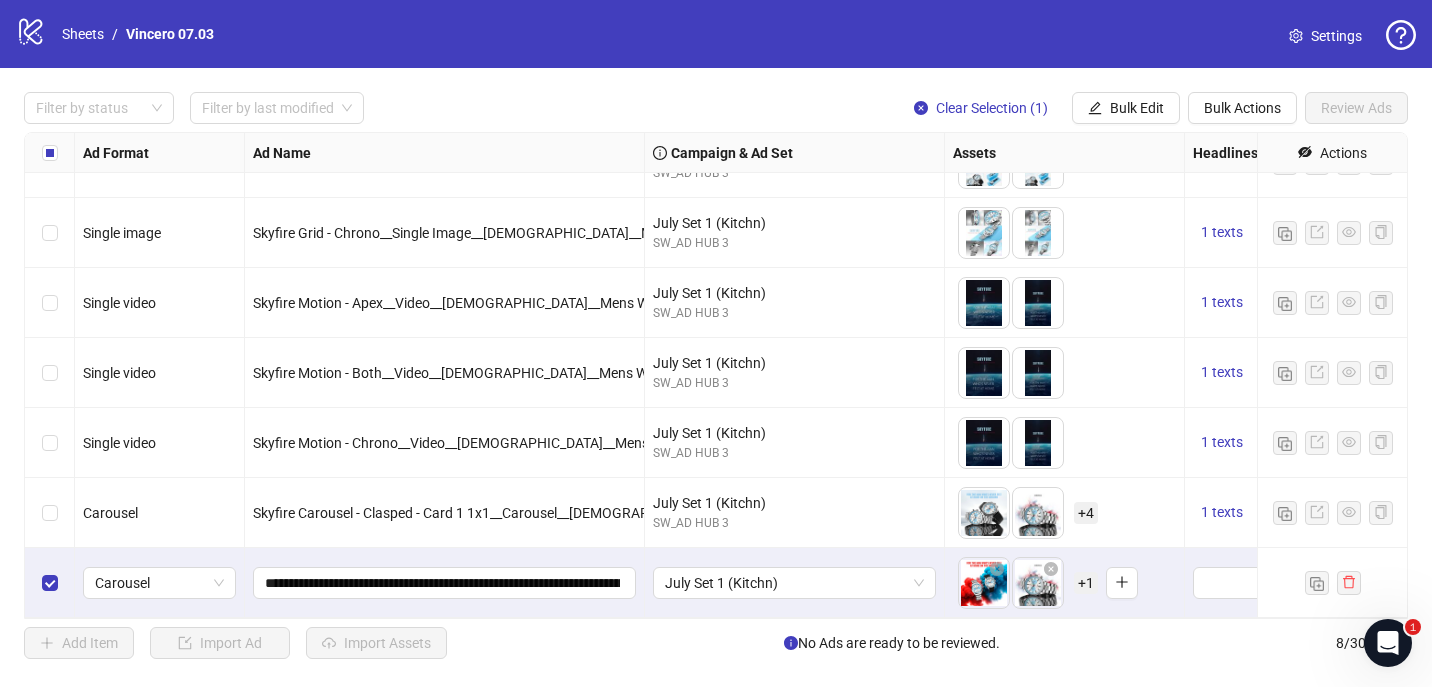 click on "To pick up a draggable item, press the space bar.
While dragging, use the arrow keys to move the item.
Press space again to drop the item in its new position, or press escape to cancel.
+ 1" at bounding box center [1064, 583] 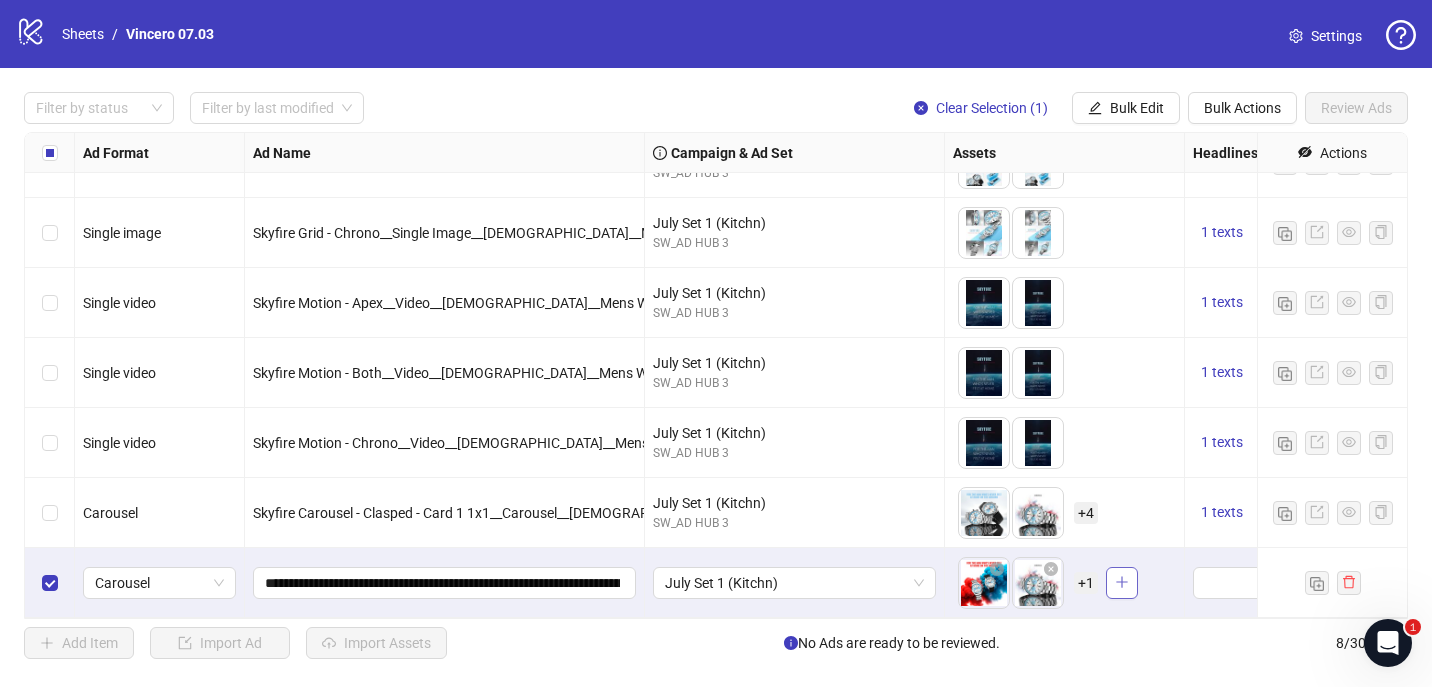 click 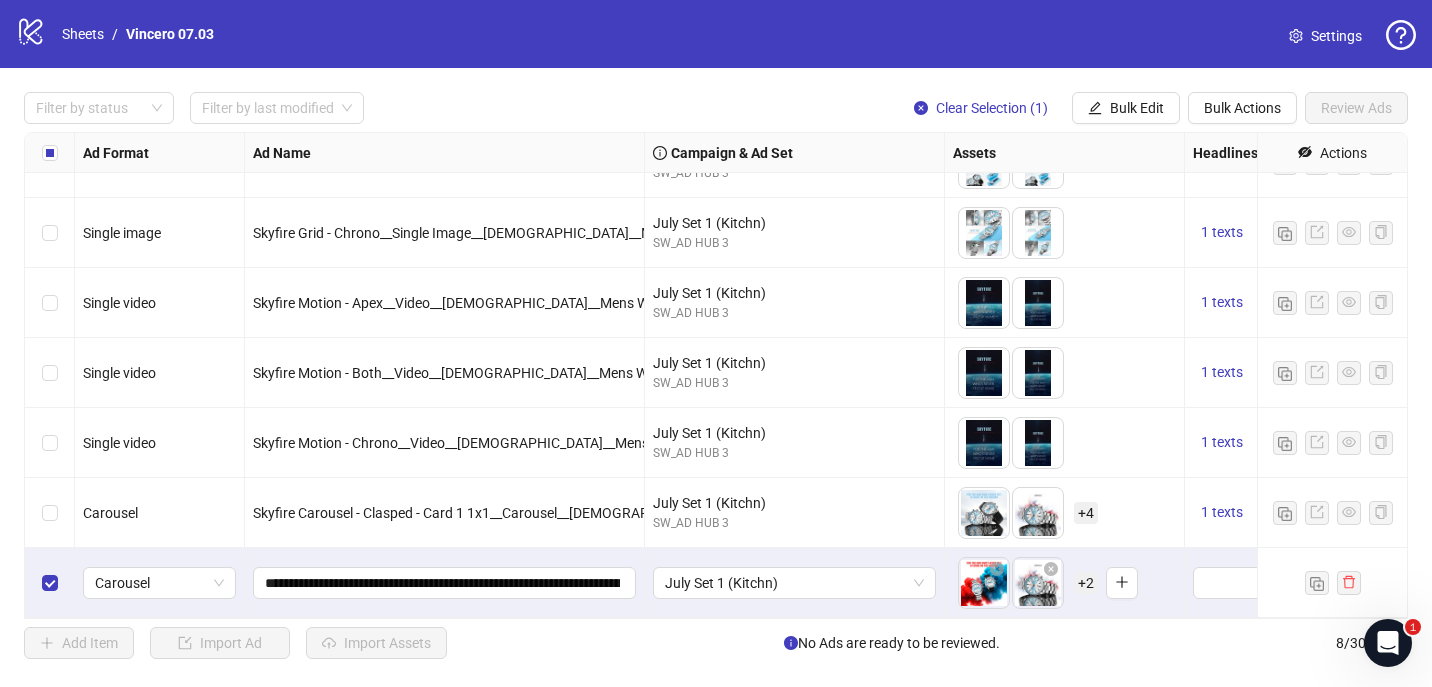 click on "+ 2" at bounding box center [1086, 583] 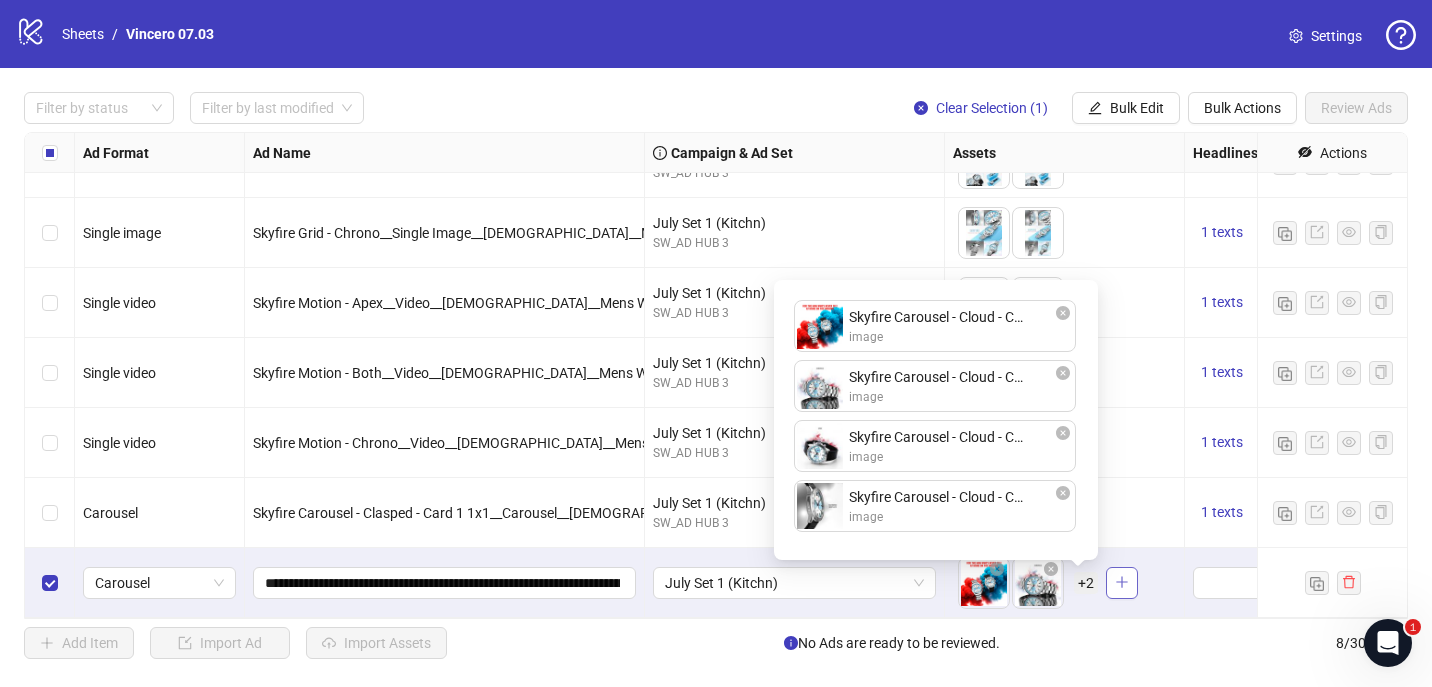 click at bounding box center (1122, 583) 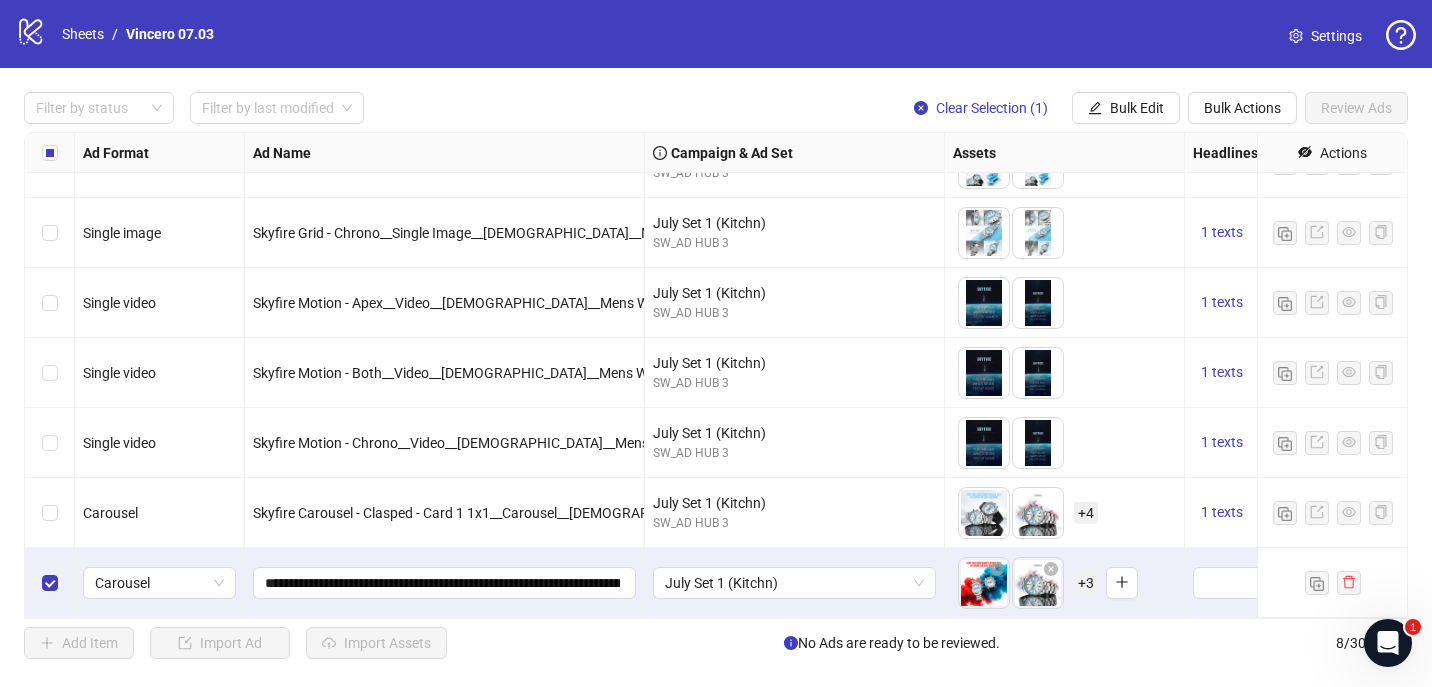 click on "+ 3" at bounding box center [1086, 583] 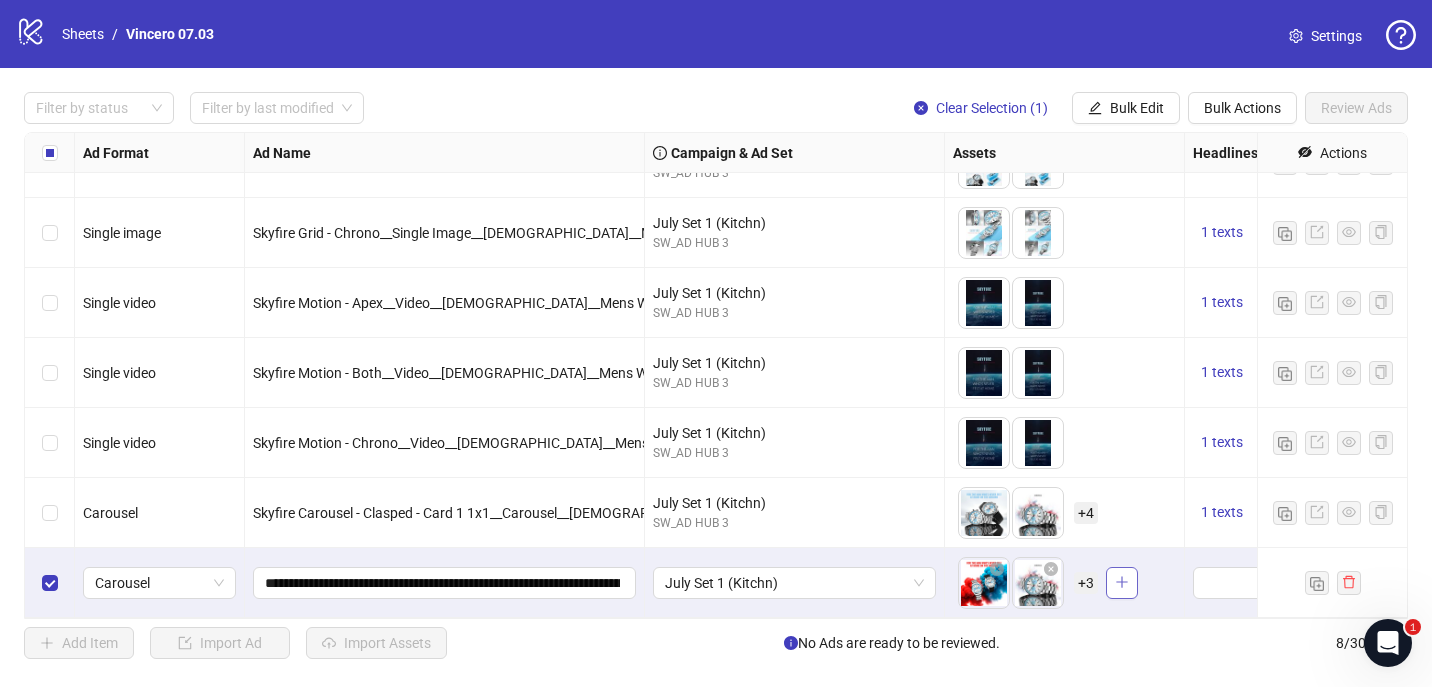 click 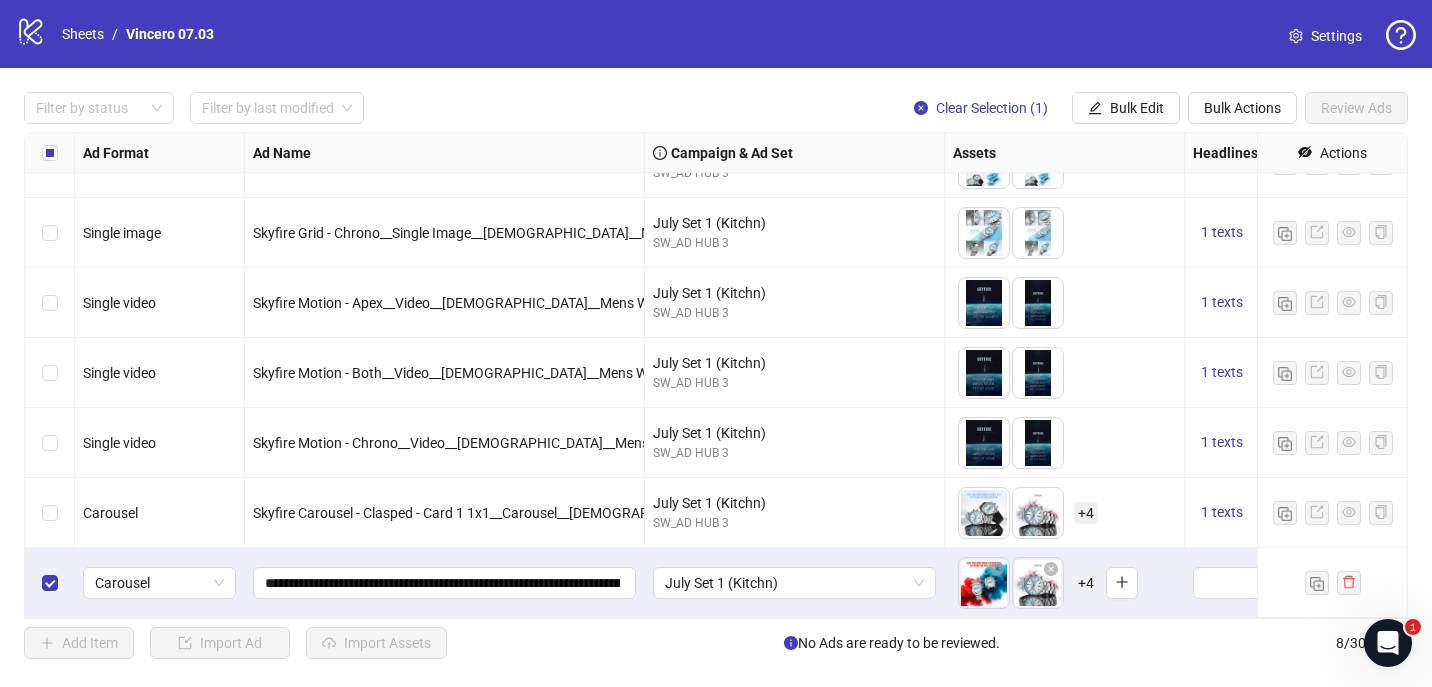 click on "+ 4" at bounding box center (1086, 583) 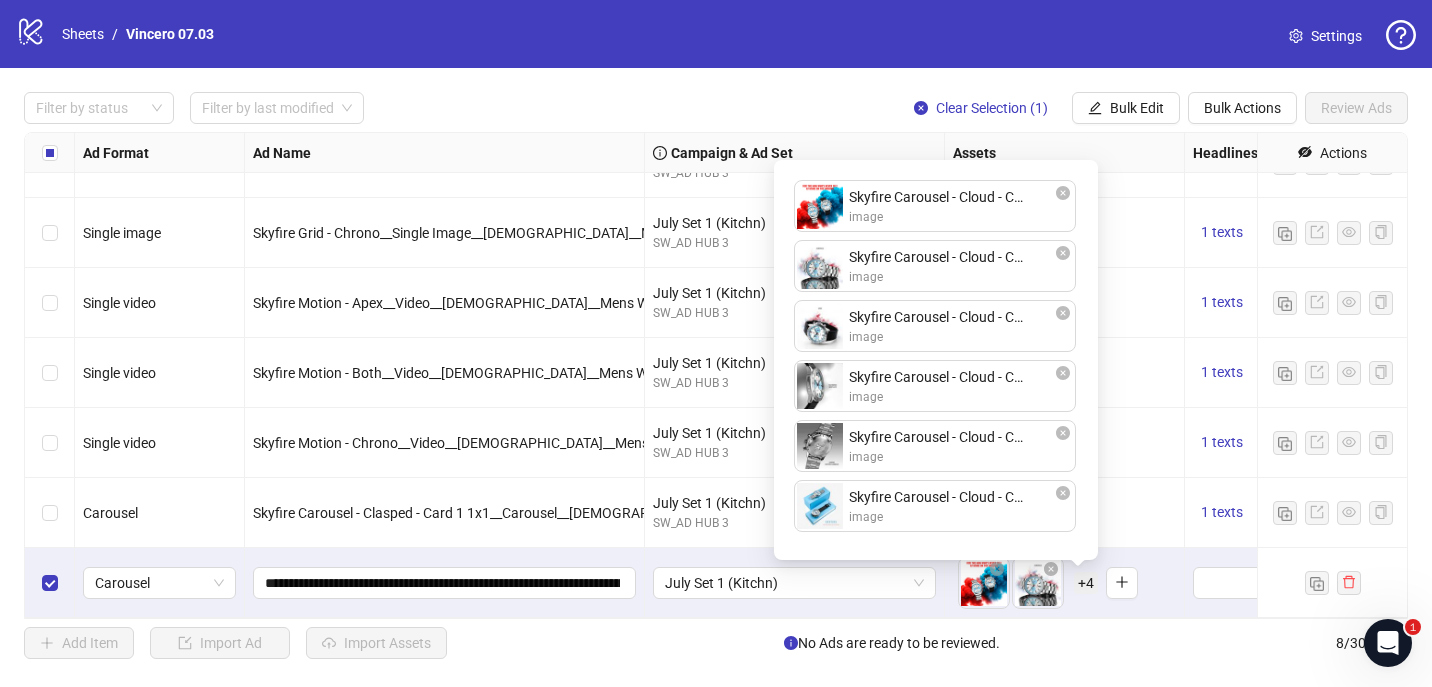 click on "July Set 1 (Kitchn)" at bounding box center [795, 583] 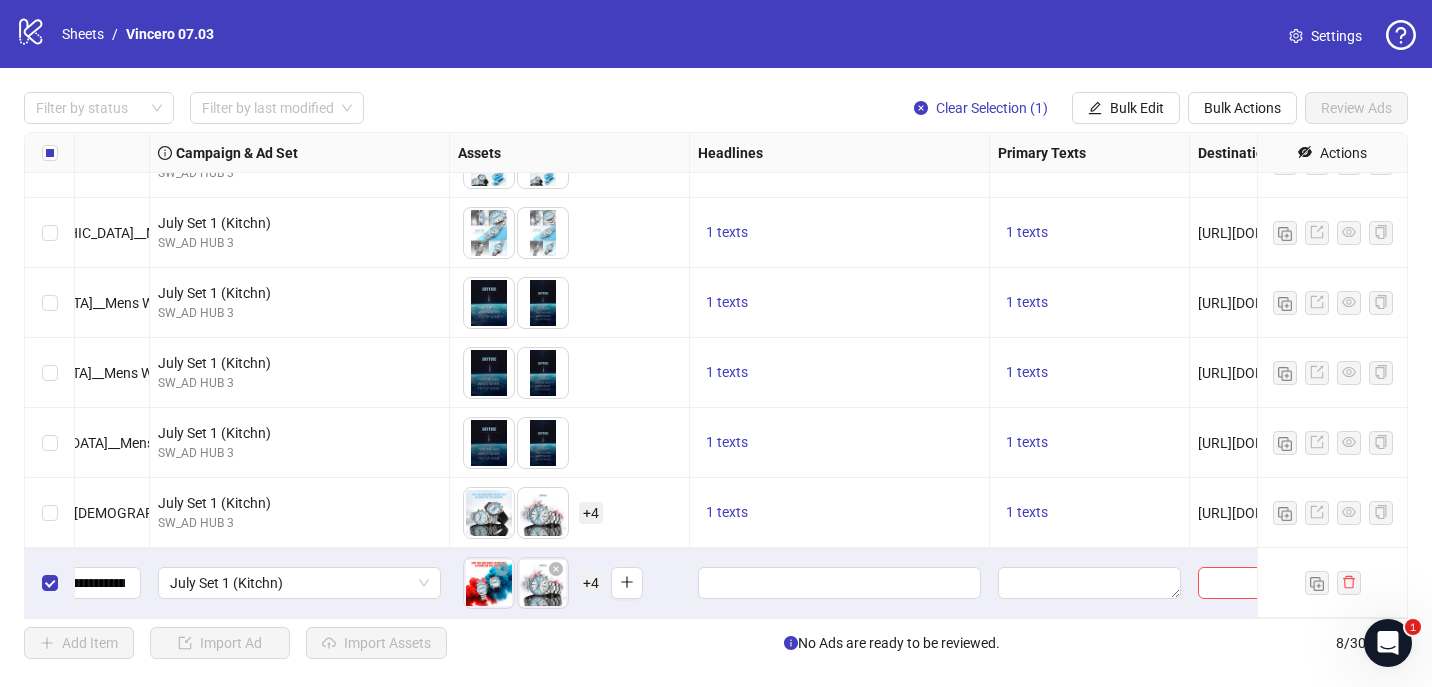 scroll, scrollTop: 115, scrollLeft: 498, axis: both 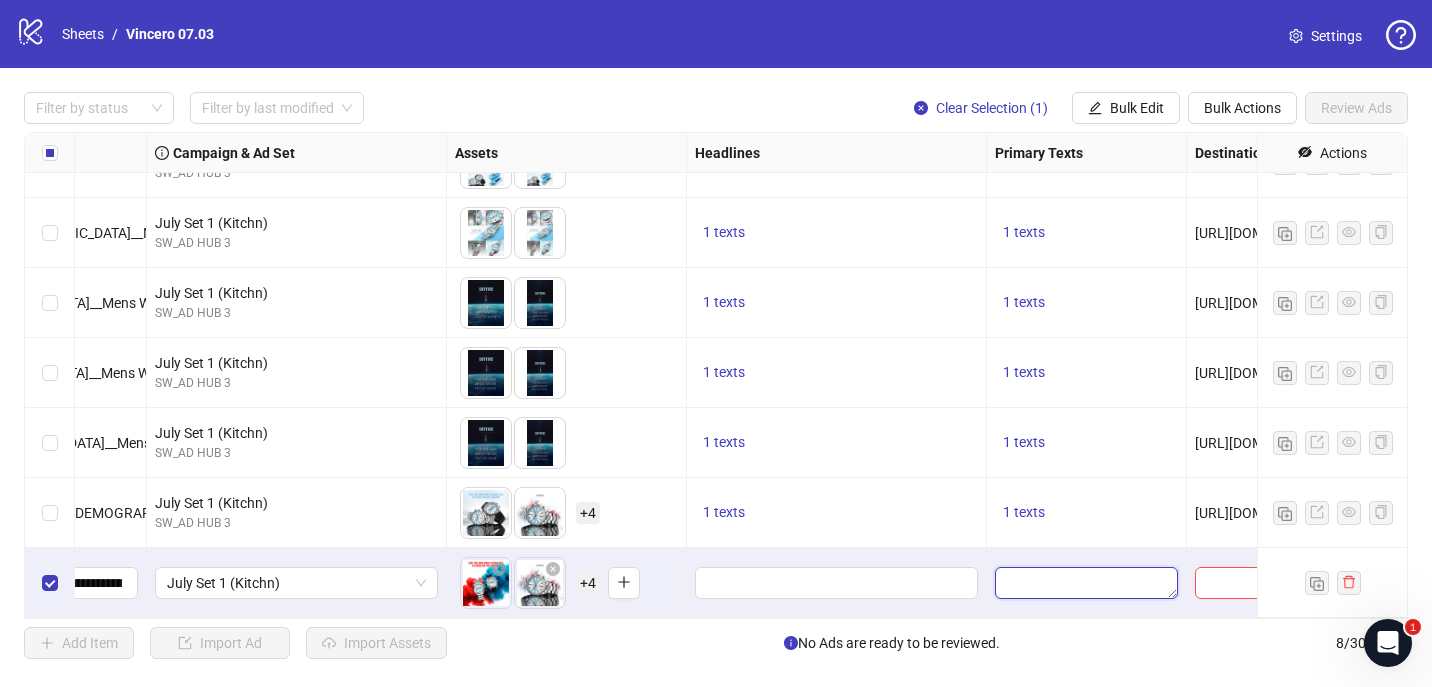 click at bounding box center [1086, 583] 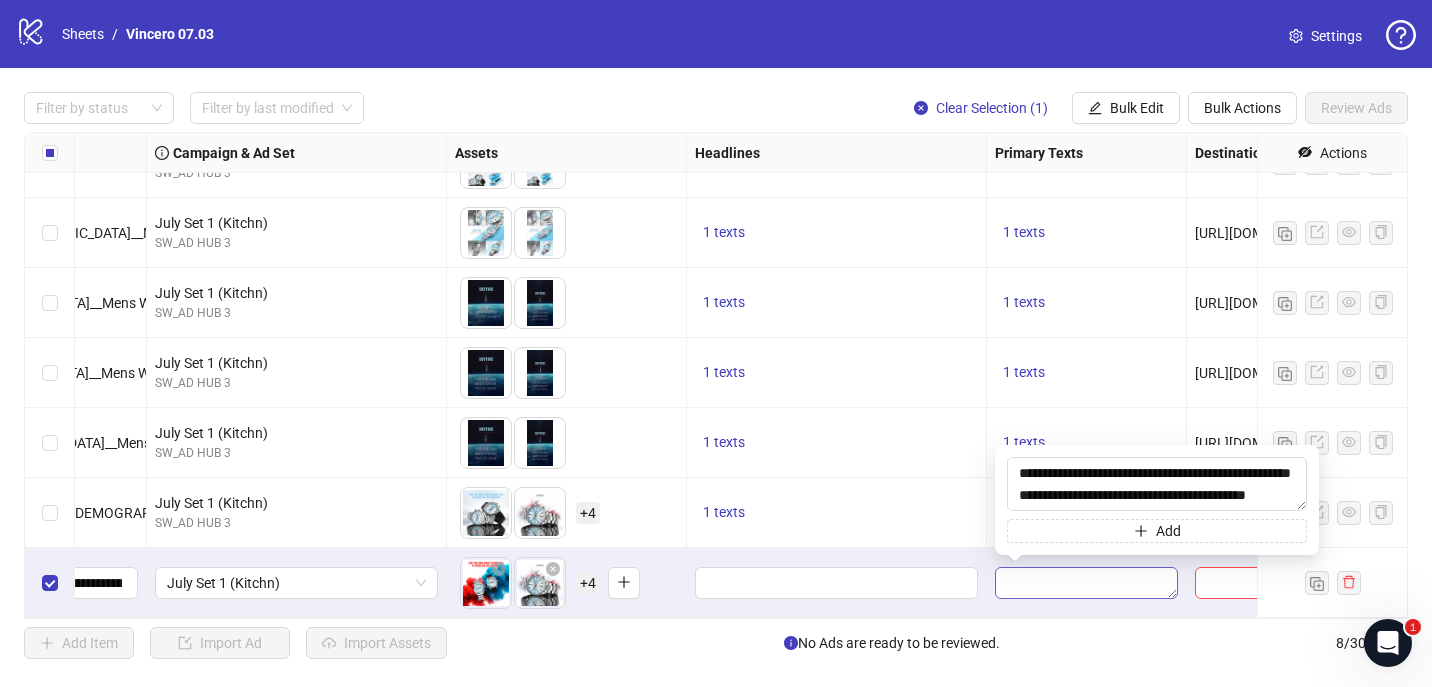 scroll, scrollTop: 37, scrollLeft: 0, axis: vertical 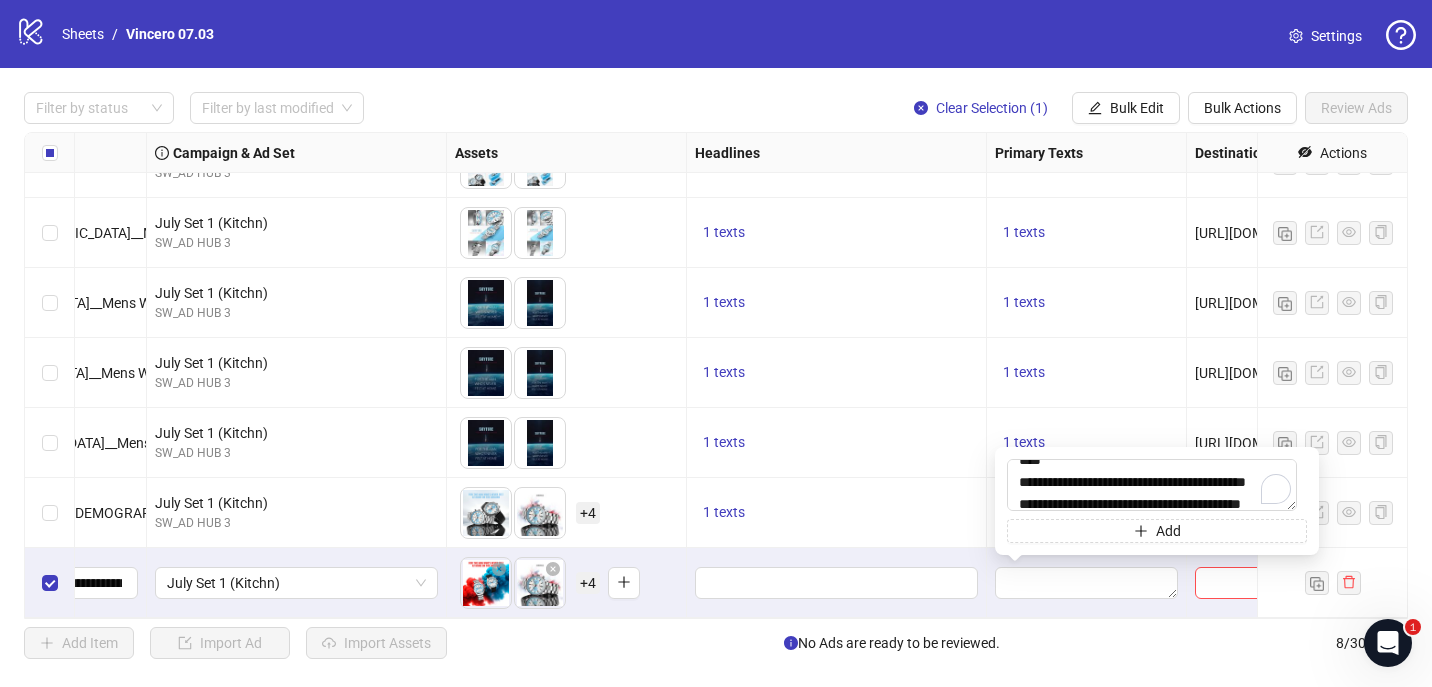 click at bounding box center [1087, 583] 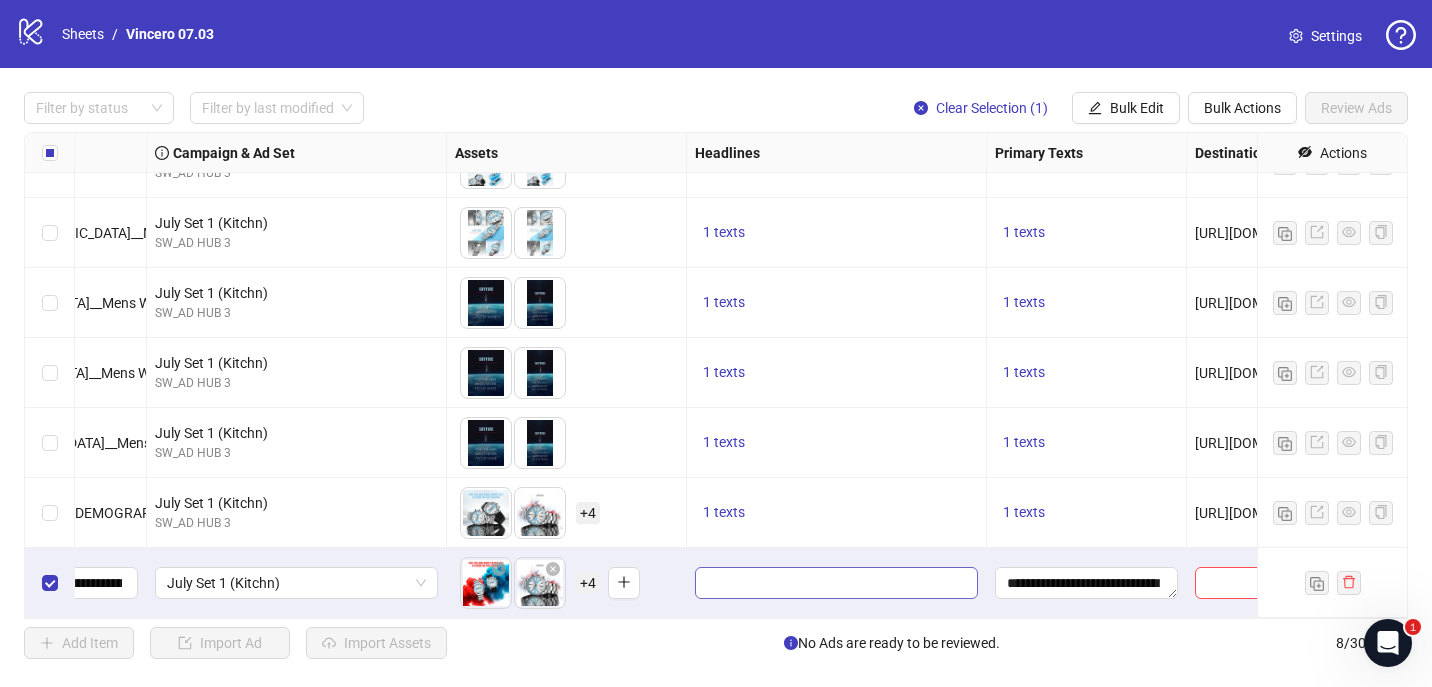 click at bounding box center (836, 583) 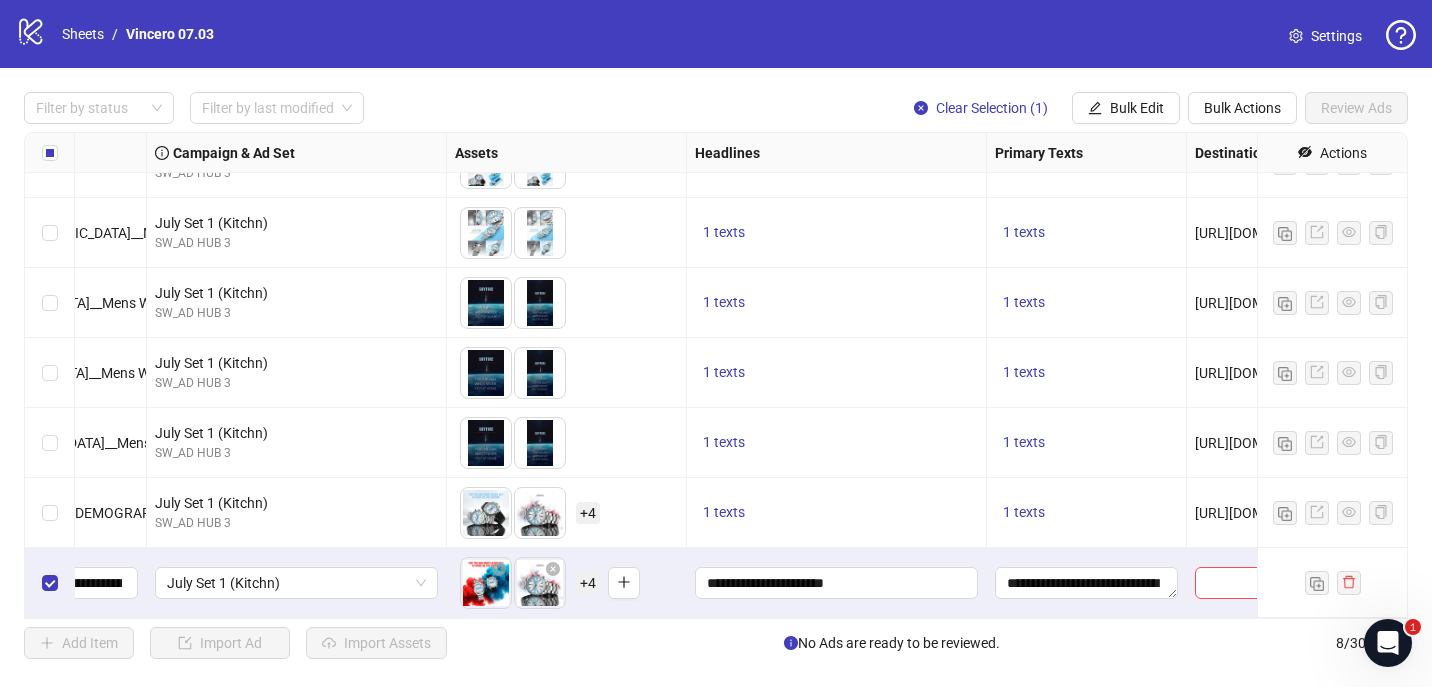 click on "+ 4" at bounding box center (588, 583) 